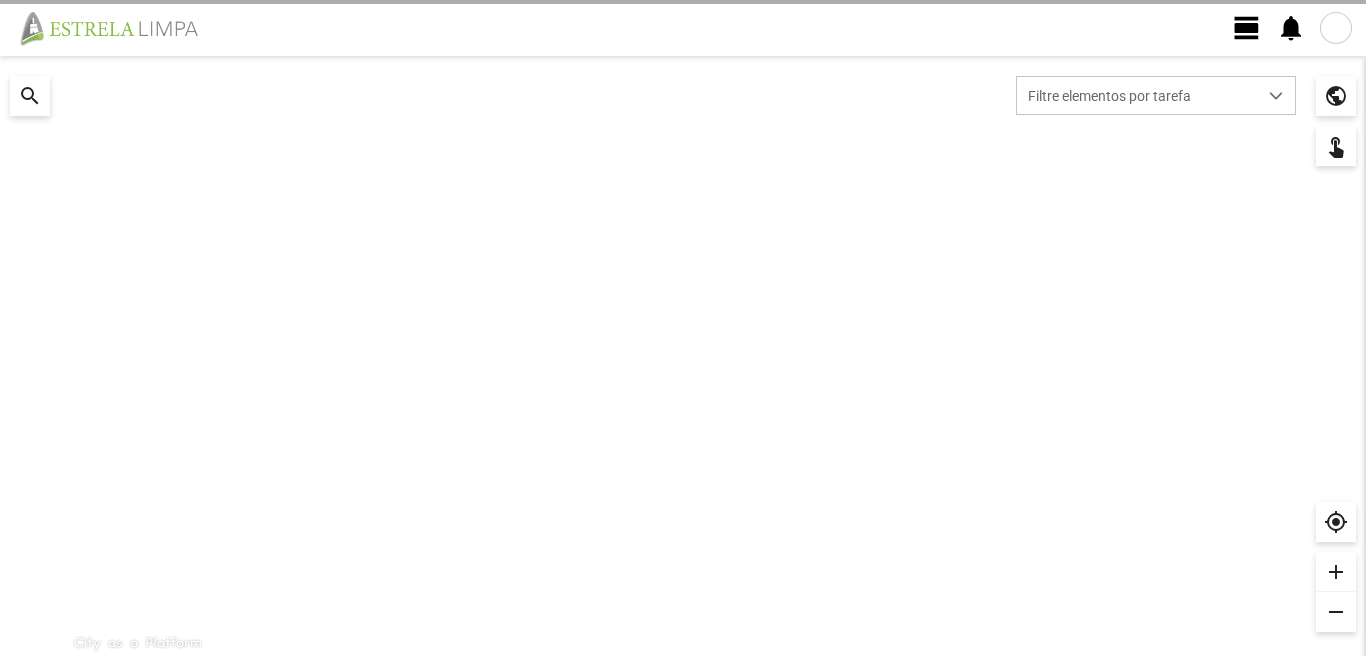 scroll, scrollTop: 0, scrollLeft: 0, axis: both 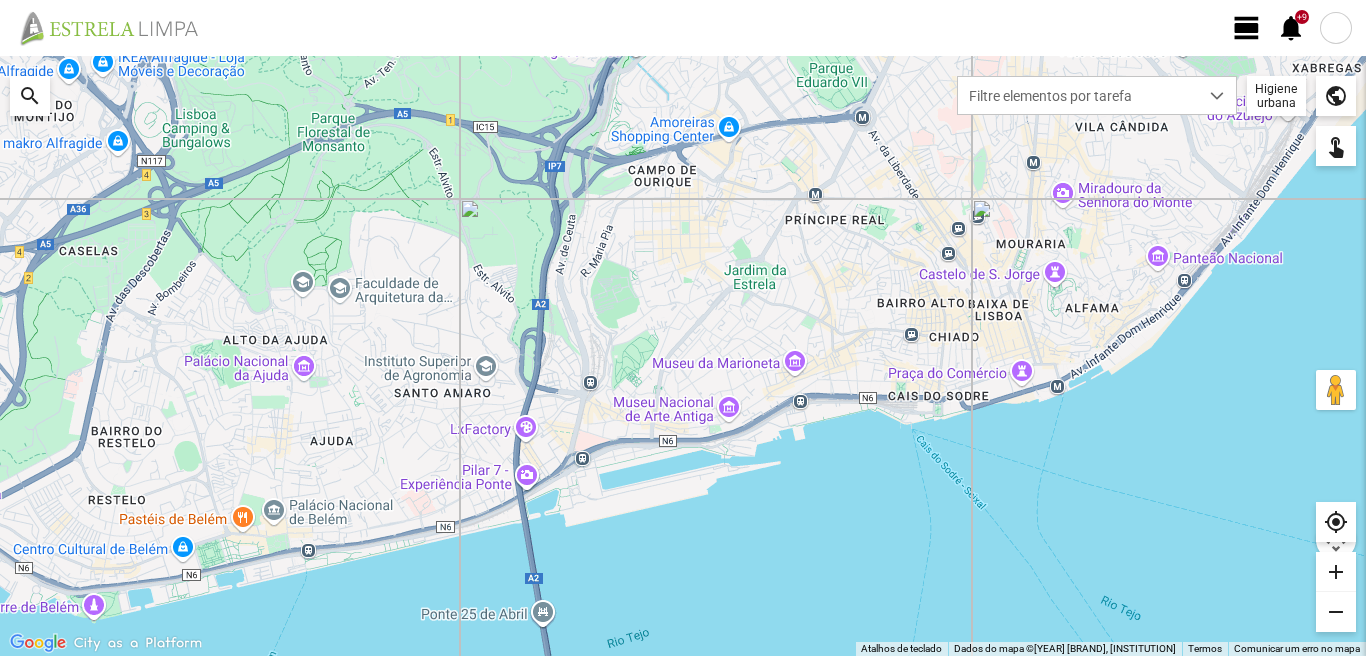 click on "view_day" 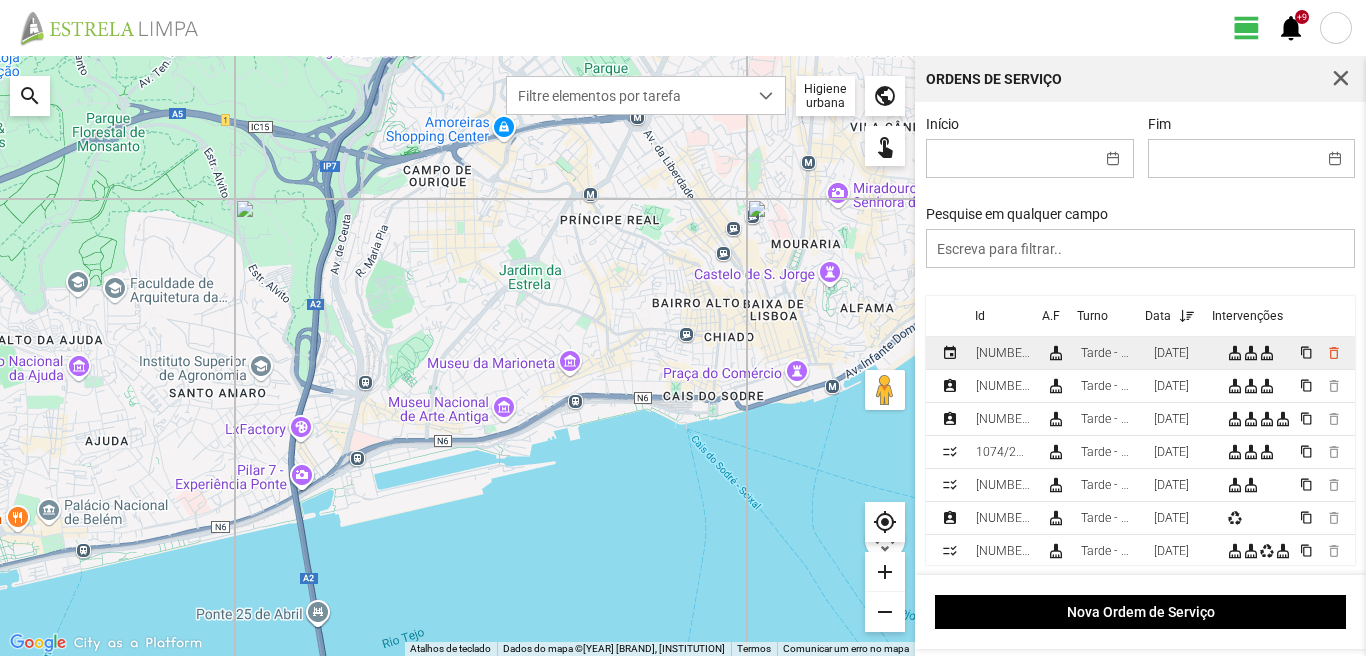click on "[DATE]" at bounding box center [1171, 353] 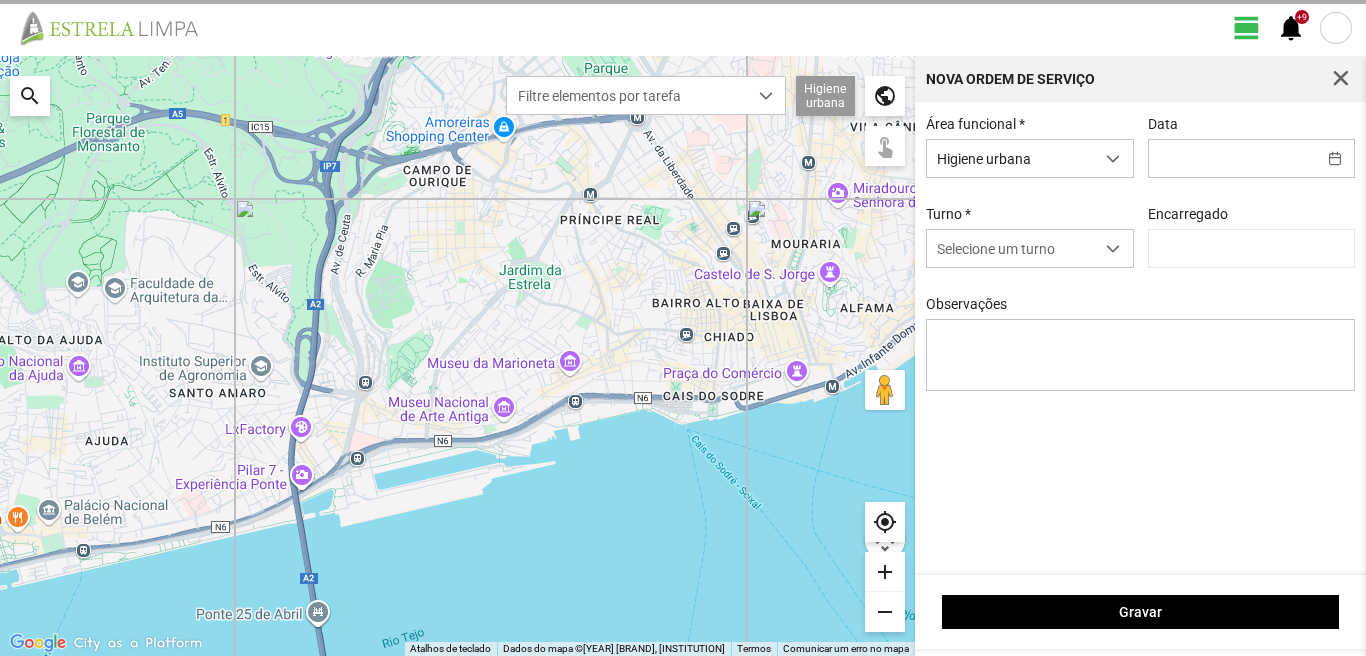 type on "[DATE]" 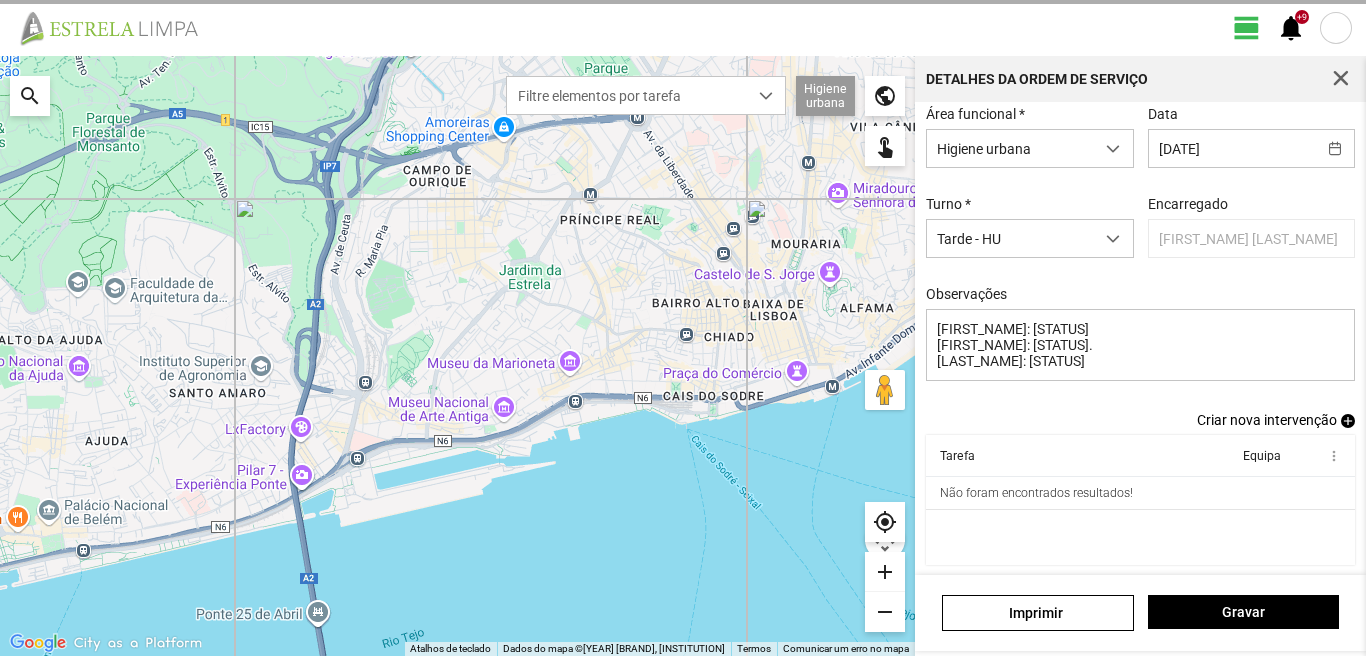 scroll, scrollTop: 109, scrollLeft: 0, axis: vertical 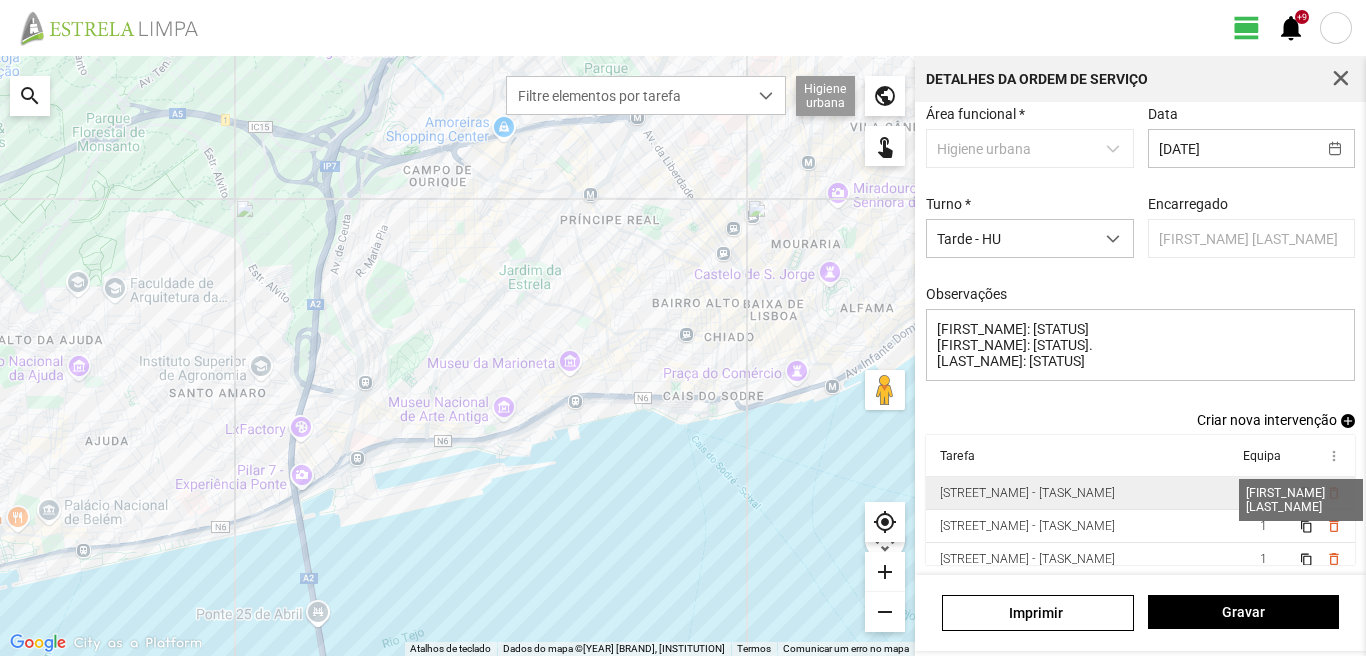 click on "1" at bounding box center (1263, 493) 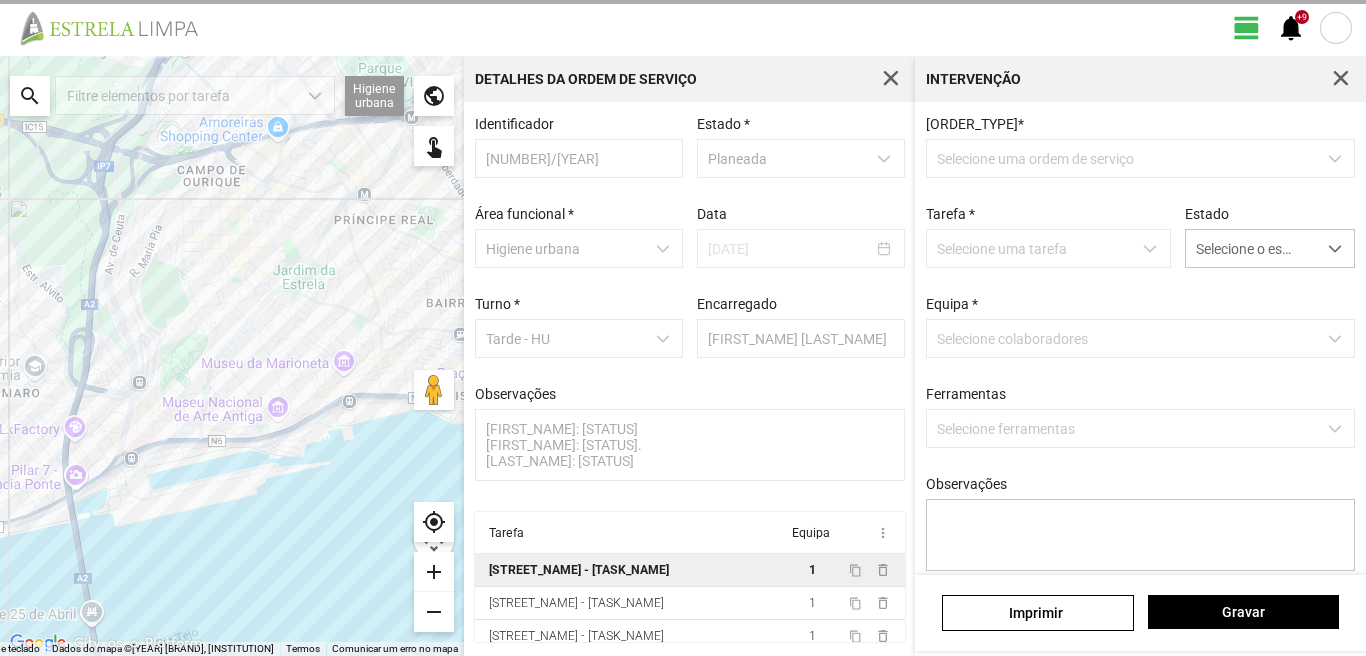 scroll, scrollTop: 4, scrollLeft: 0, axis: vertical 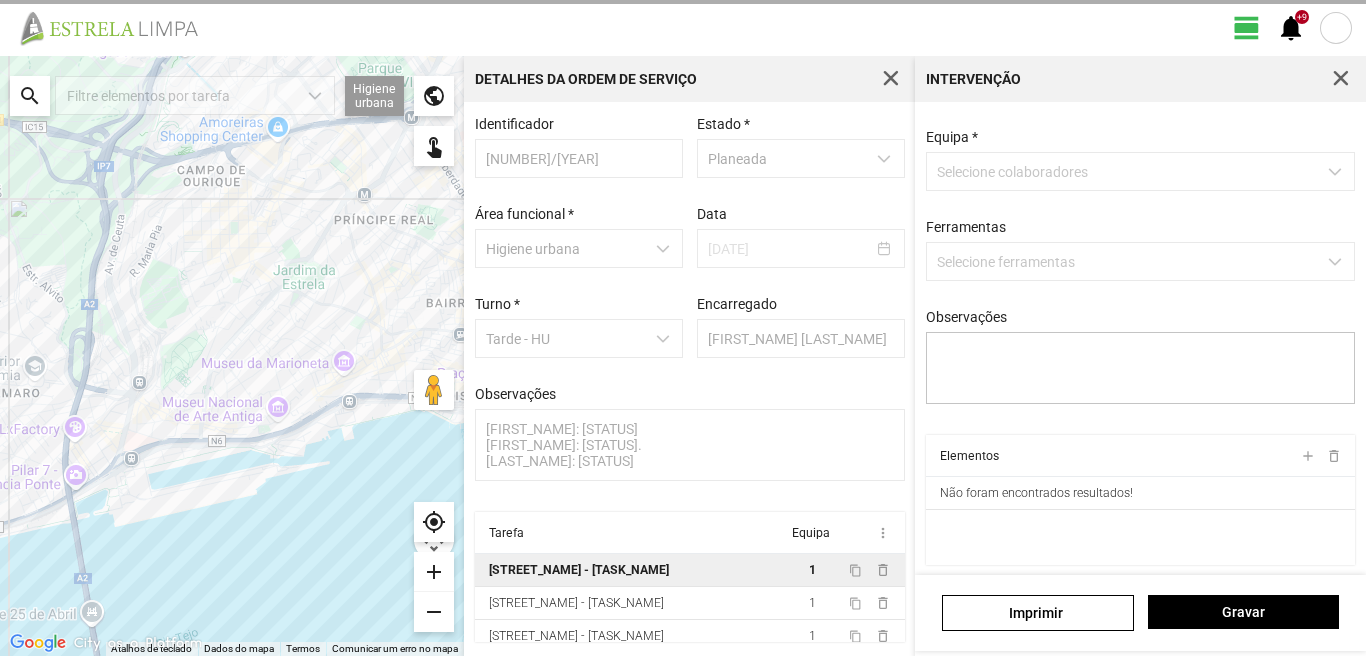 type on "[PERSON]" 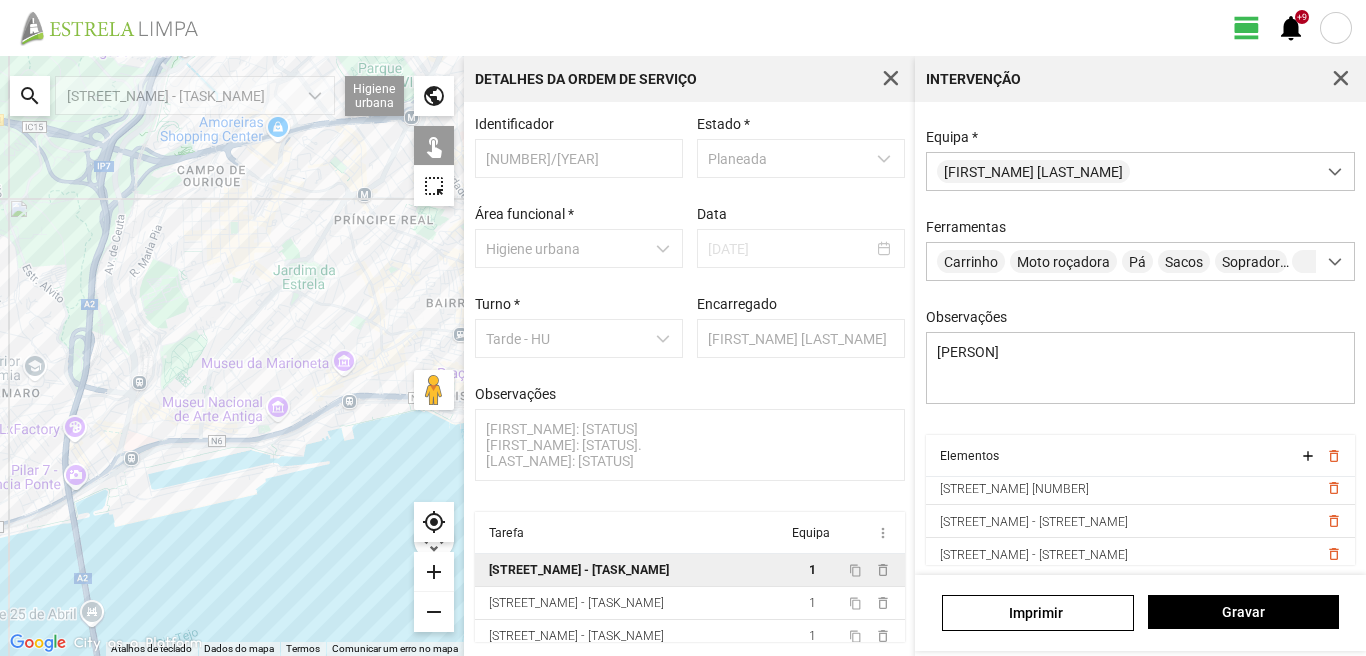 scroll, scrollTop: 110, scrollLeft: 0, axis: vertical 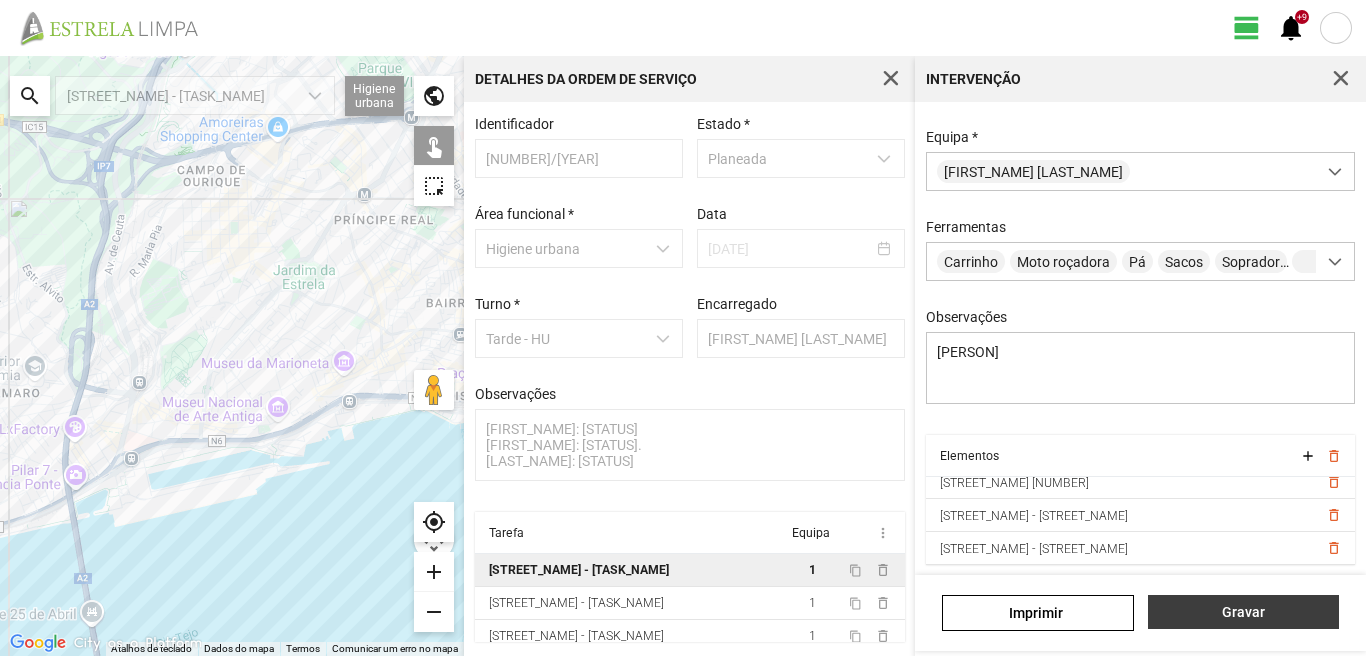 click on "Gravar" at bounding box center (1243, 612) 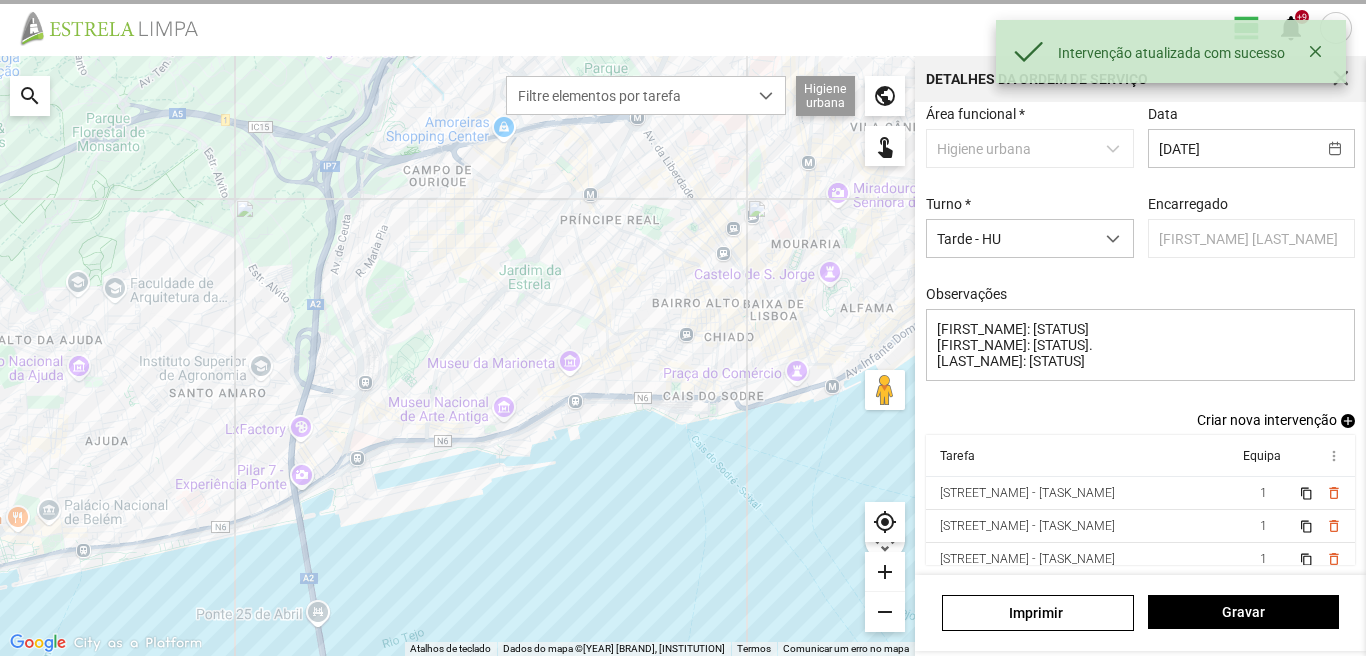 scroll, scrollTop: 109, scrollLeft: 0, axis: vertical 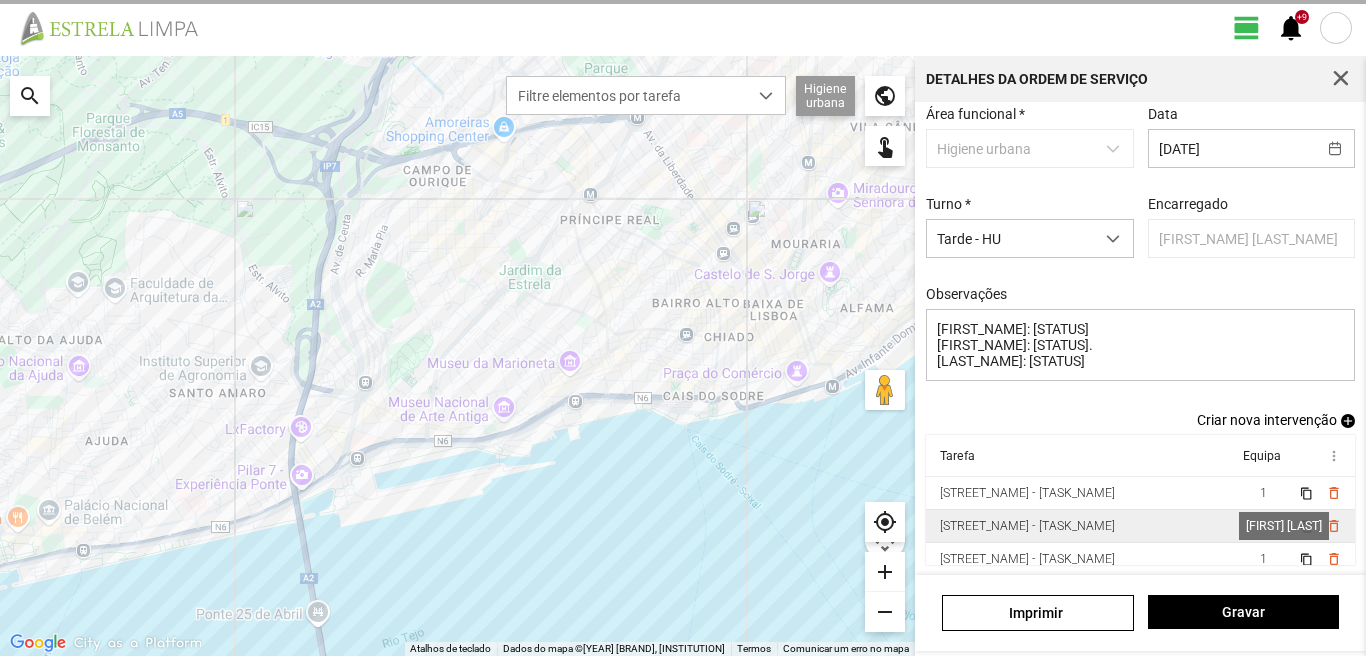 click on "1" at bounding box center (1263, 526) 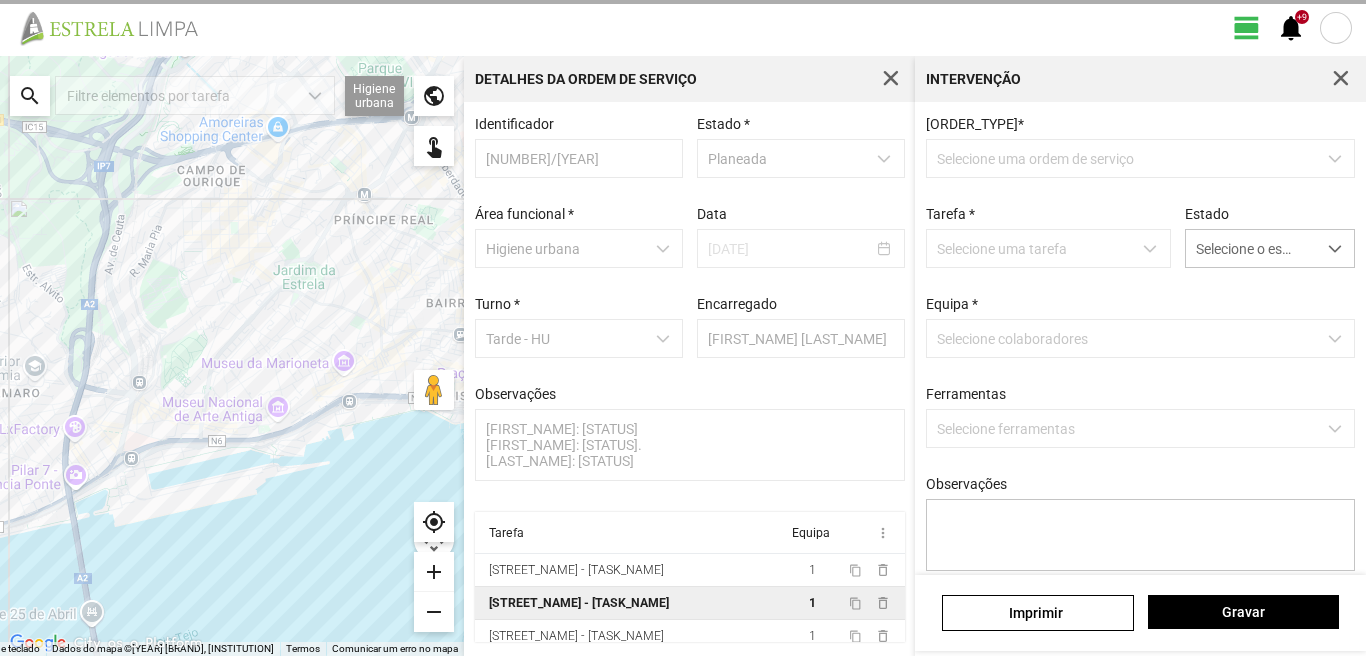 scroll, scrollTop: 4, scrollLeft: 0, axis: vertical 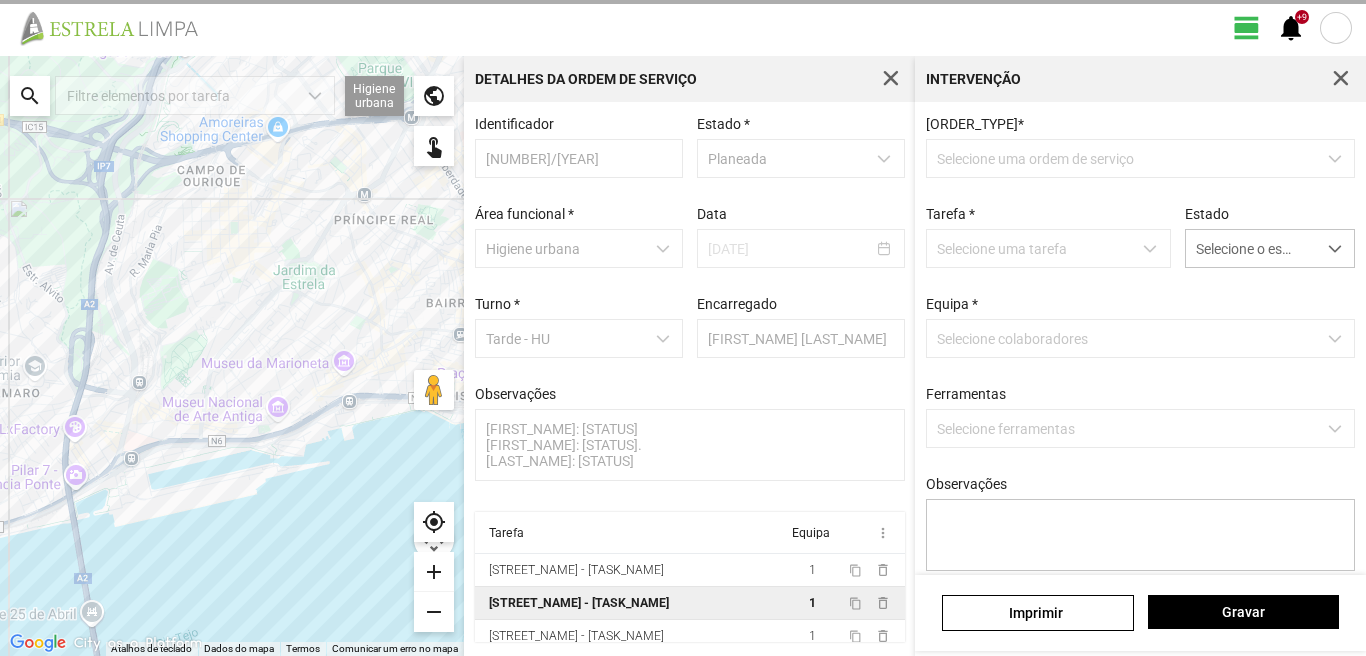 type on "[FIRST_NAME]. [LAST_NAME]" 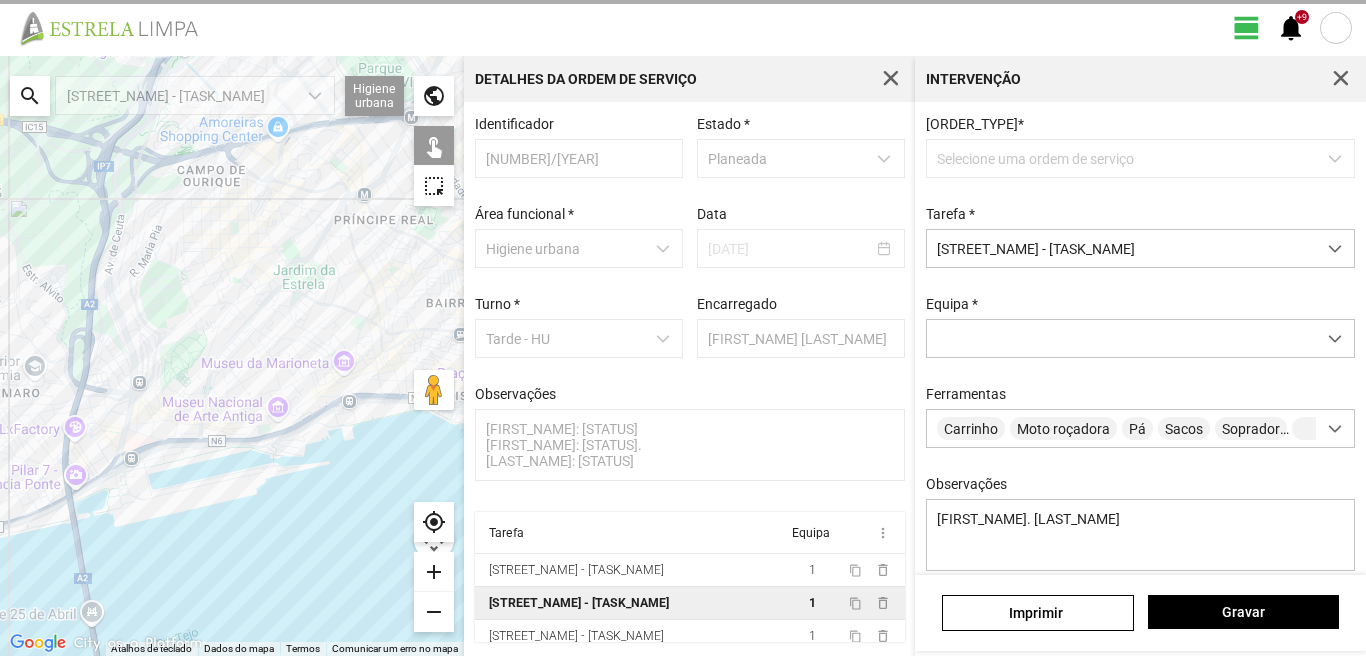 scroll, scrollTop: 177, scrollLeft: 0, axis: vertical 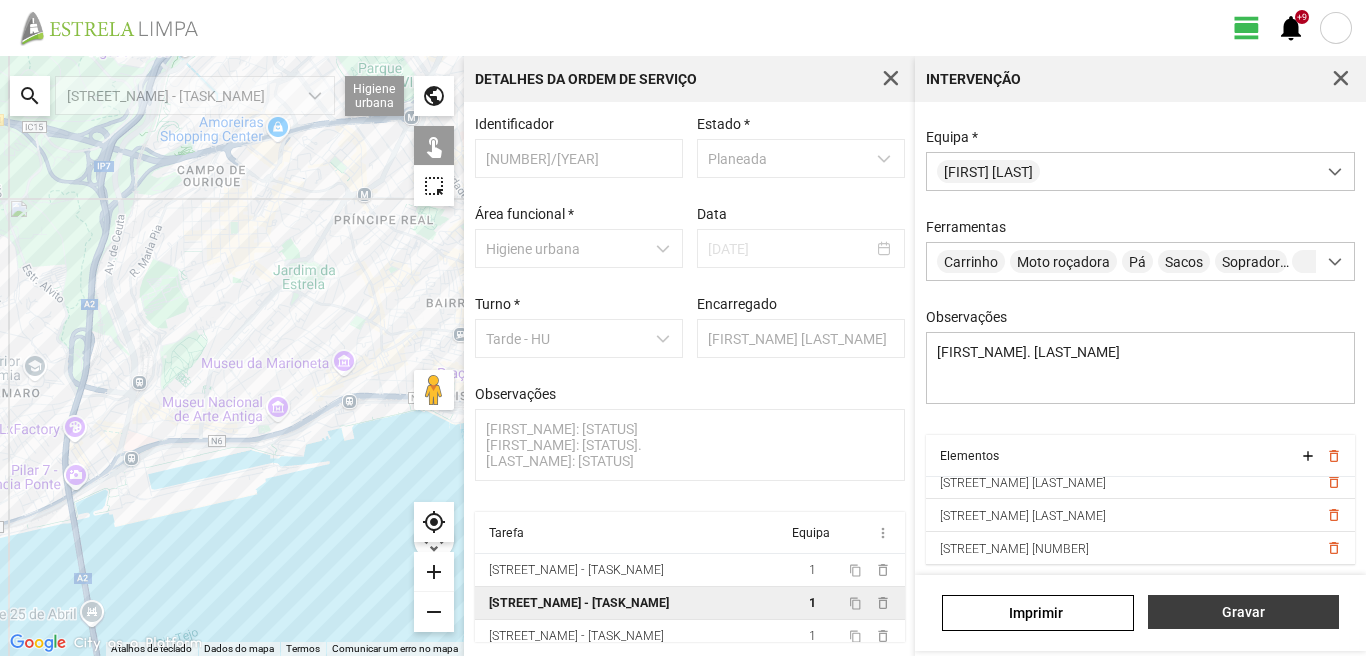 click on "Gravar" at bounding box center (1243, 612) 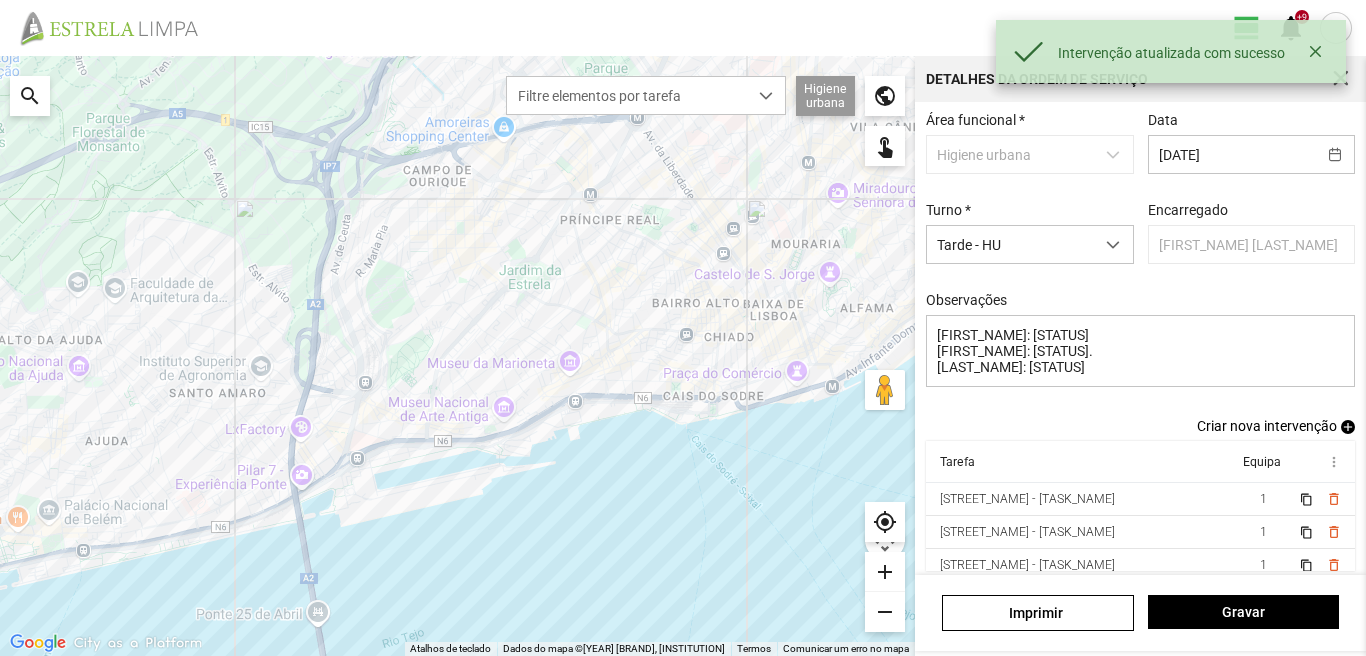 scroll, scrollTop: 109, scrollLeft: 0, axis: vertical 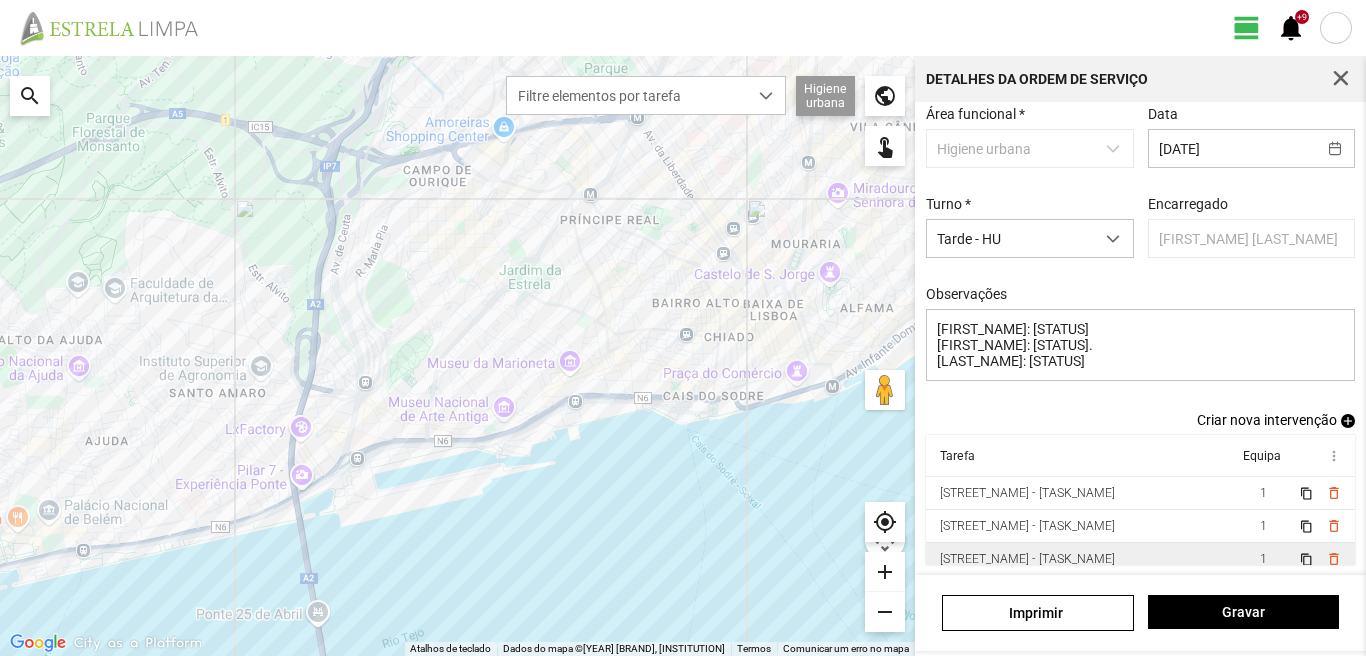 click on "1" at bounding box center (1263, 559) 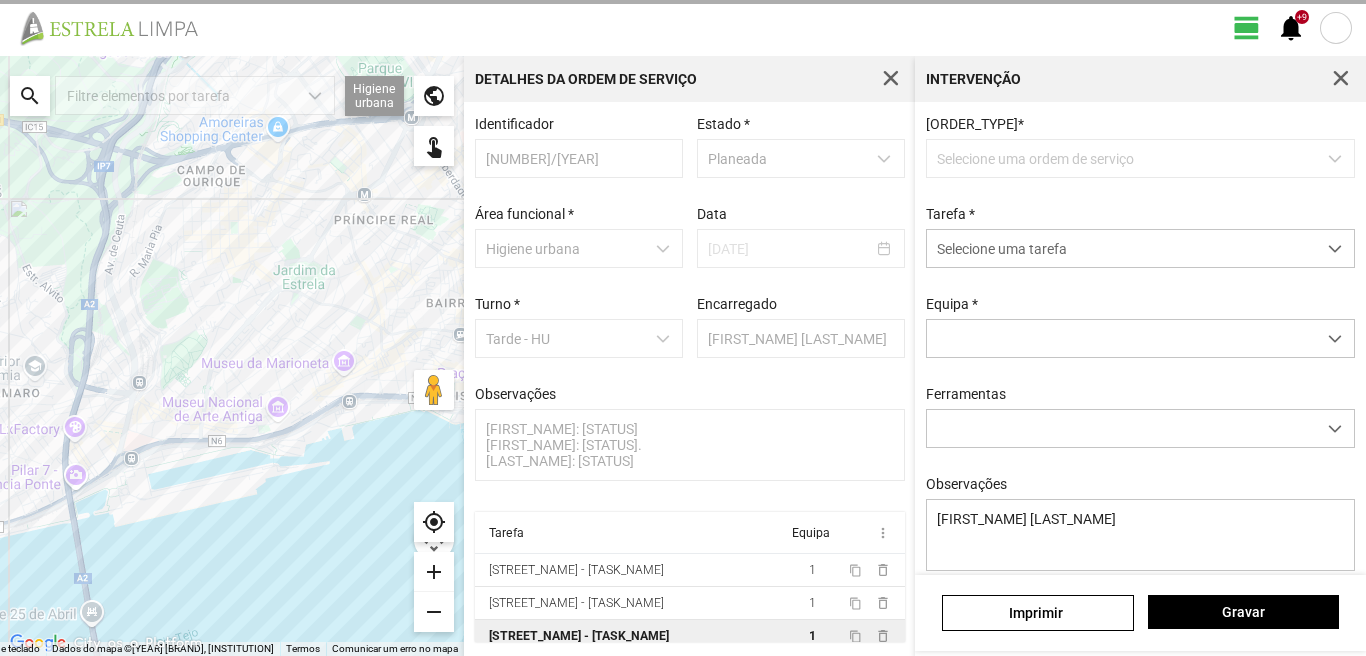 scroll, scrollTop: 4, scrollLeft: 0, axis: vertical 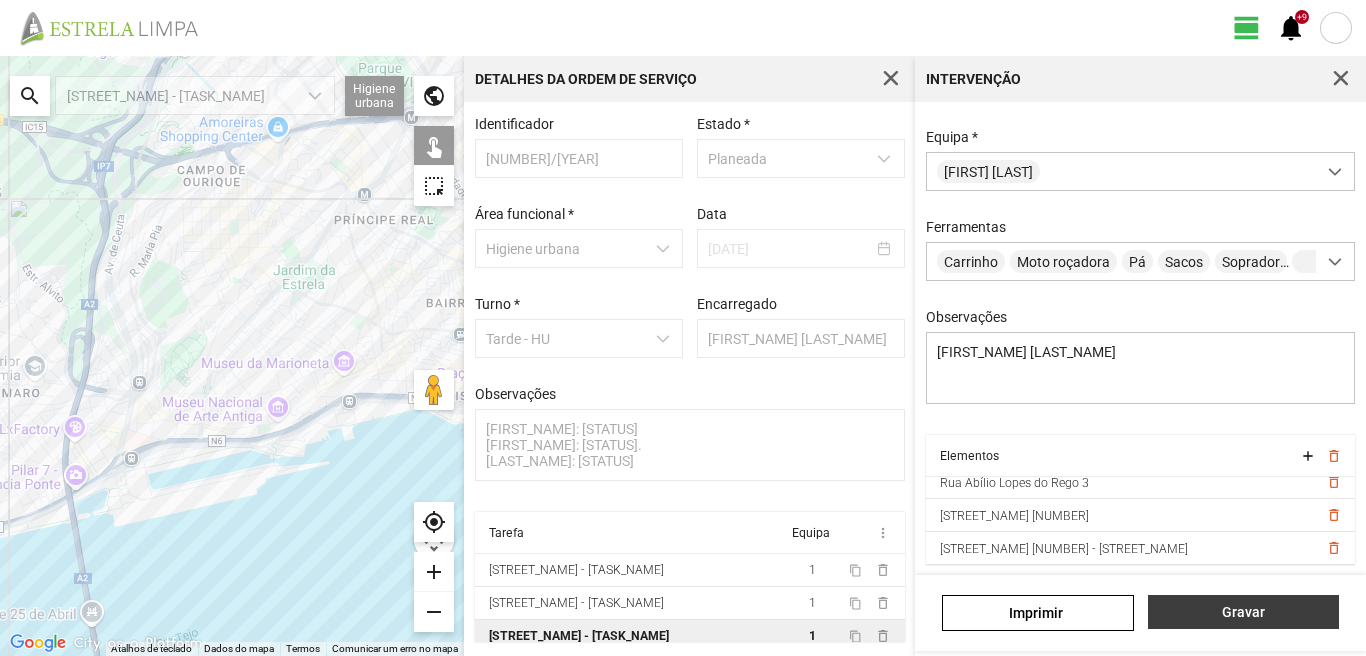 click on "Gravar" at bounding box center (1243, 612) 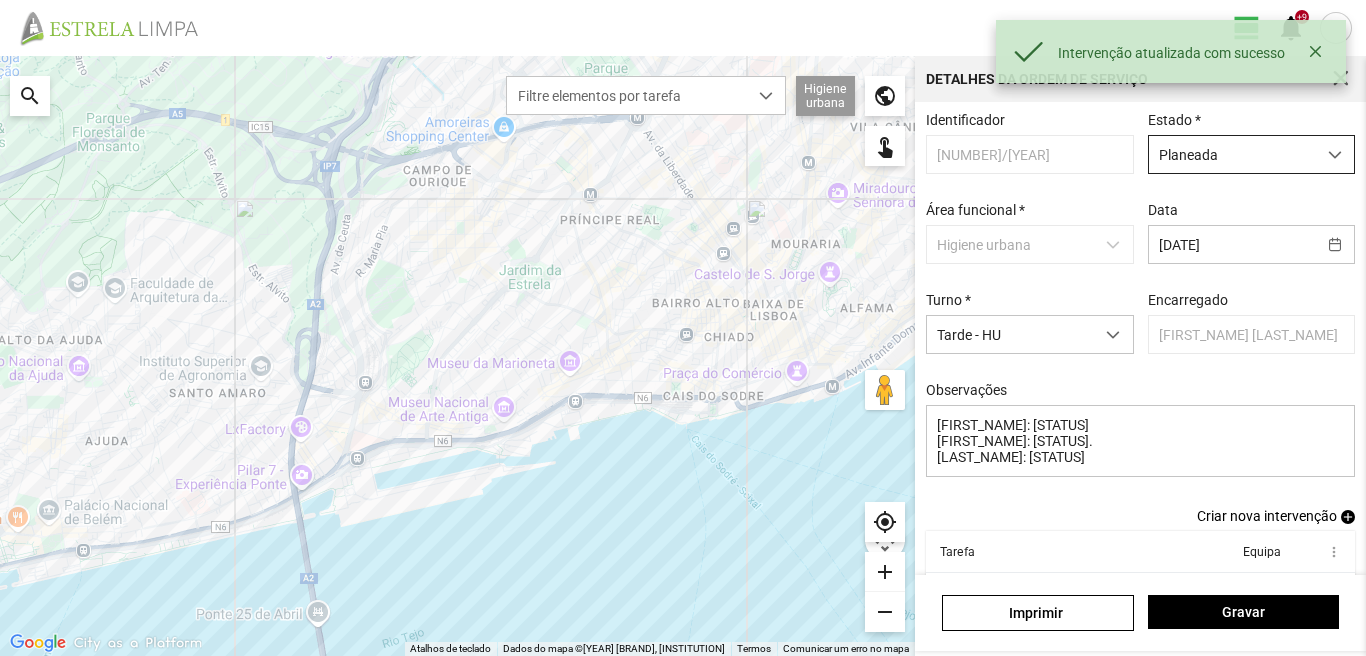 click at bounding box center (1335, 155) 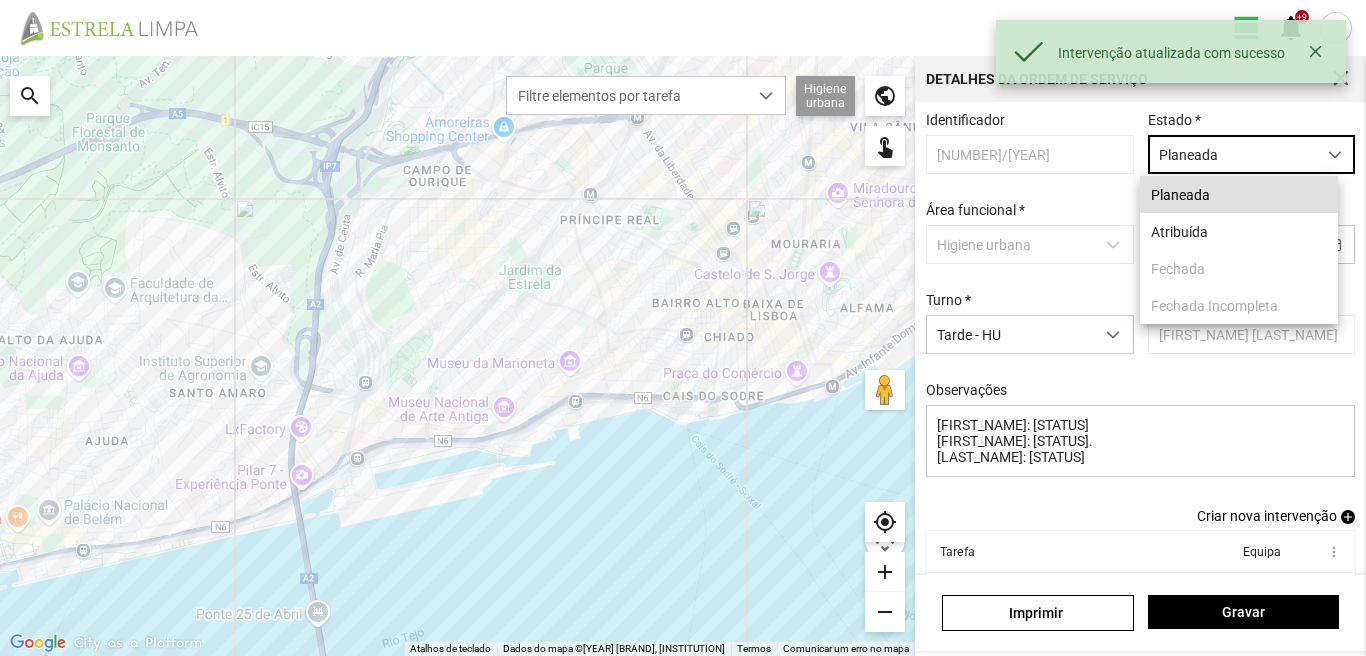 scroll, scrollTop: 11, scrollLeft: 89, axis: both 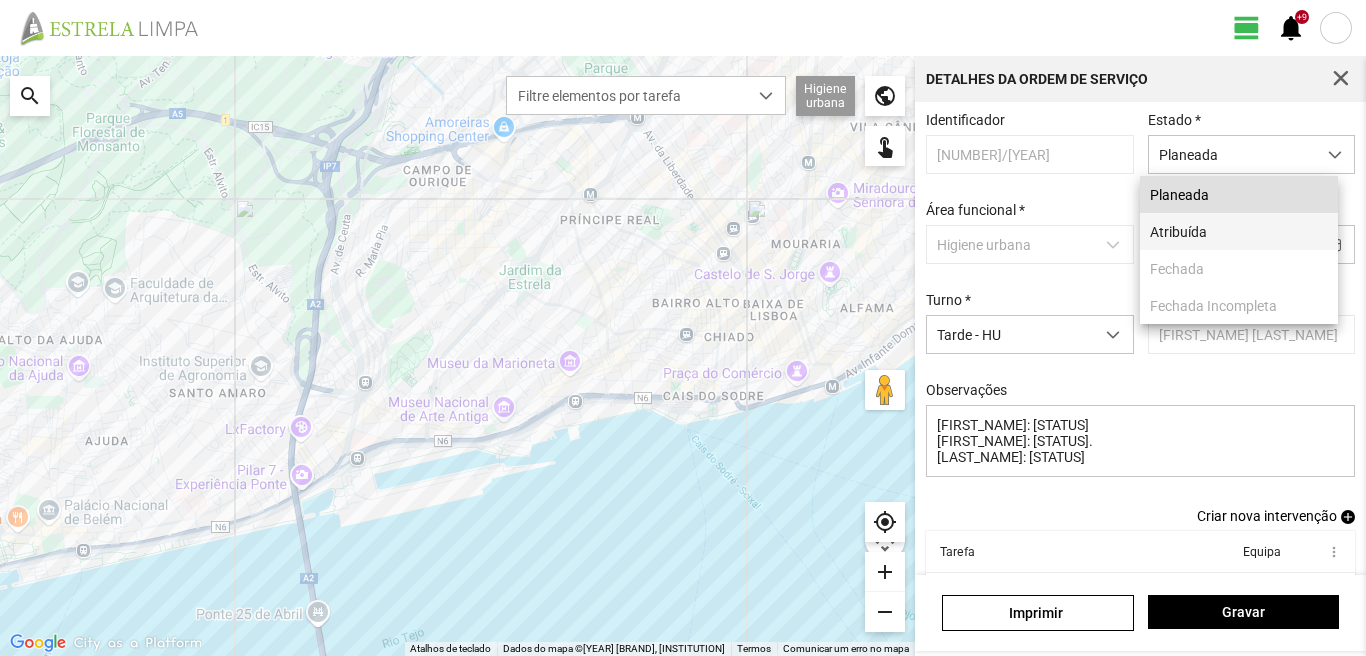 click on "Atribuída" at bounding box center (1239, 231) 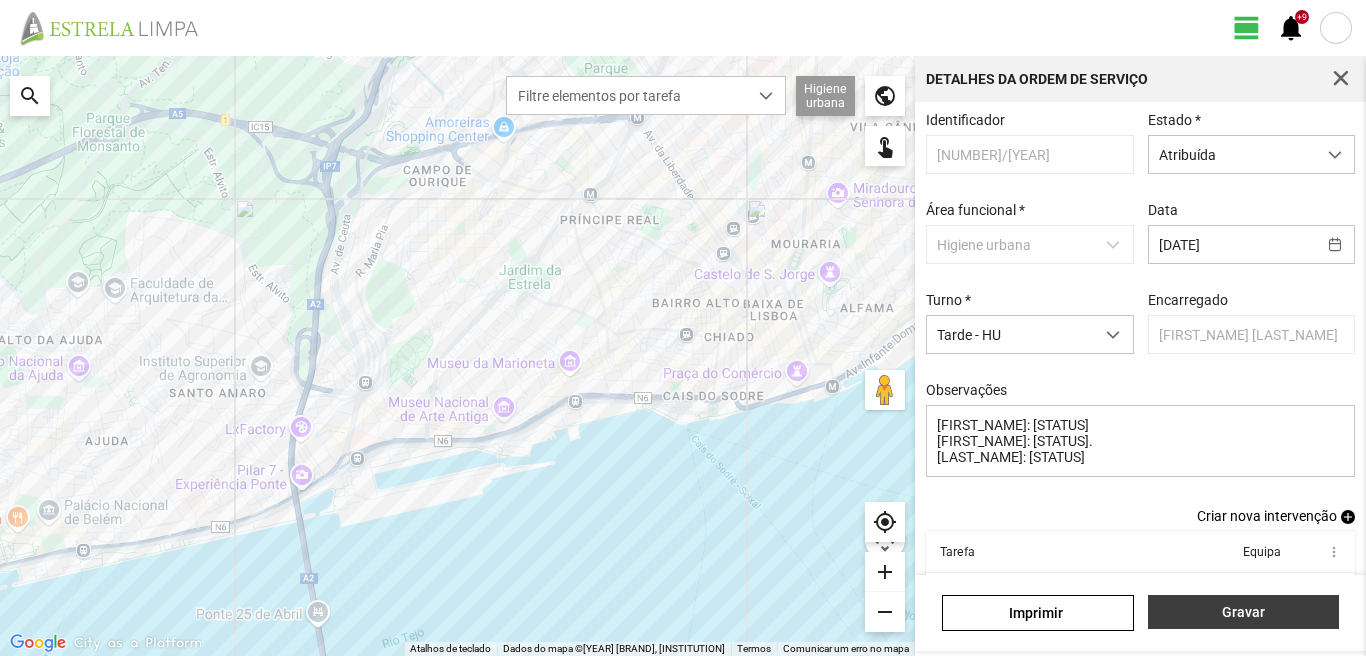 click on "Gravar" at bounding box center (1243, 612) 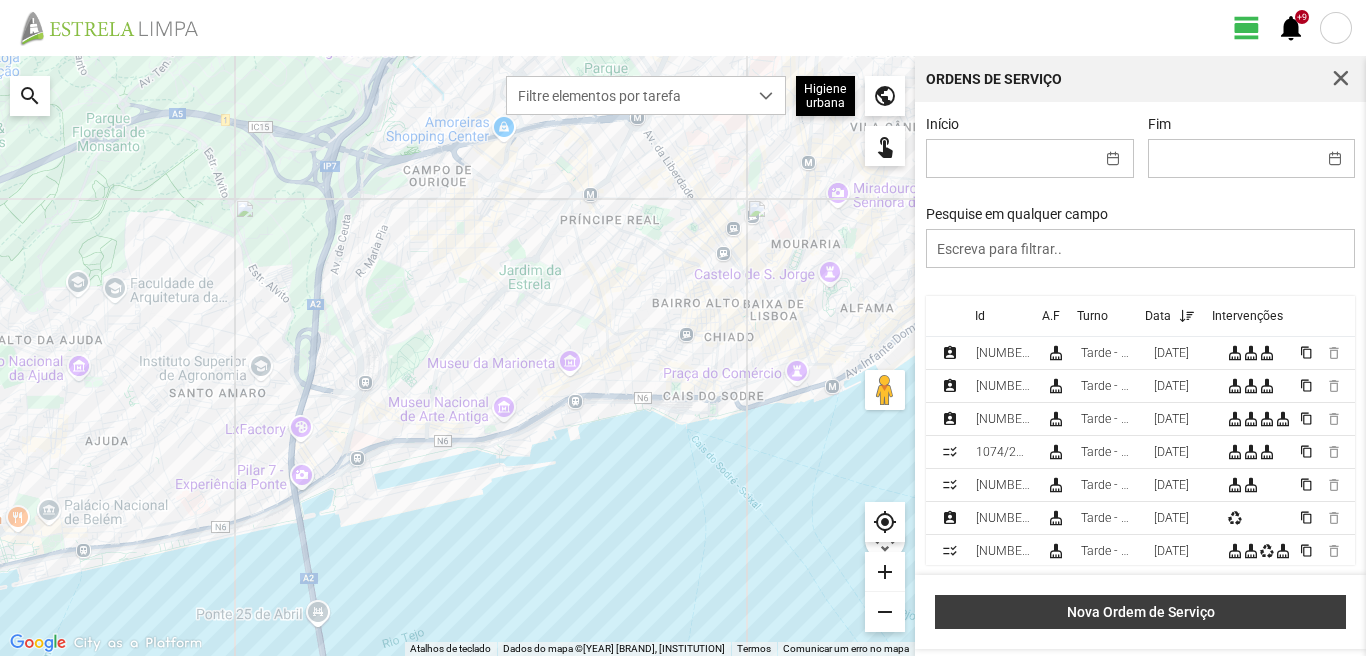 click on "Nova Ordem de Serviço" at bounding box center [1141, 612] 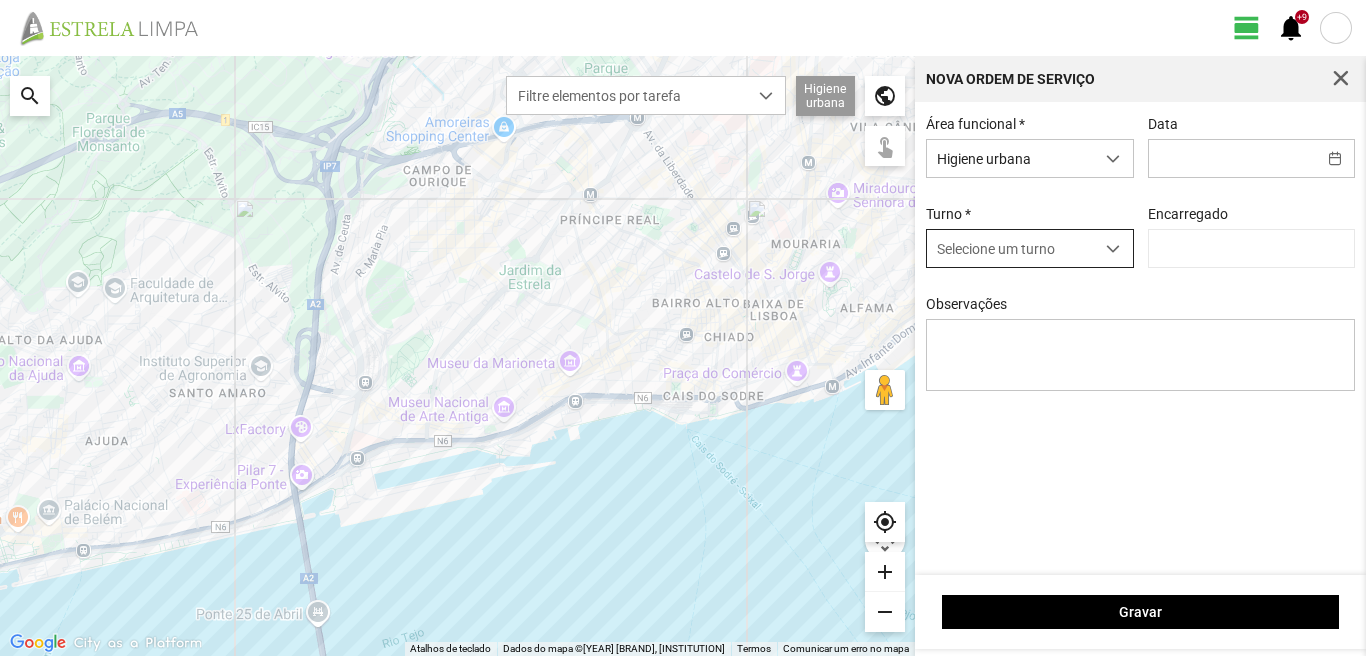 click at bounding box center (1113, 249) 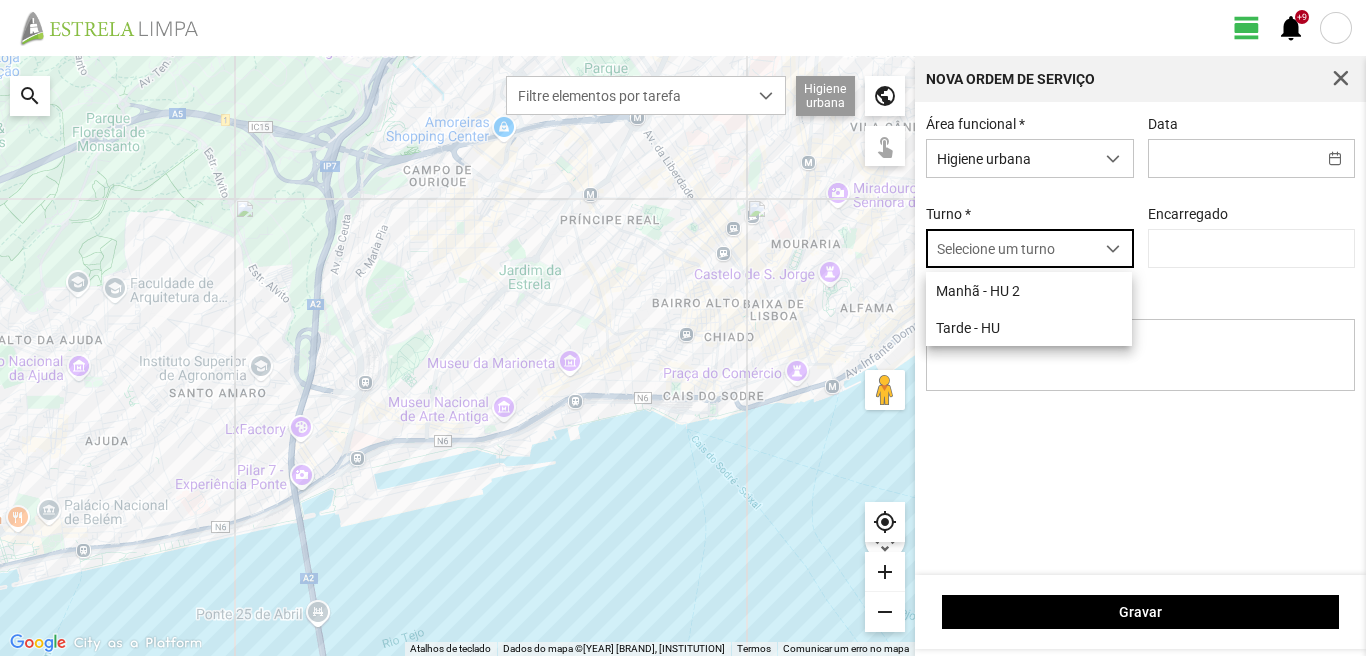 scroll, scrollTop: 11, scrollLeft: 89, axis: both 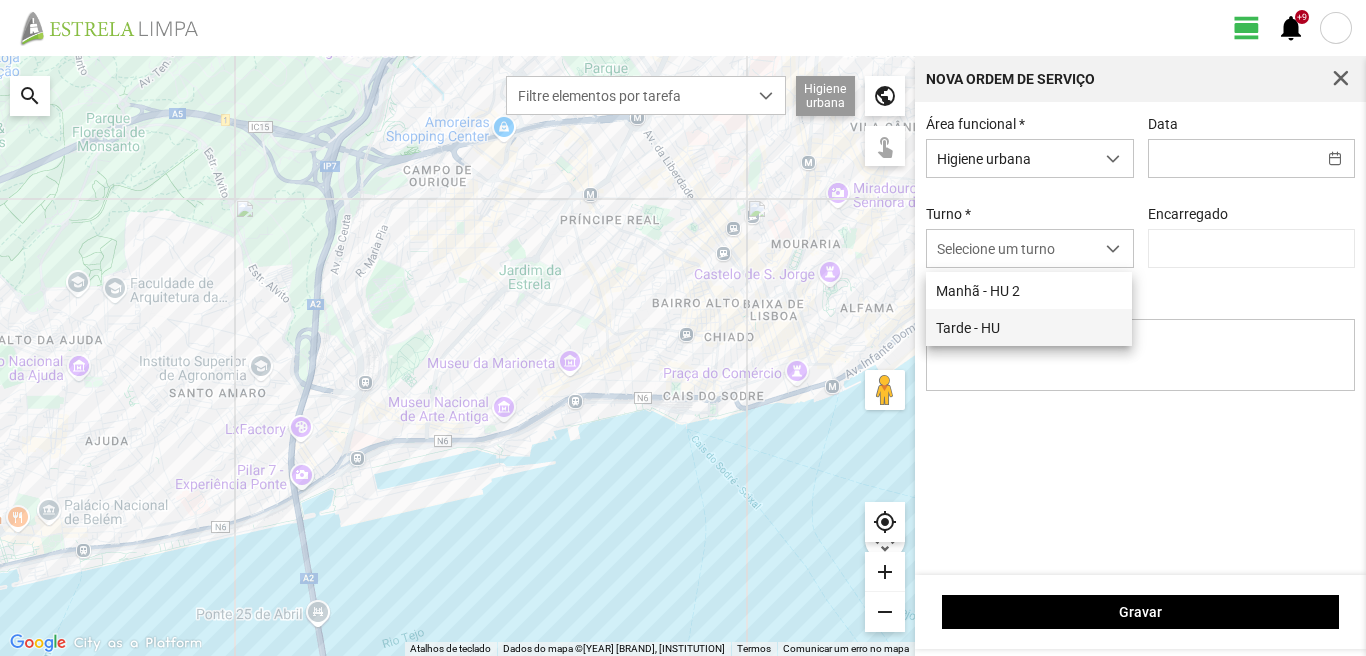 click on "Tarde - HU" at bounding box center (1029, 327) 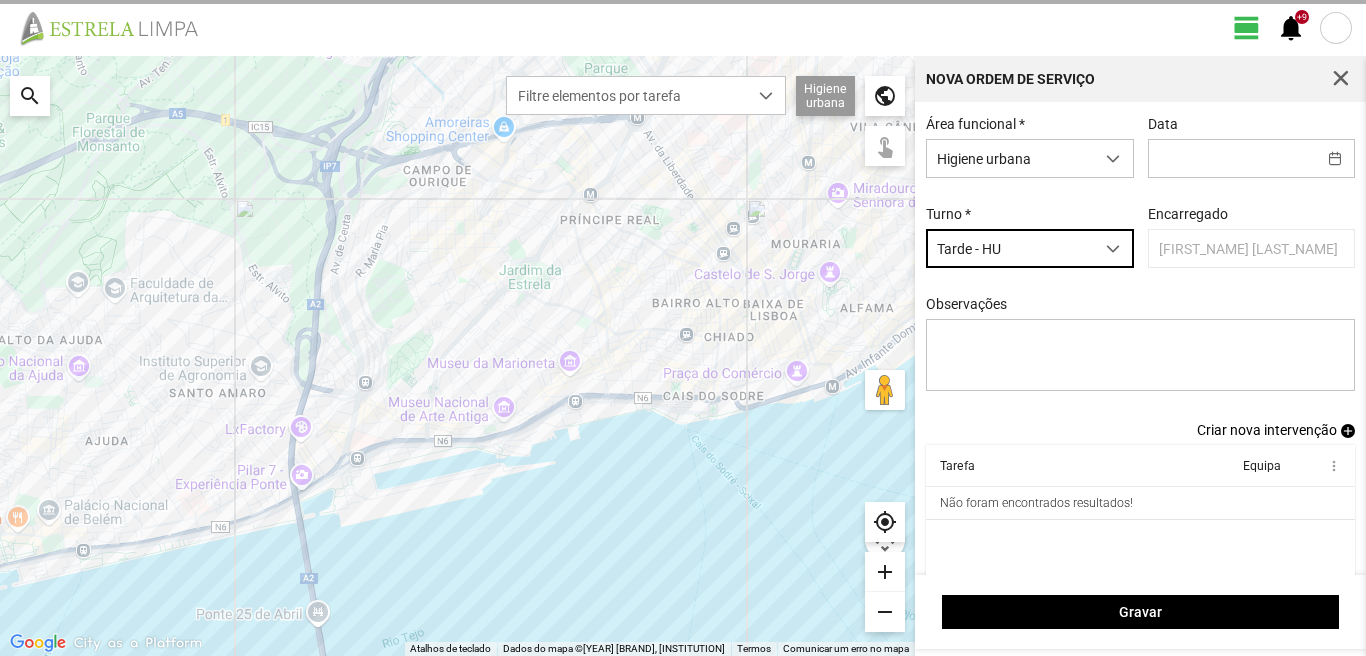 click on "Criar nova intervenção" at bounding box center [1267, 430] 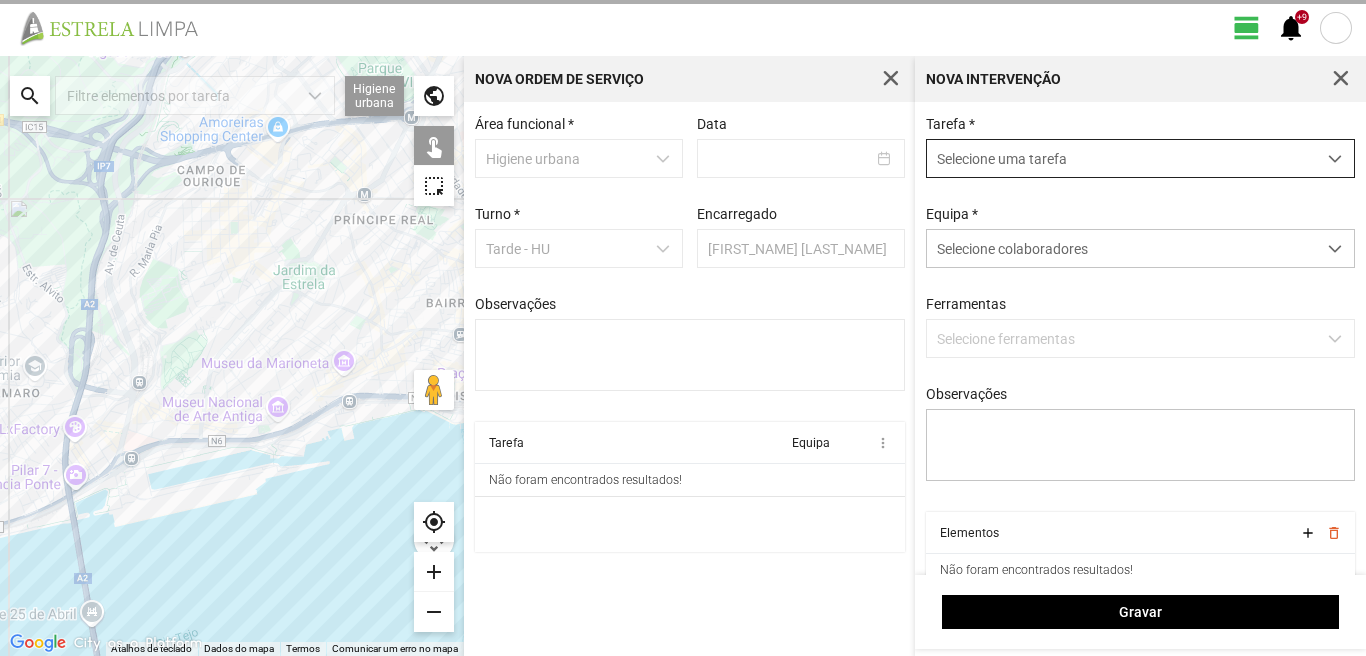 click at bounding box center [1335, 159] 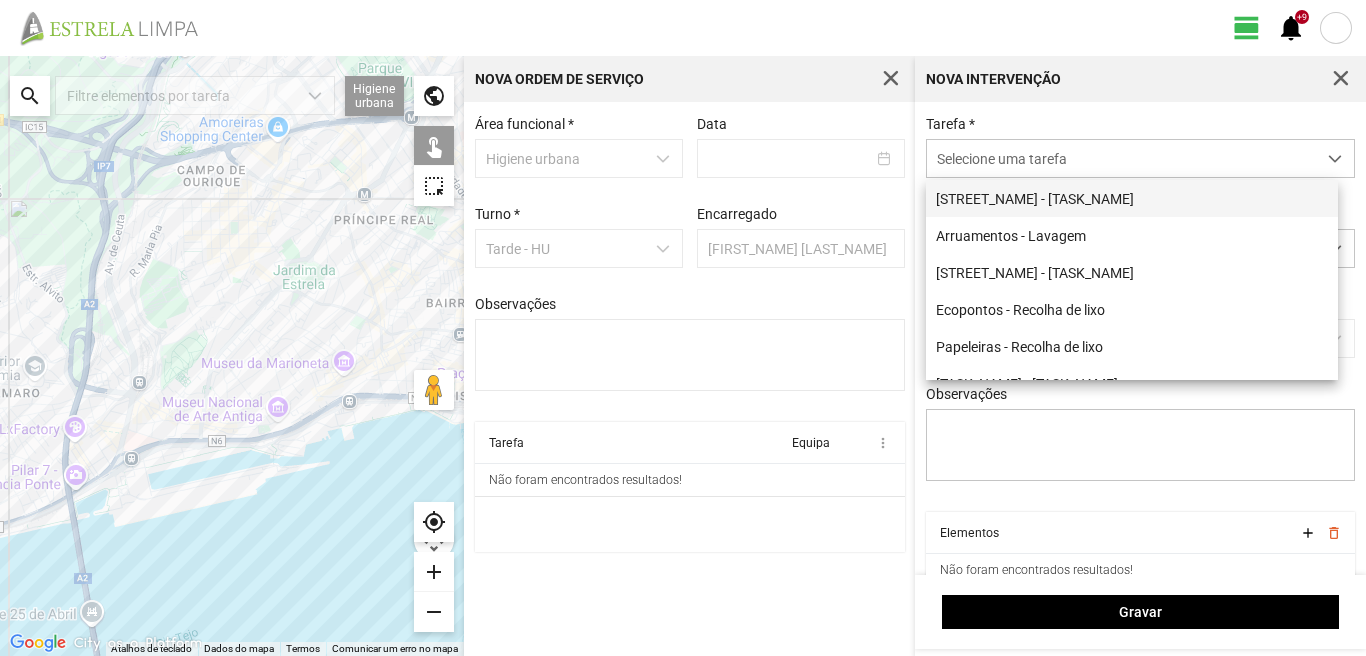 click on "[STREET_NAME] - [TASK_NAME]" at bounding box center [1132, 198] 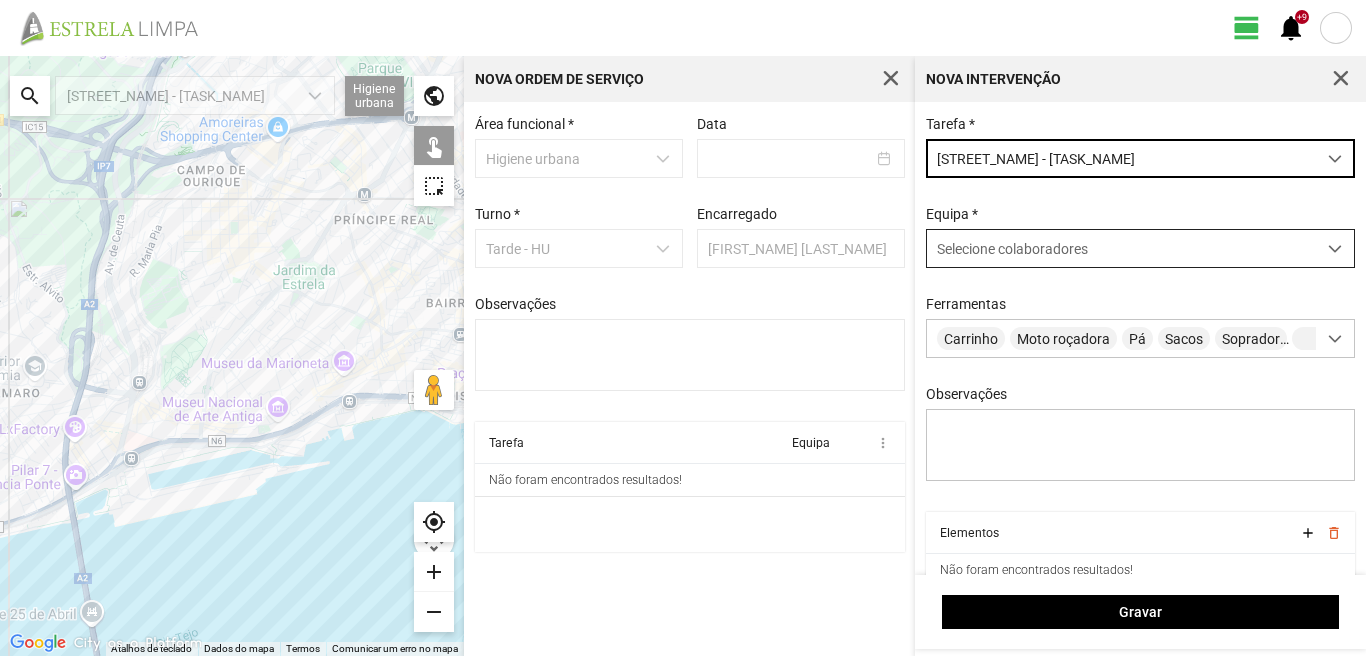 click at bounding box center [1335, 248] 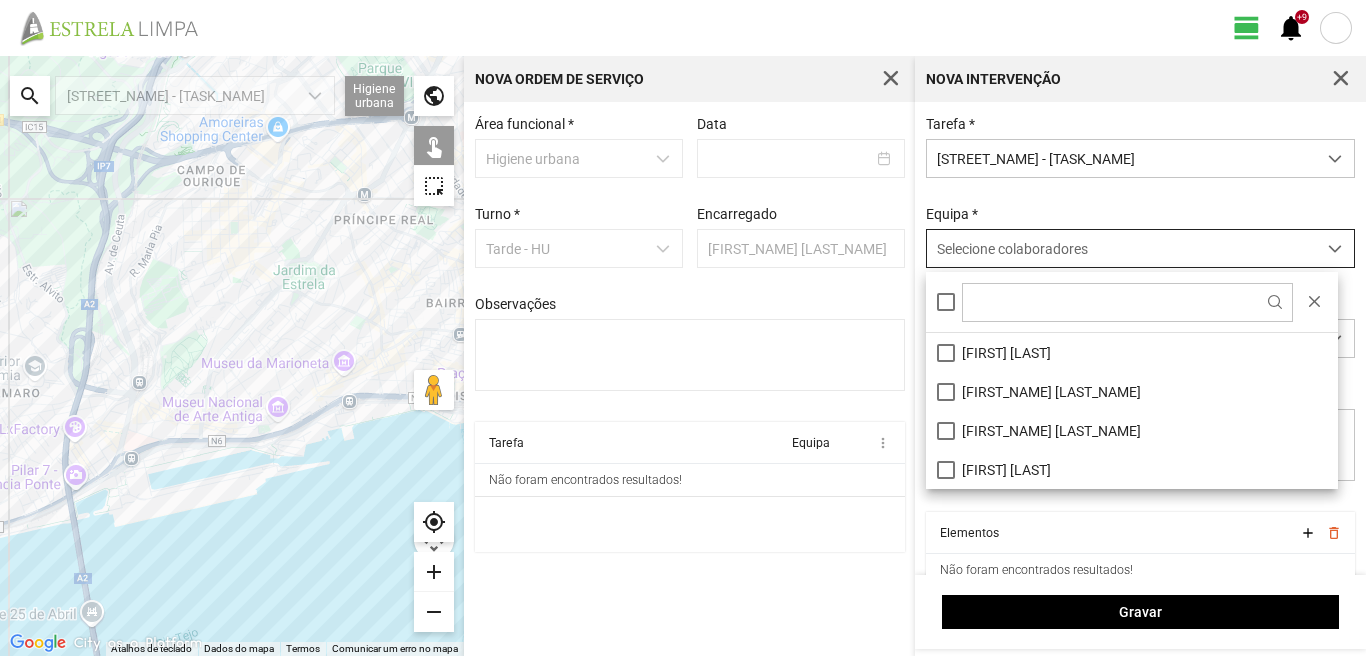 scroll, scrollTop: 11, scrollLeft: 89, axis: both 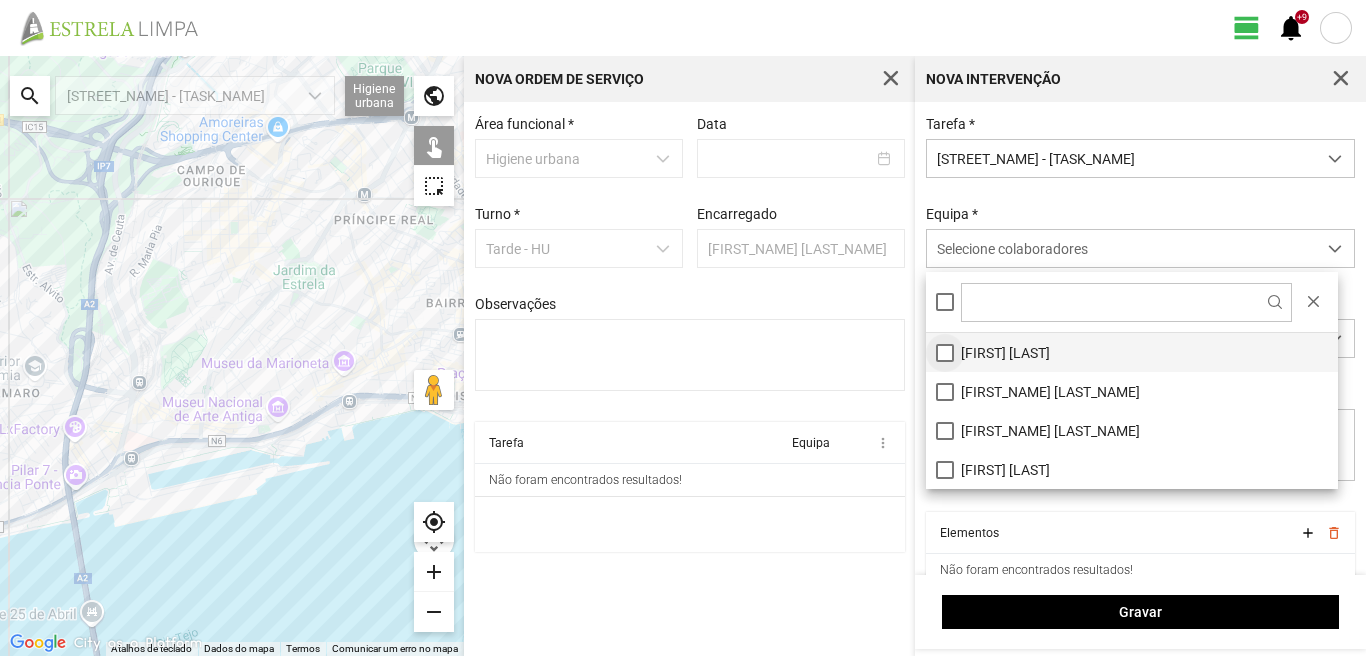 click on "[FIRST] [LAST]" at bounding box center [1132, 352] 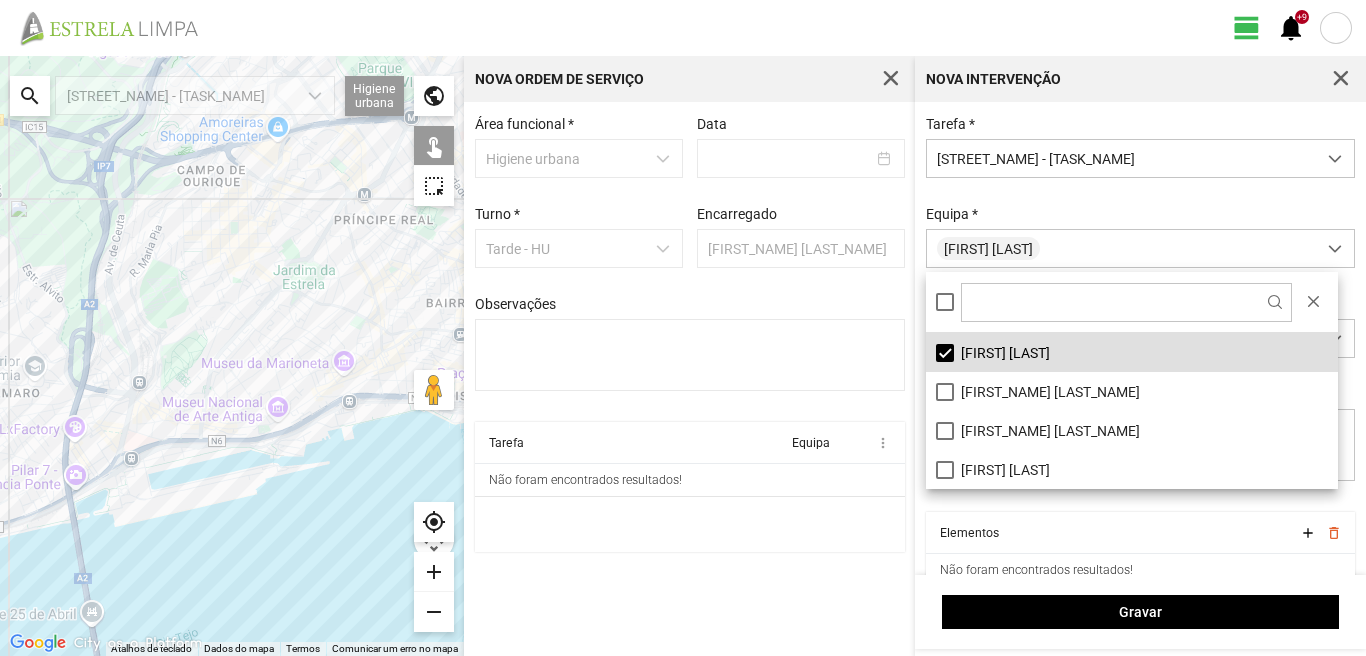 click on "Tarefa Equipa more_vert   Não foram encontrados resultados!" at bounding box center [690, 487] 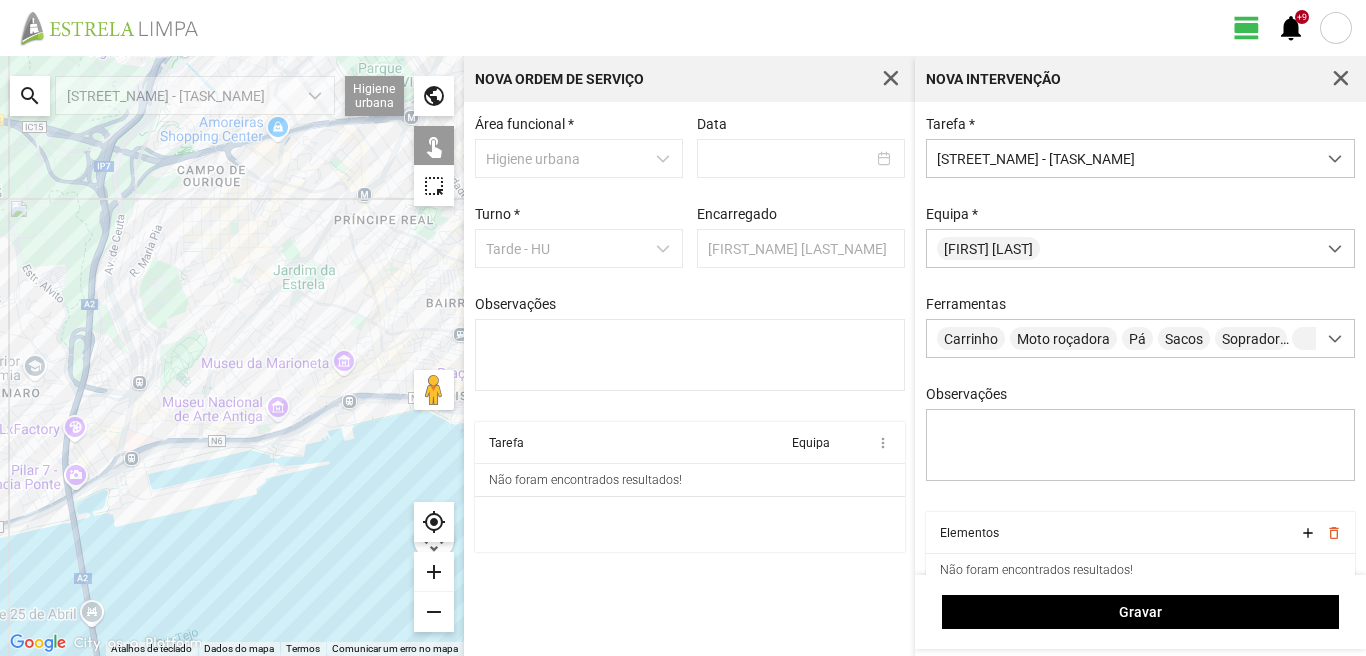 click on "search" 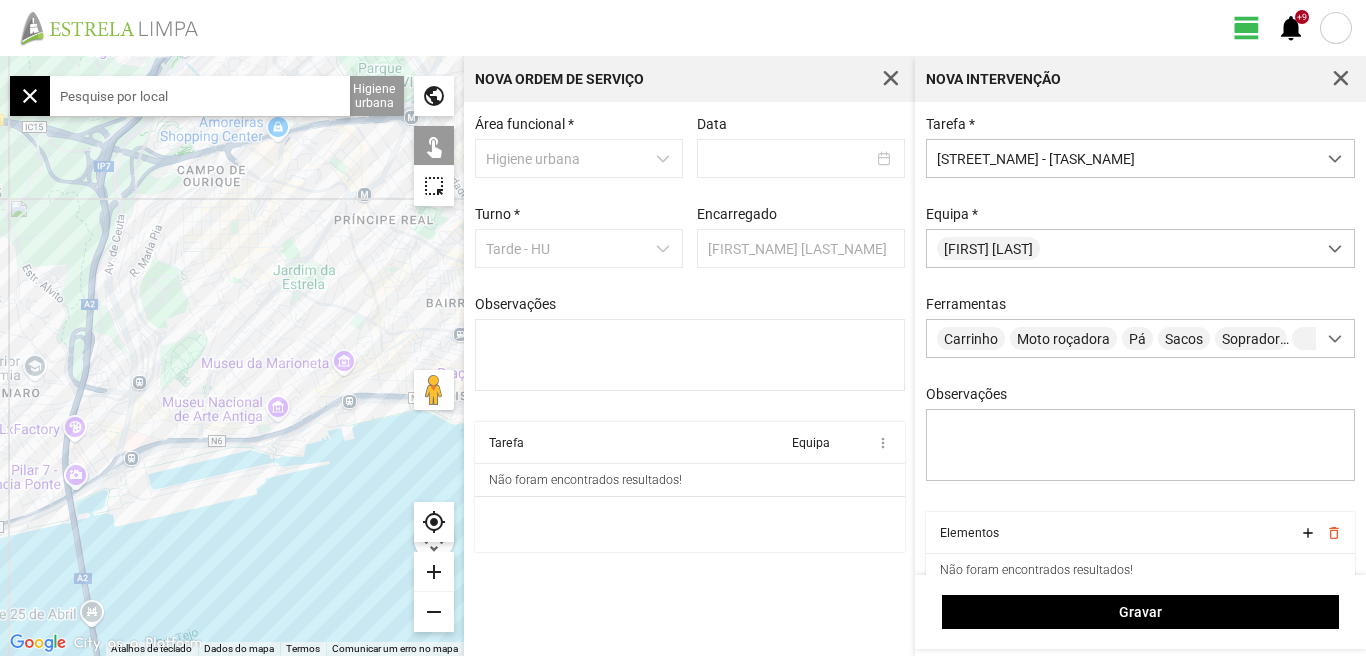scroll, scrollTop: 85, scrollLeft: 0, axis: vertical 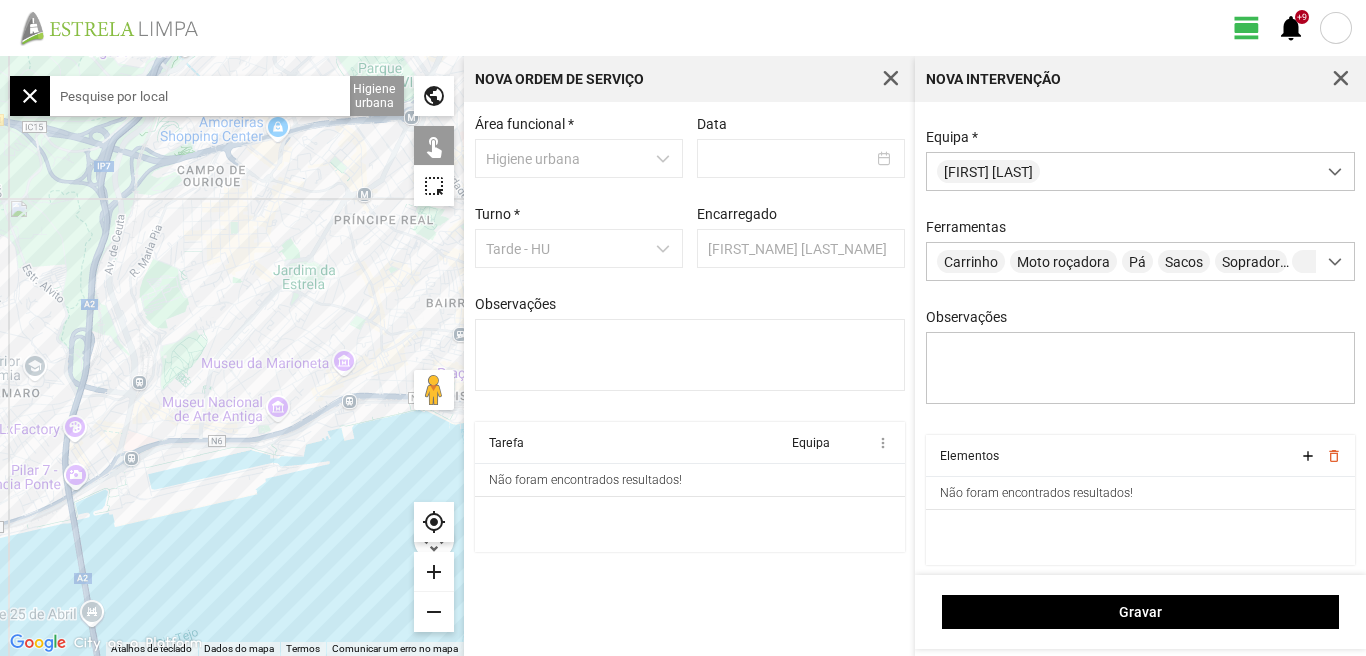 click 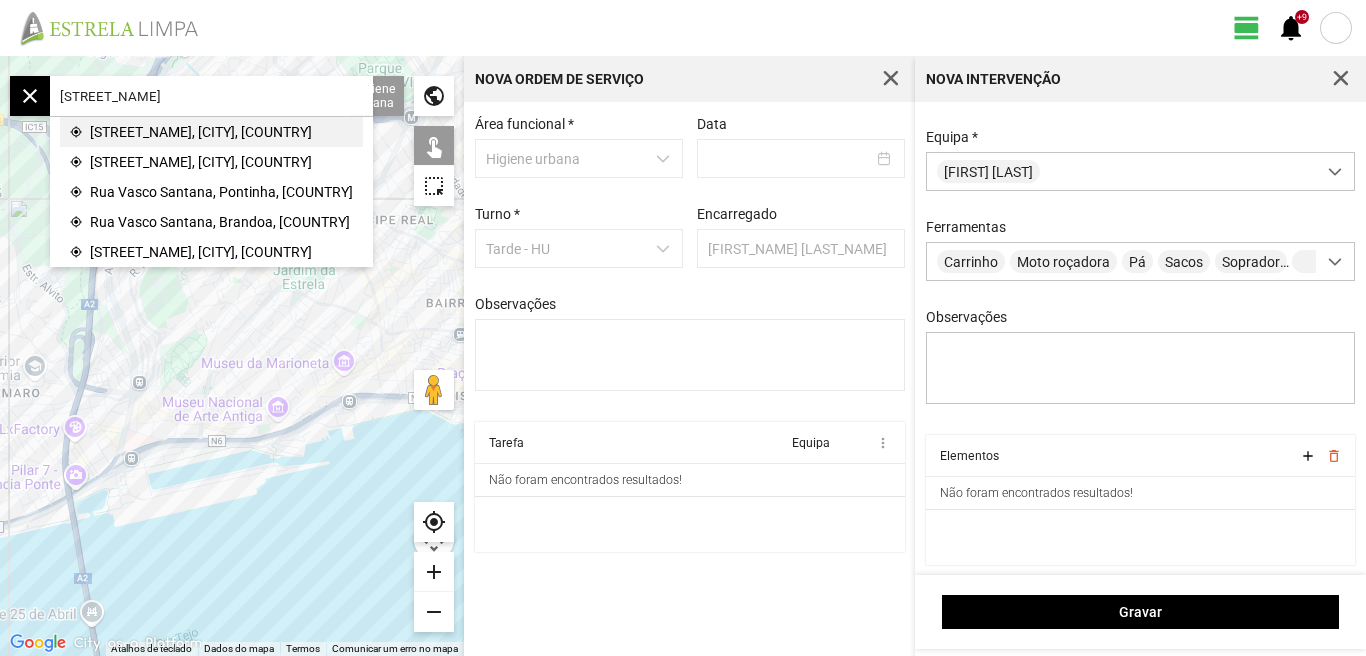 click on "[STREET_NAME], [CITY], [COUNTRY]" 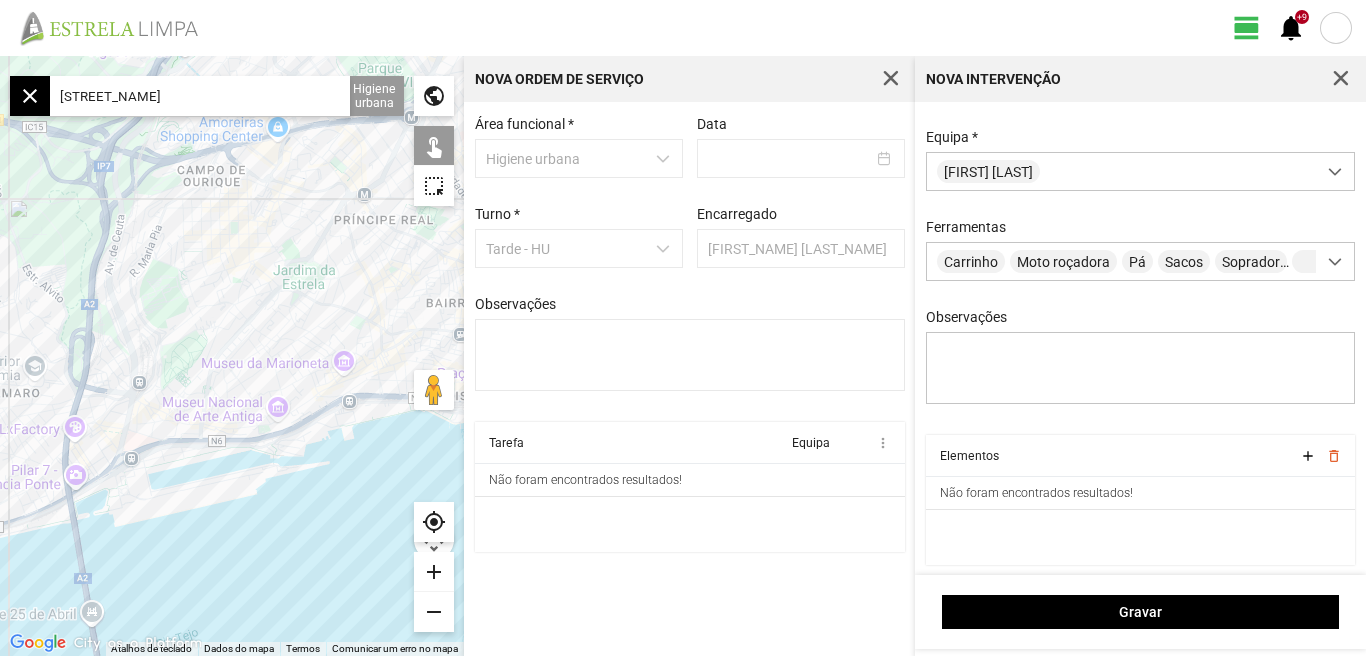 type on "R. de Sant'Ana à Lapa, [CITY], [COUNTRY]" 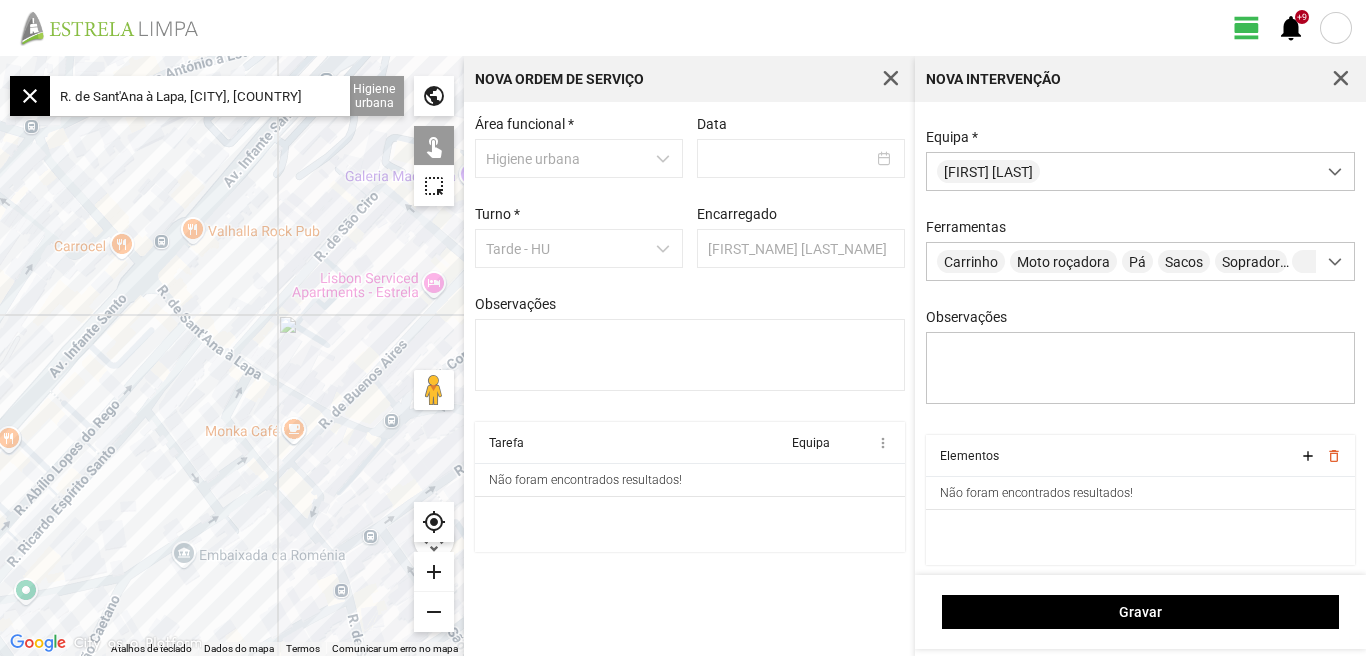 click on "add" 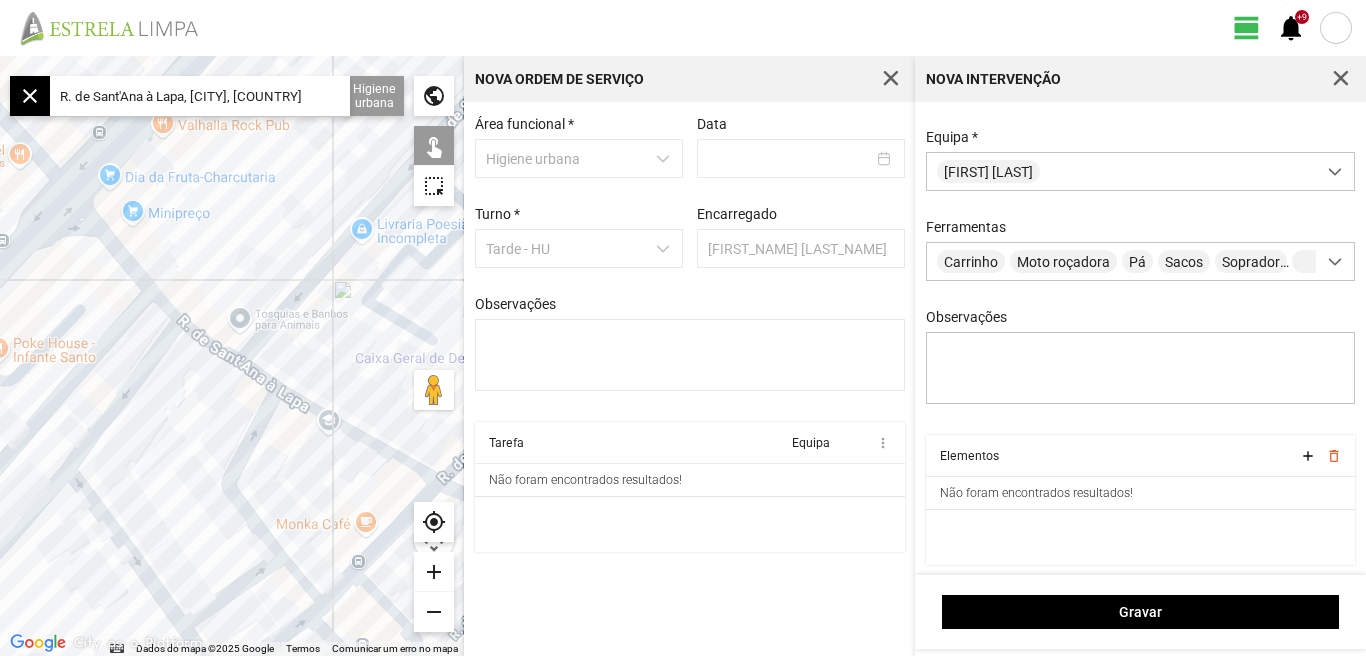 drag, startPoint x: 156, startPoint y: 428, endPoint x: 283, endPoint y: 487, distance: 140.0357 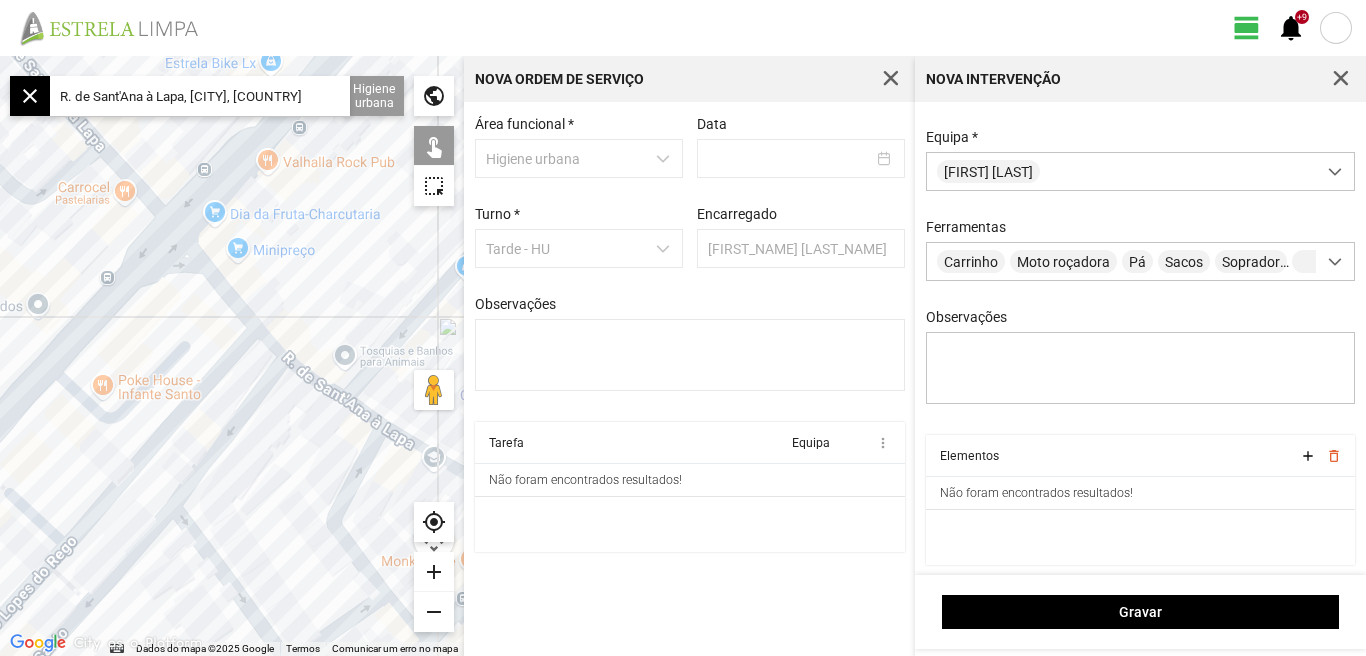 drag, startPoint x: 153, startPoint y: 375, endPoint x: 169, endPoint y: 384, distance: 18.35756 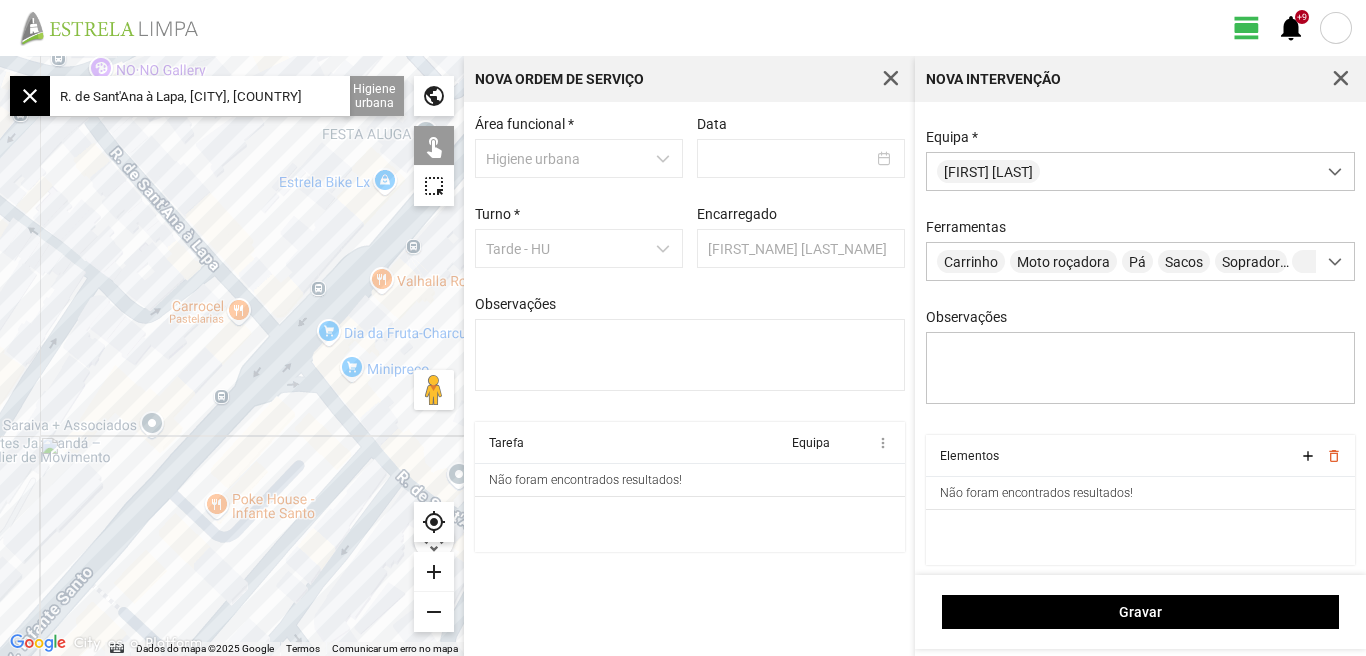 drag, startPoint x: 64, startPoint y: 308, endPoint x: 132, endPoint y: 372, distance: 93.38094 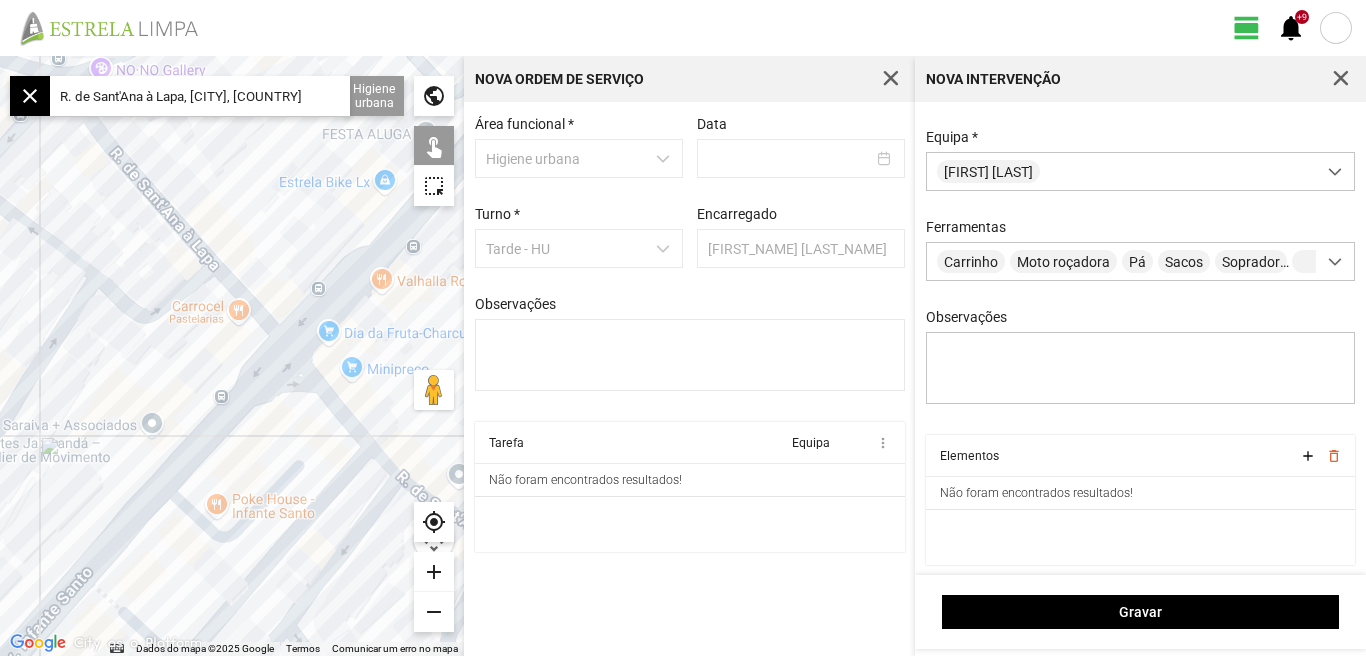 click 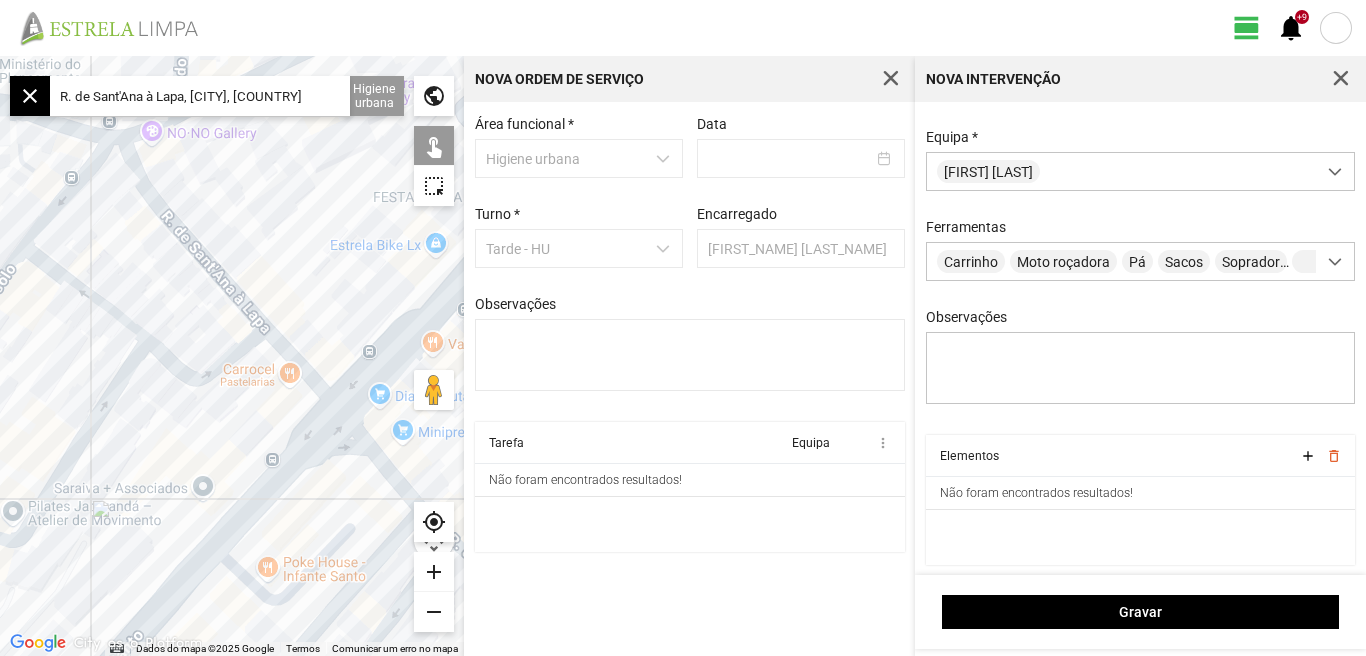 drag, startPoint x: 74, startPoint y: 174, endPoint x: 173, endPoint y: 308, distance: 166.60432 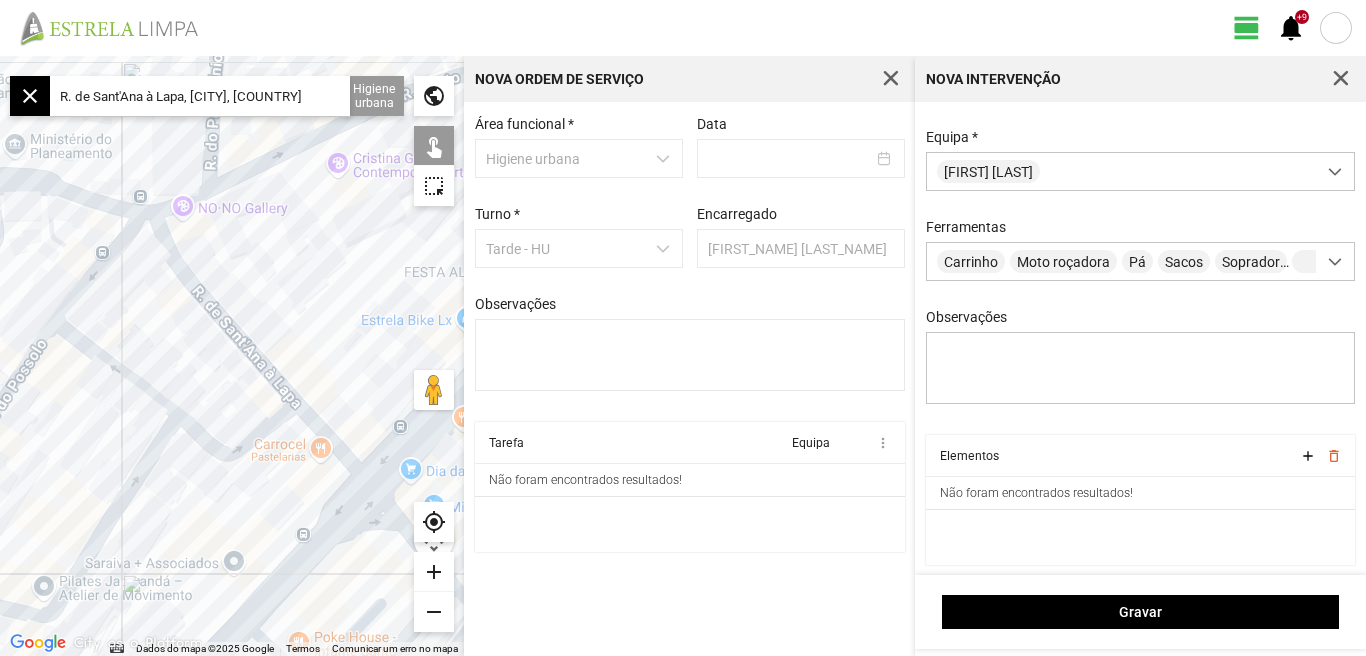 click 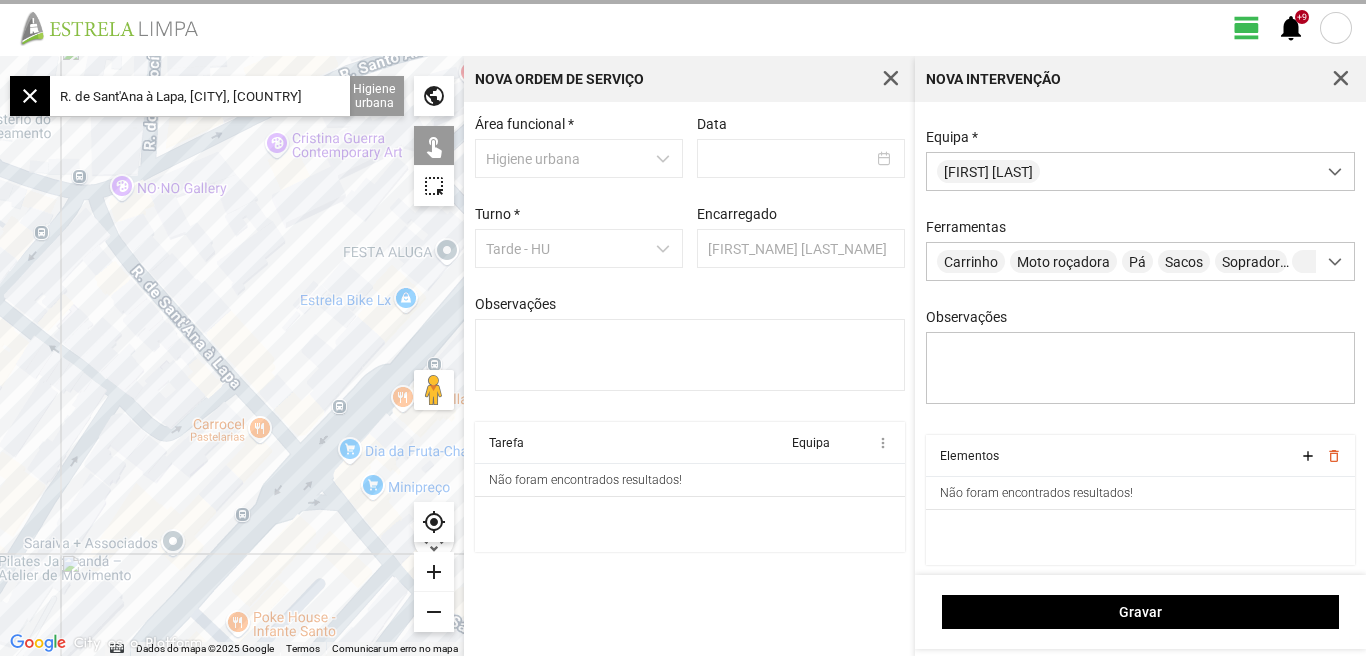 drag, startPoint x: 197, startPoint y: 267, endPoint x: 148, endPoint y: 248, distance: 52.554733 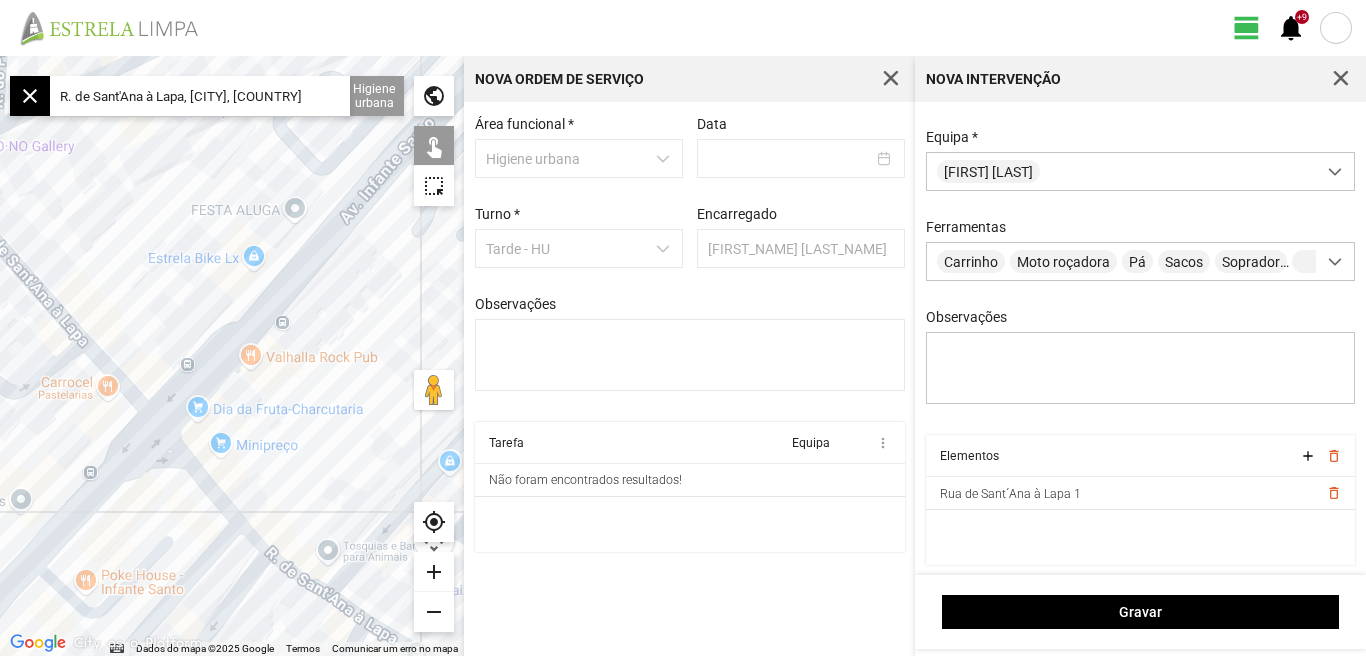 click 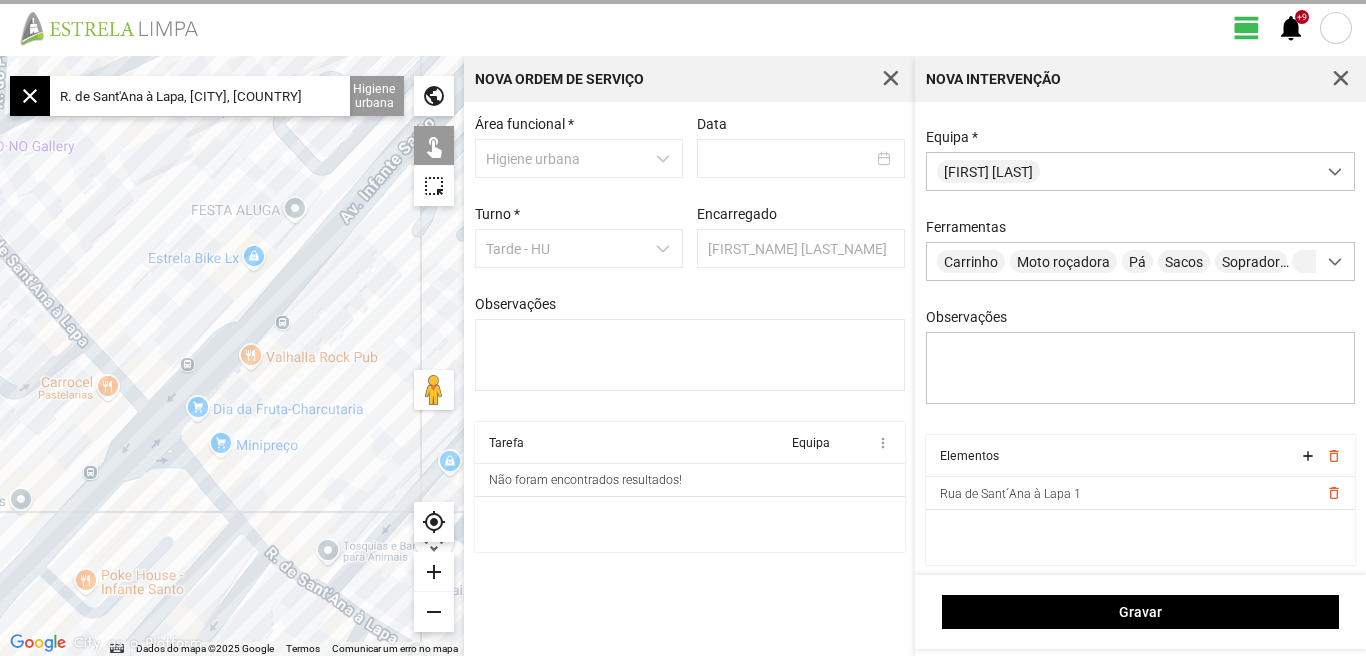 click 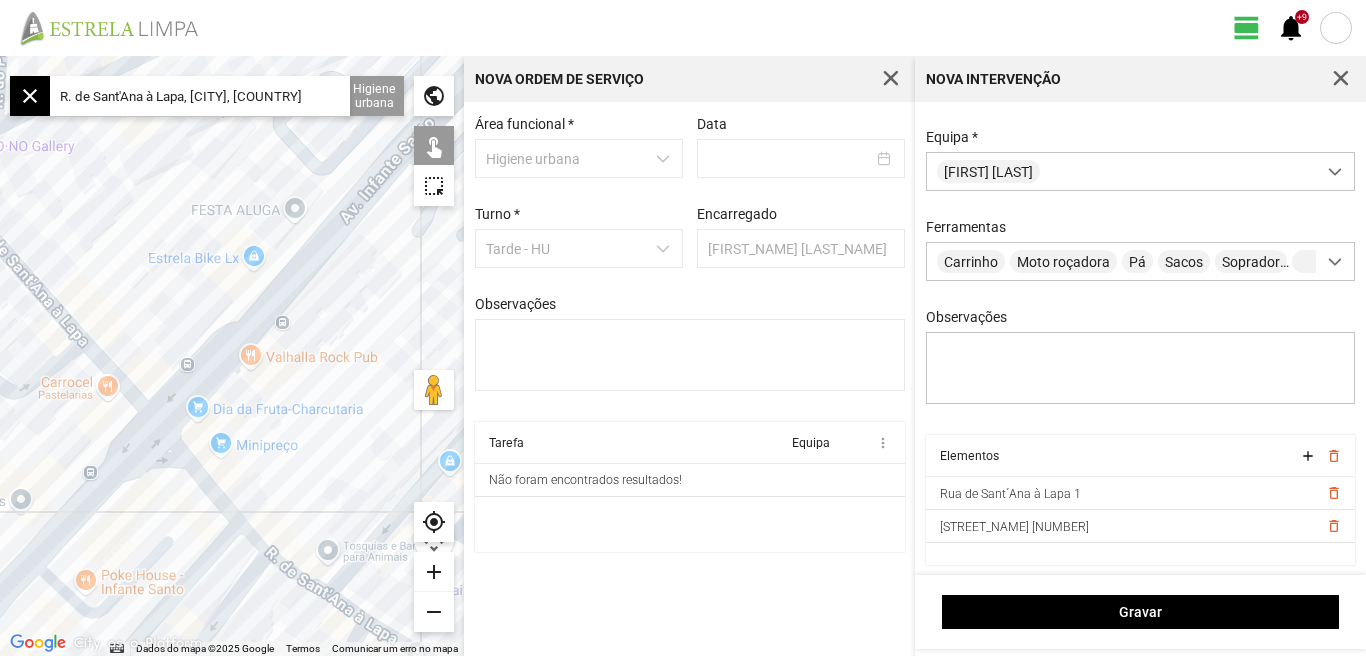 click 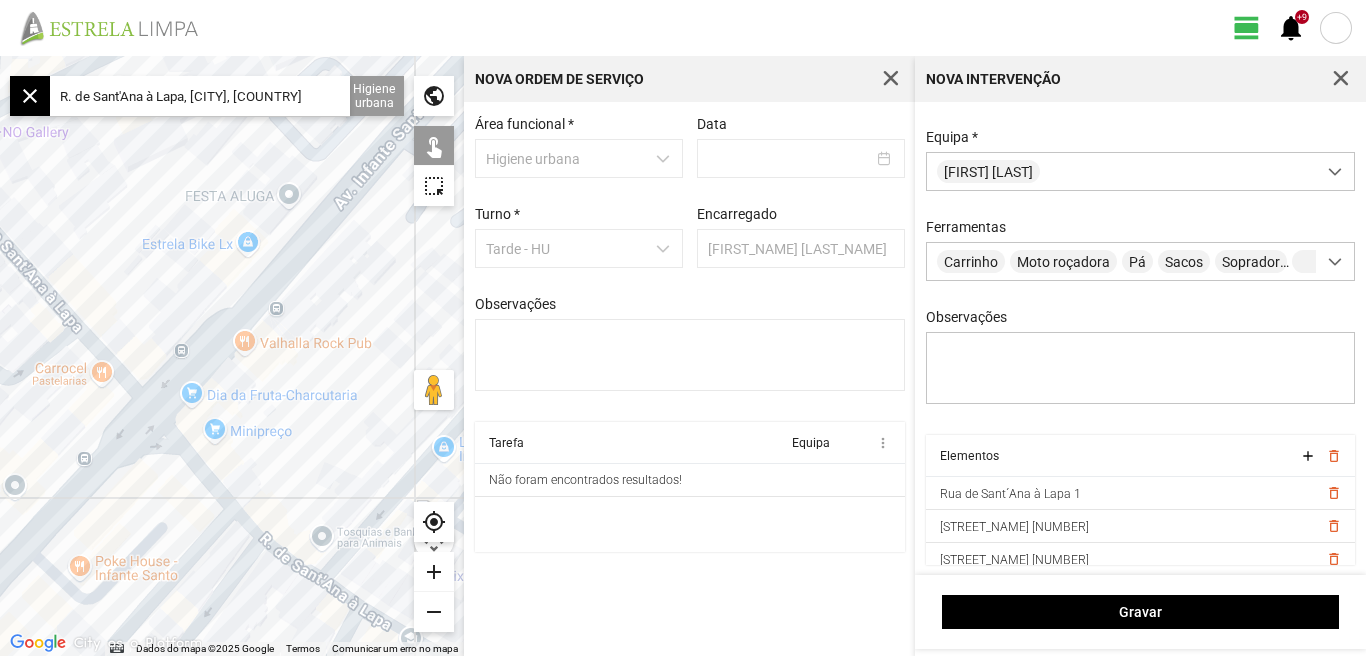 drag, startPoint x: 382, startPoint y: 457, endPoint x: 318, endPoint y: 382, distance: 98.59513 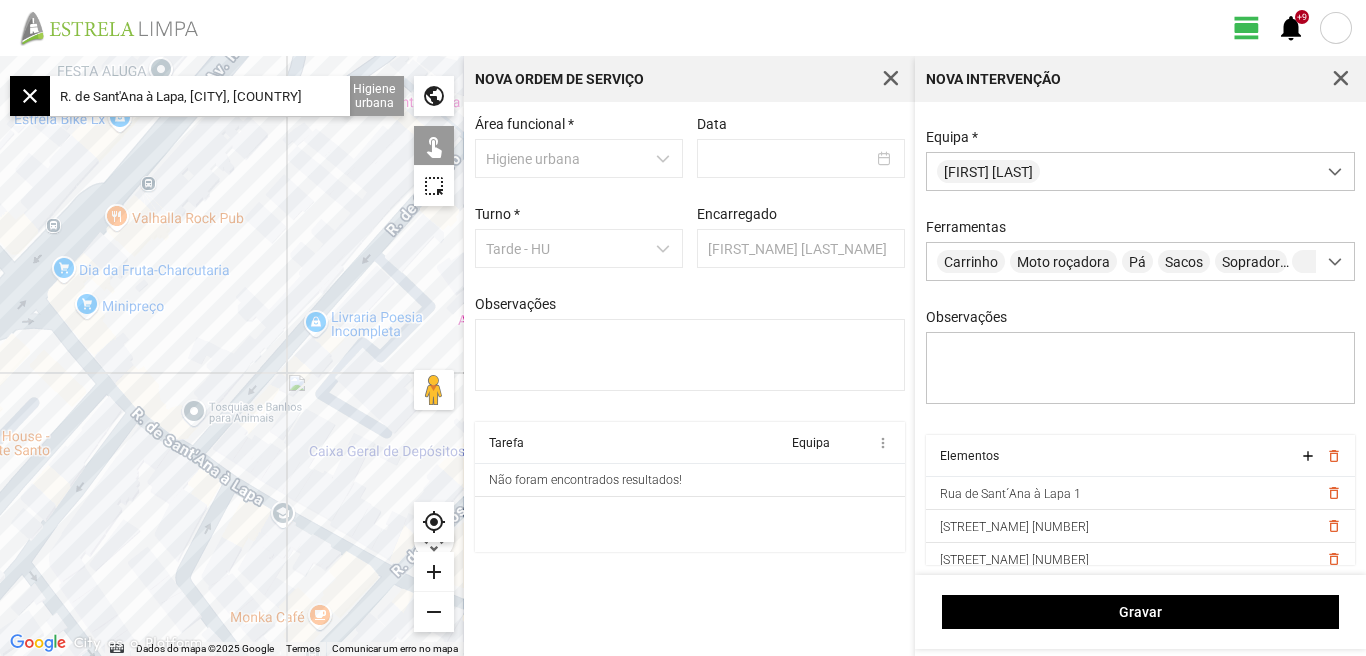 click 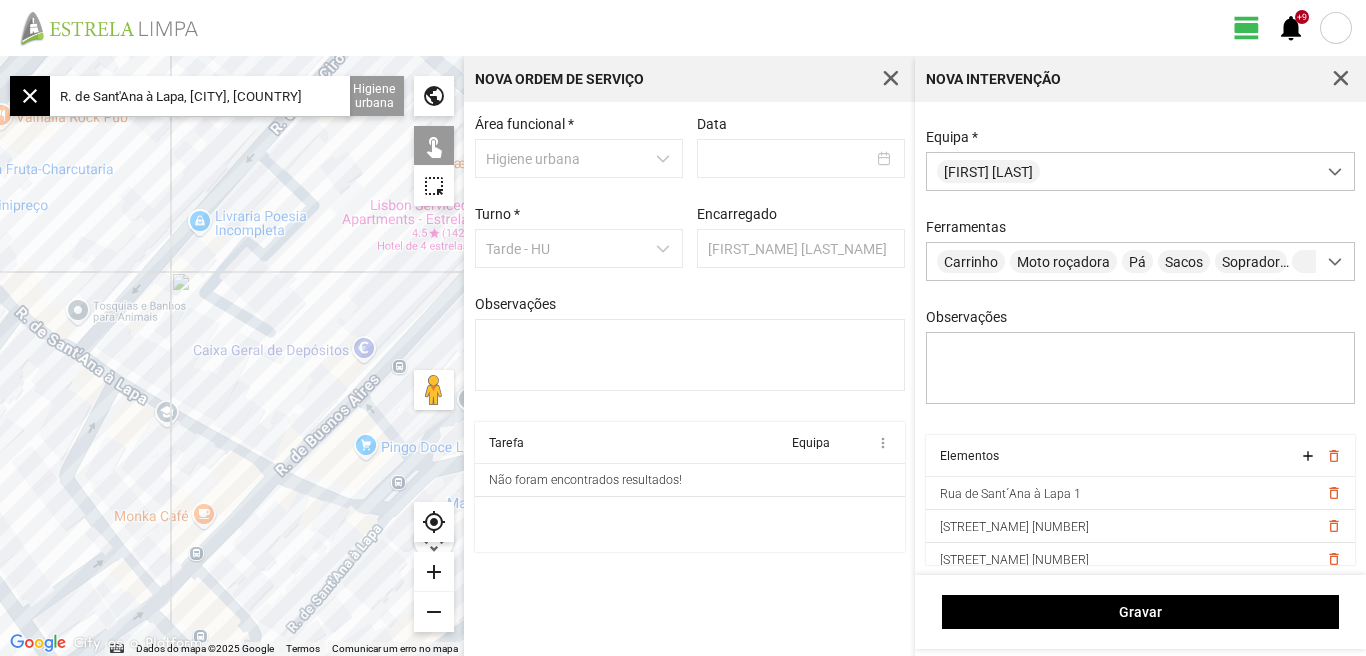 click 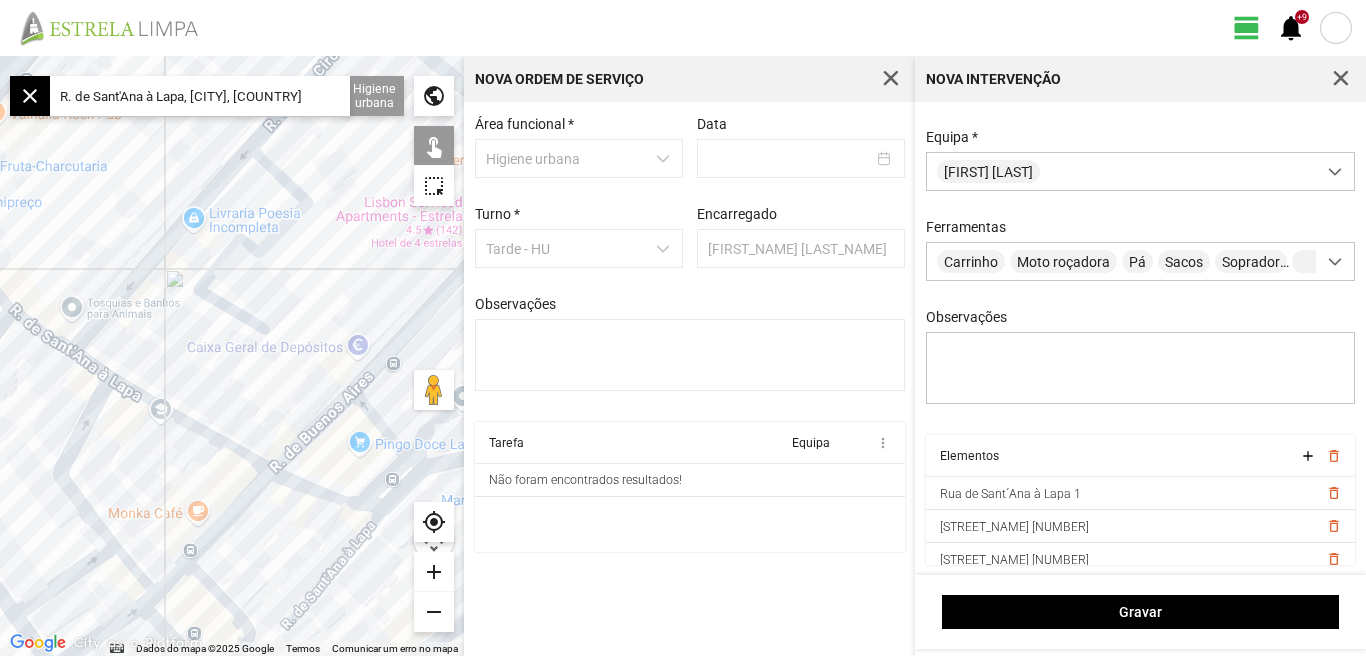 drag, startPoint x: 253, startPoint y: 365, endPoint x: 190, endPoint y: 341, distance: 67.41662 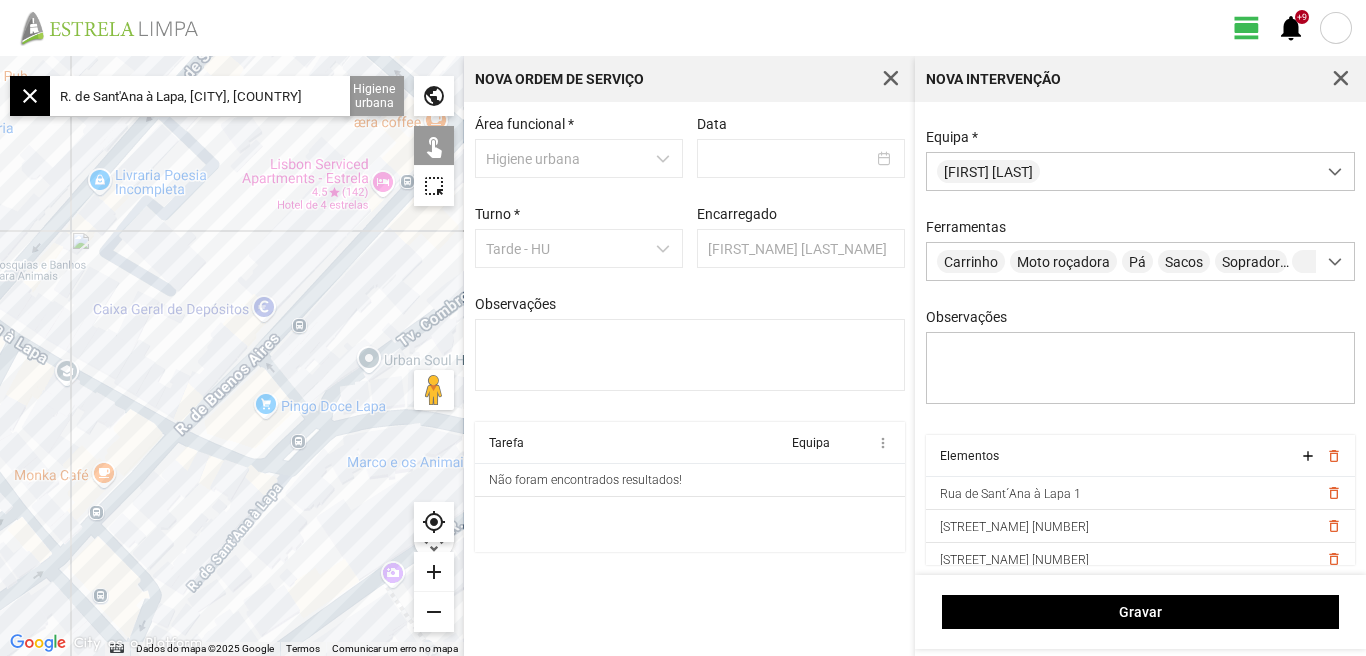 click 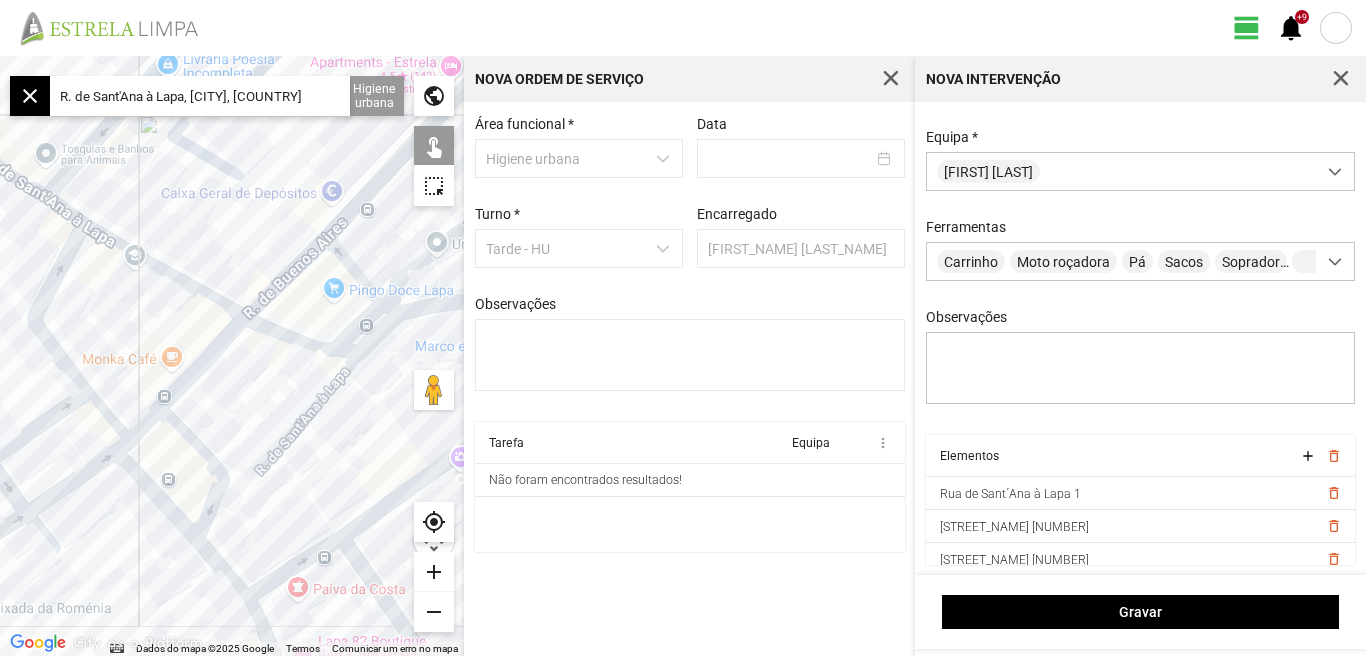 drag, startPoint x: 221, startPoint y: 401, endPoint x: 430, endPoint y: 438, distance: 212.24985 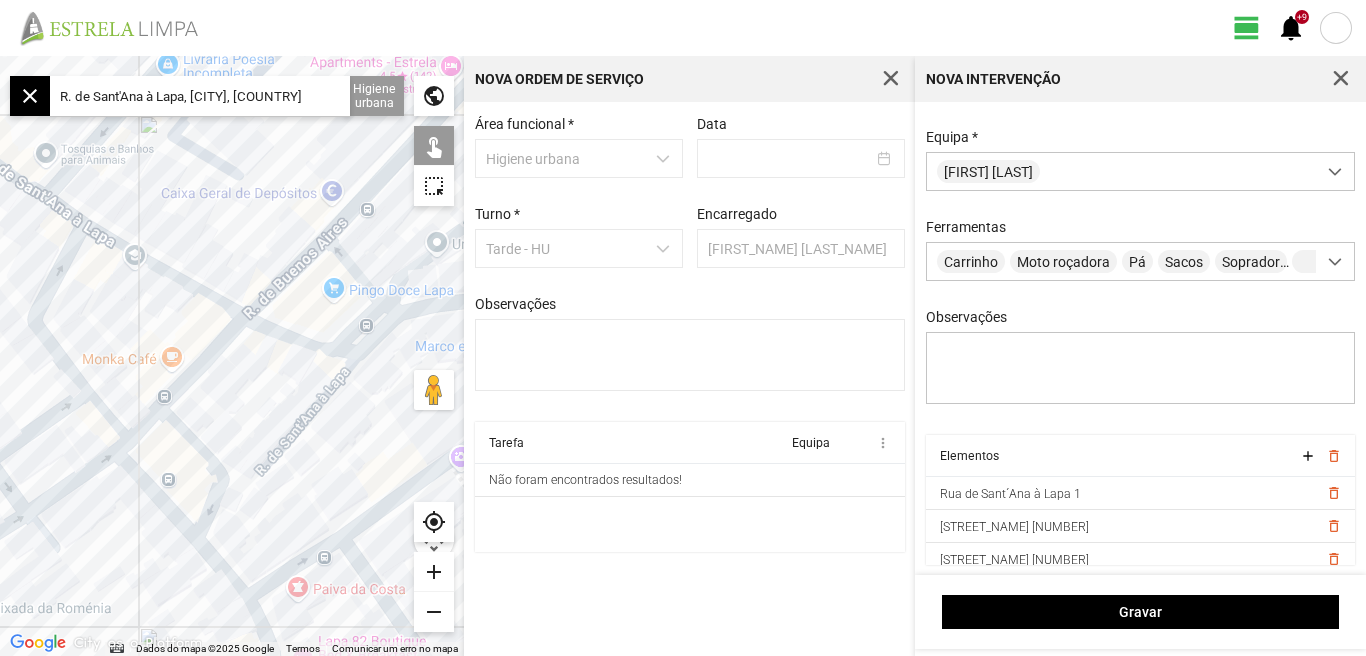 click 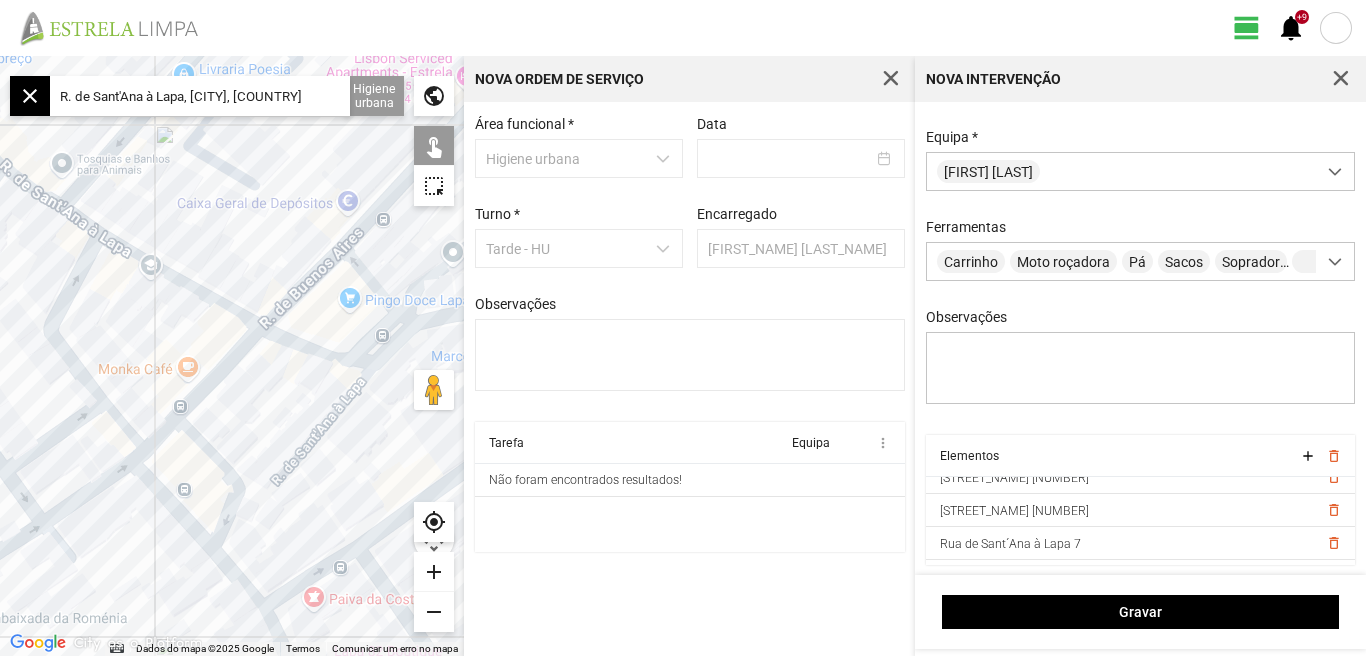 scroll, scrollTop: 176, scrollLeft: 0, axis: vertical 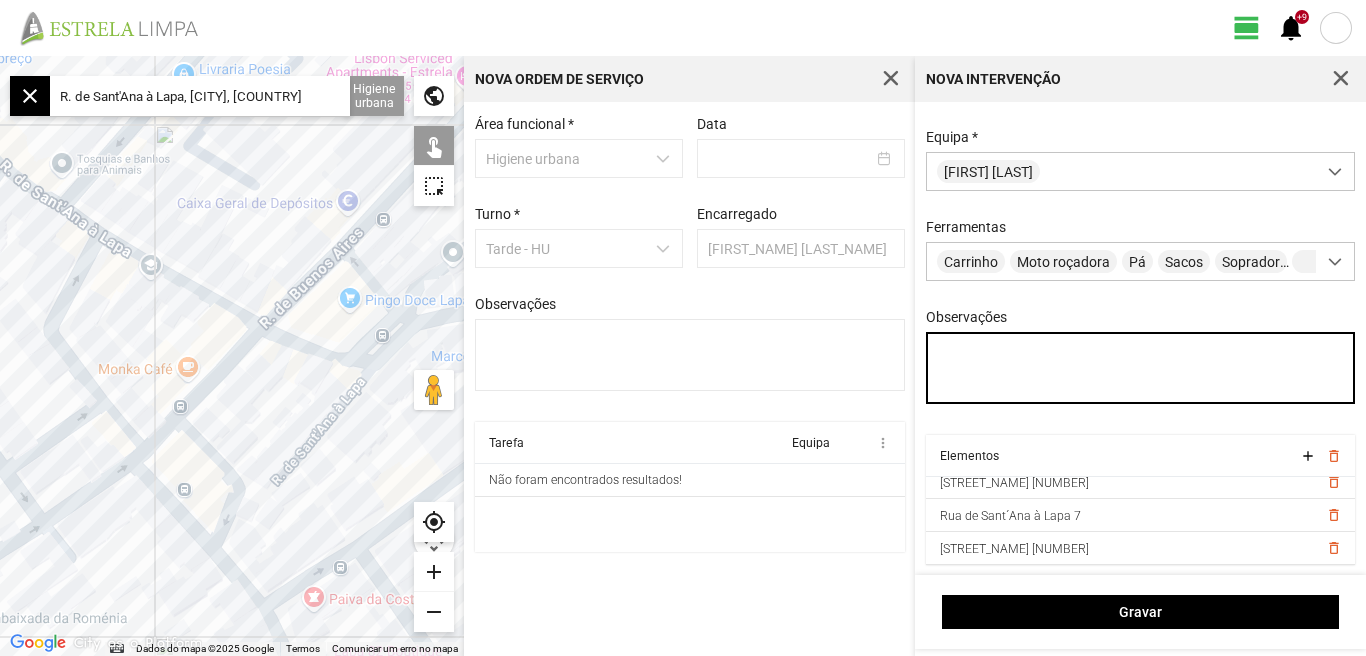 click on "Observações" at bounding box center [1141, 368] 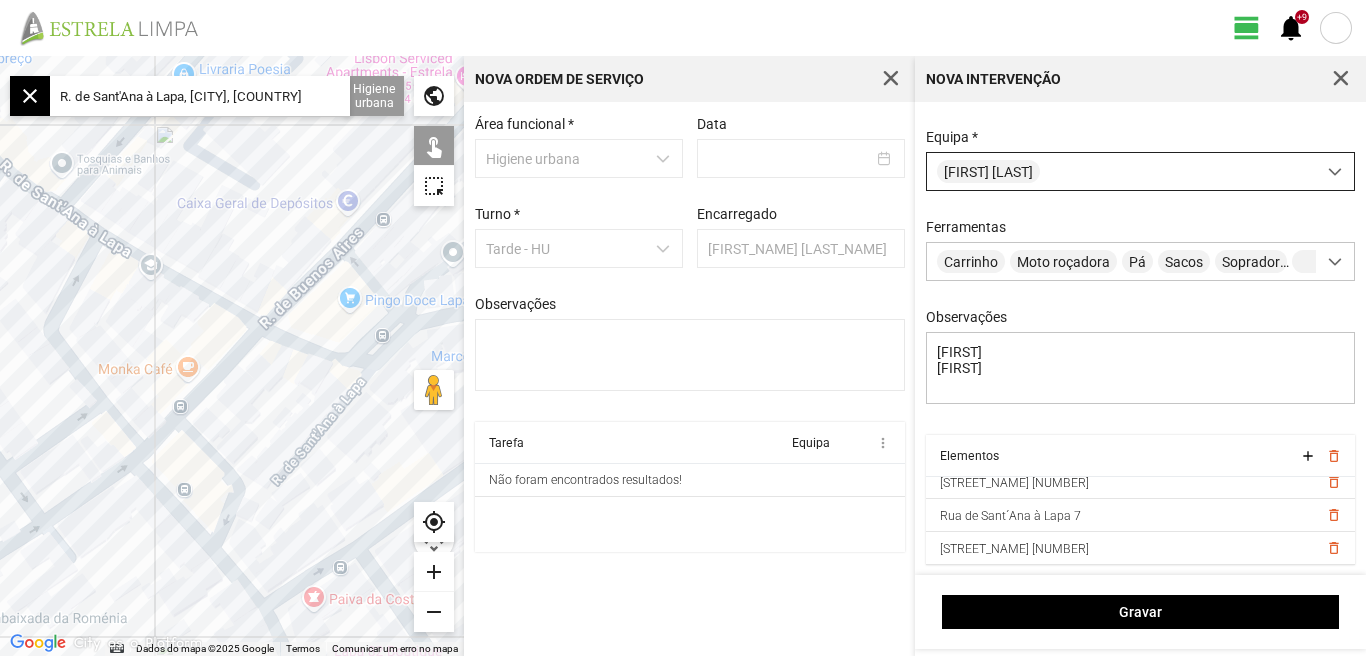 click at bounding box center (1335, 172) 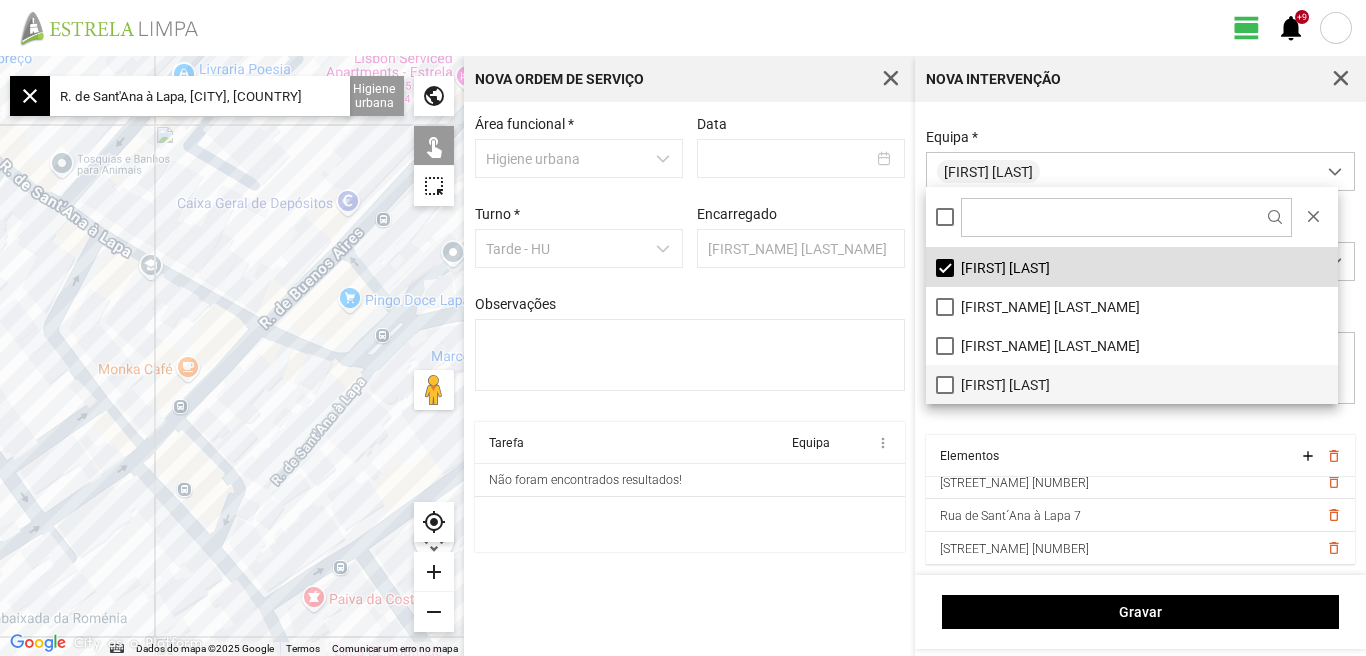 click on "[FIRST] [LAST]" at bounding box center [1132, 384] 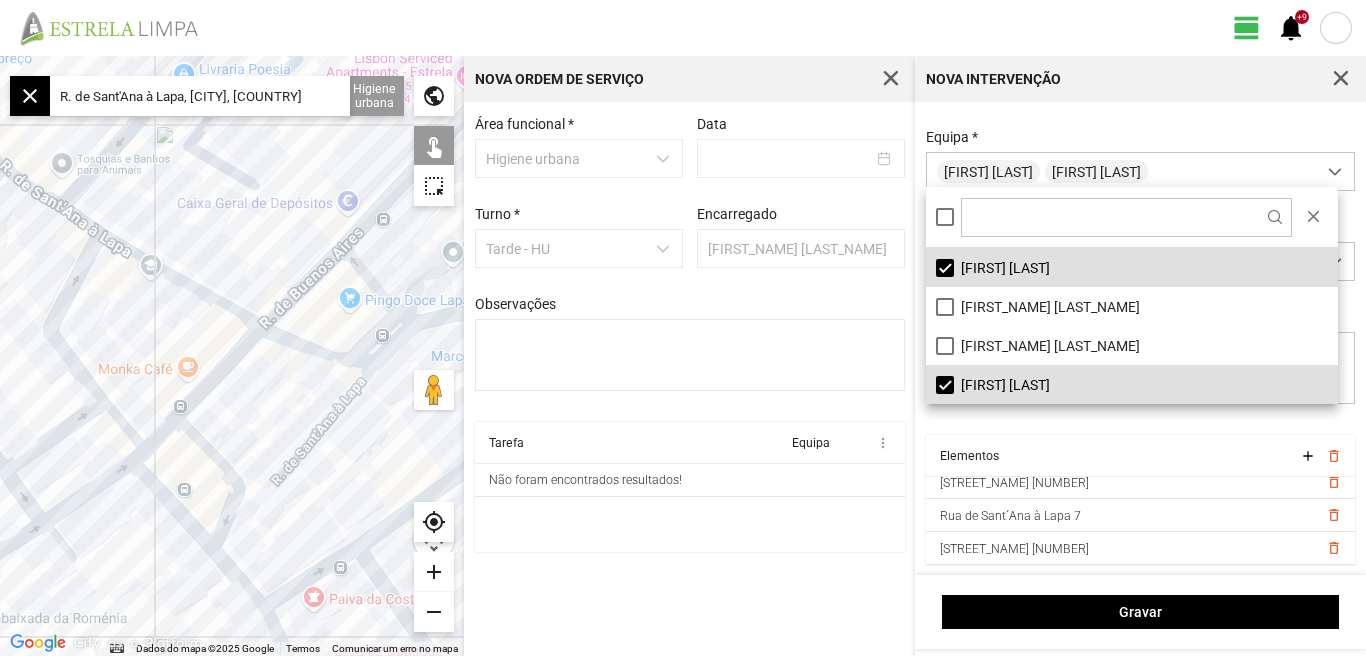 click on "[AREA_NAME] * [CATEGORY] [DATE]   [SHIFT_NAME] * [SHIFT_TIME] [MANAGER_NAME] [OBSERVATIONS] [TASK_NAME] [TEAM_NAME] more_vert   No results found!" at bounding box center [689, 379] 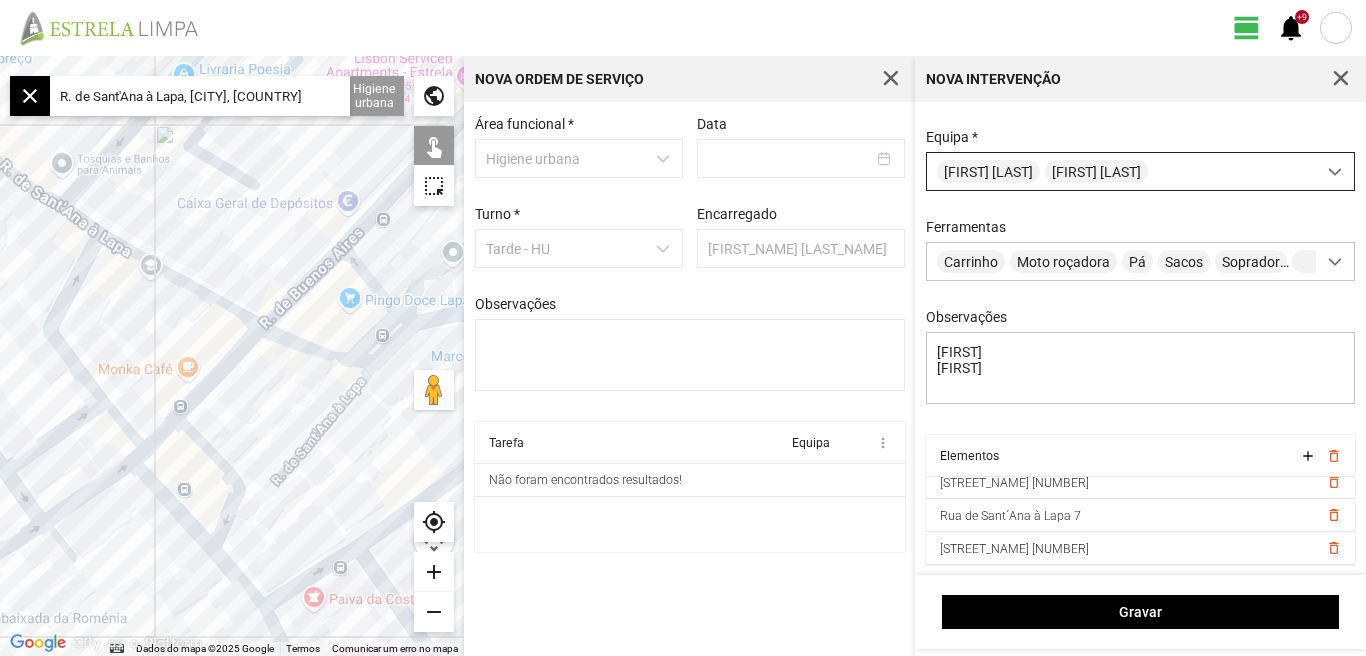 click at bounding box center (1335, 172) 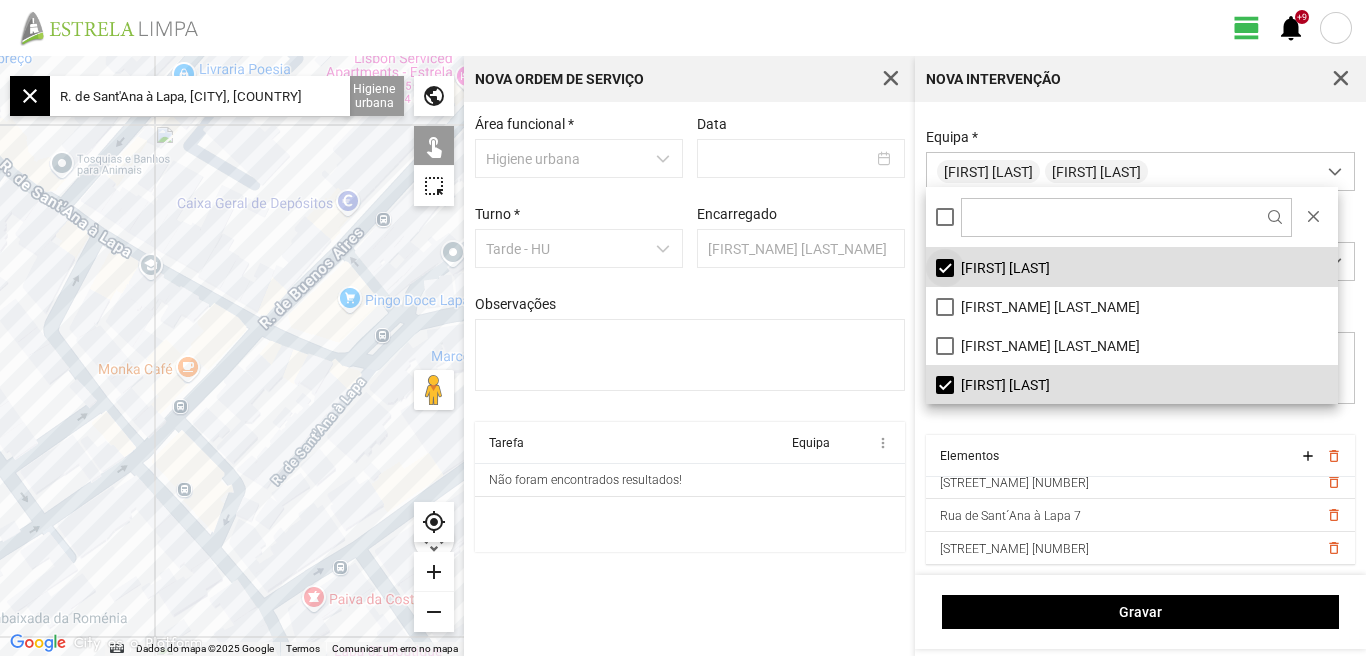 click on "[FIRST] [LAST]" at bounding box center [1132, 267] 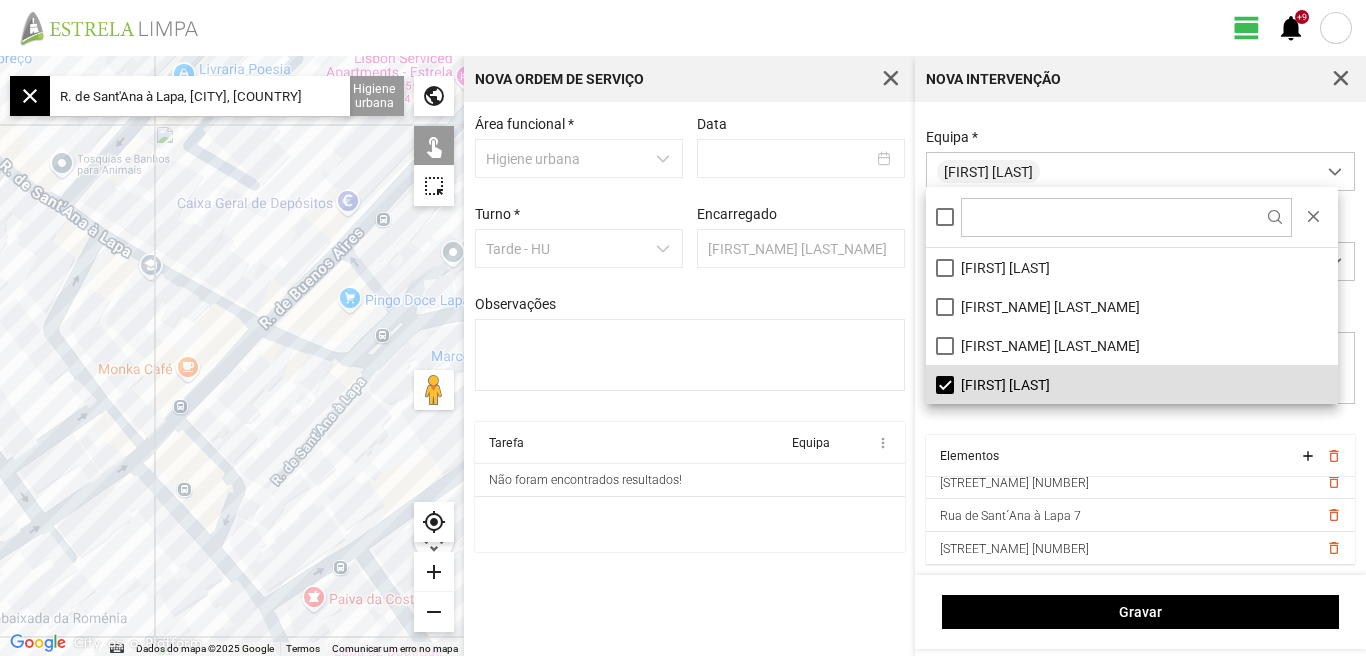 click on "[AREA_NAME] * [CATEGORY] [DATE]   [SHIFT_NAME] * [SHIFT_TIME] [MANAGER_NAME] [OBSERVATIONS] [TASK_NAME] [TEAM_NAME] more_vert   No results found!" at bounding box center (689, 379) 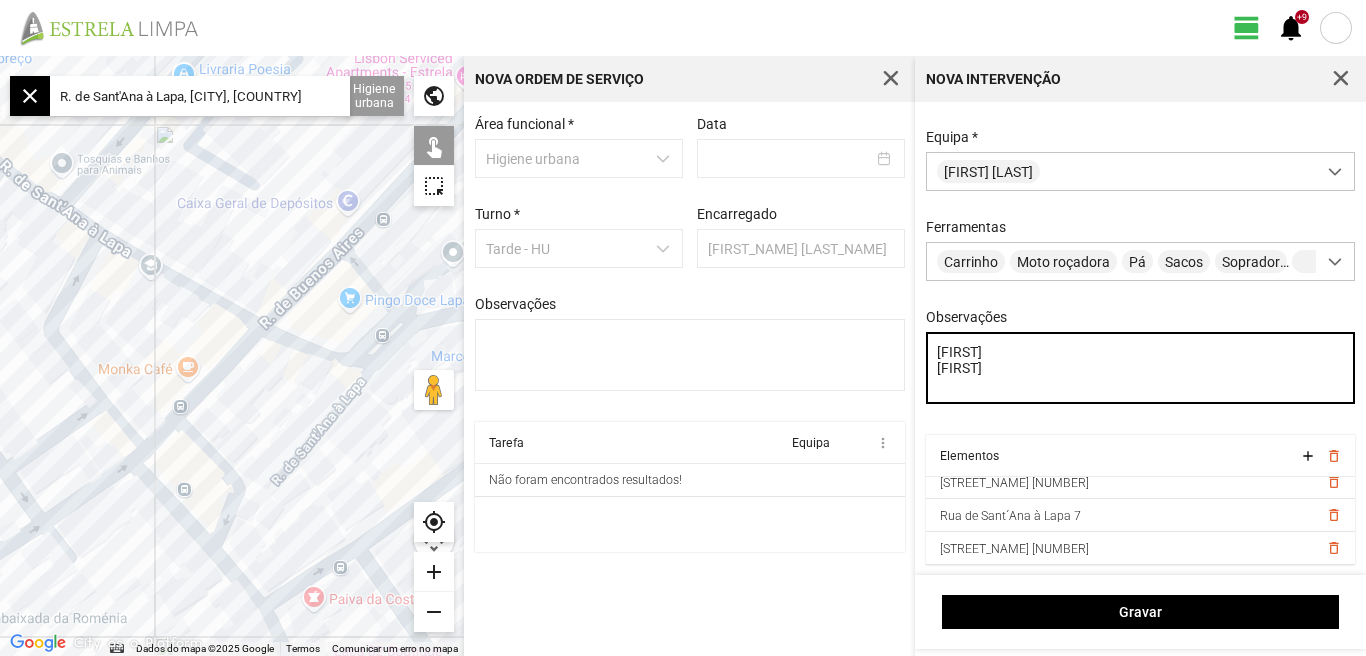 click on "[FIRST]
[FIRST]" at bounding box center [1141, 368] 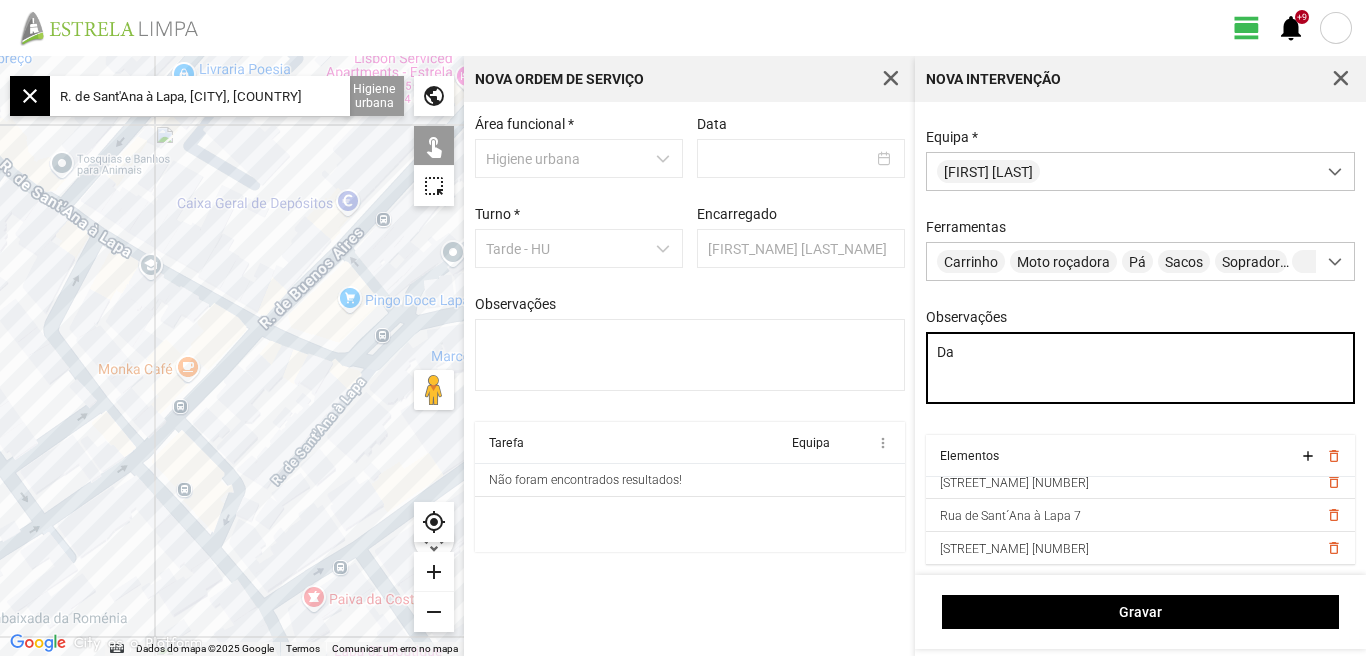 type on "D" 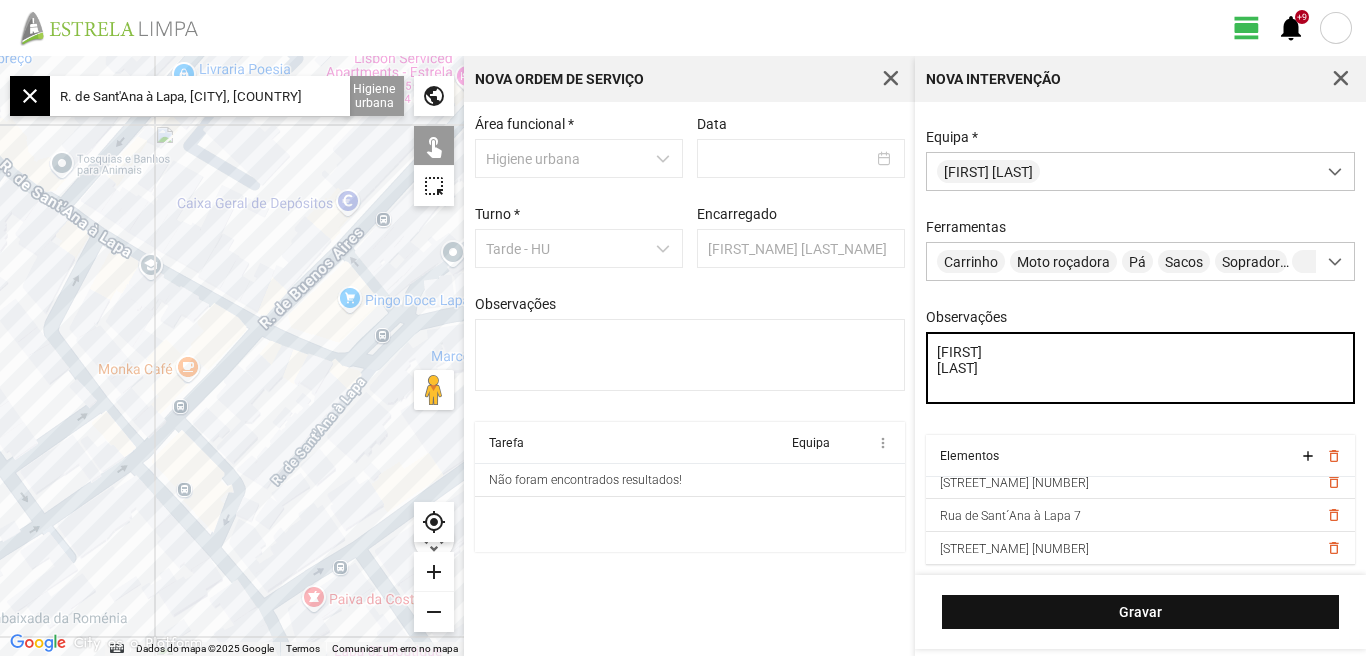 type on "[FIRST]
[LAST]" 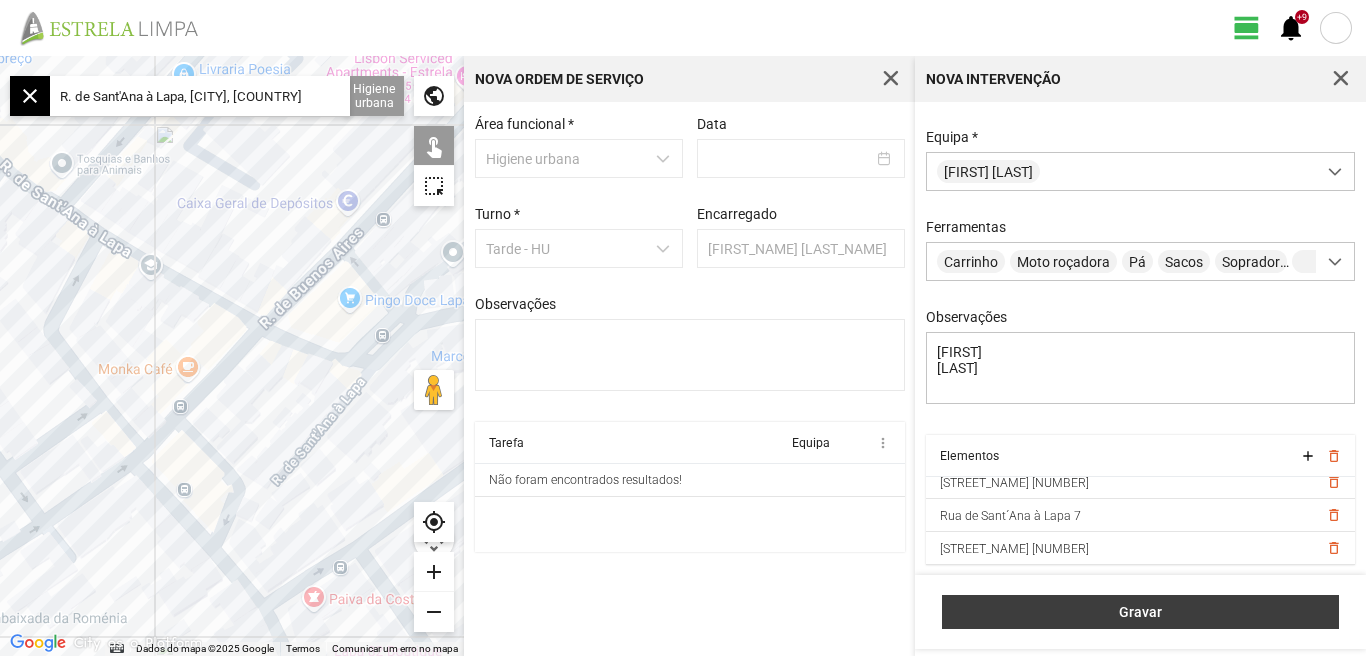 click on "Gravar" at bounding box center [1141, 612] 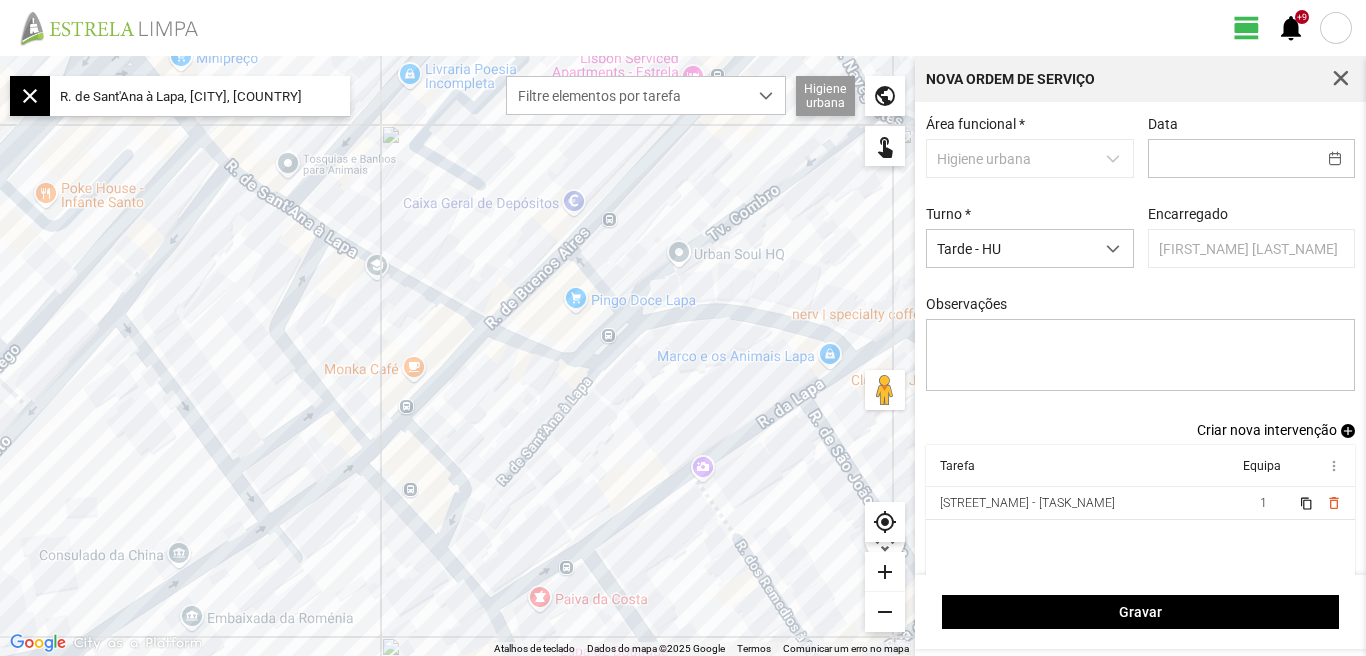 click on "Criar nova intervenção" at bounding box center [1267, 430] 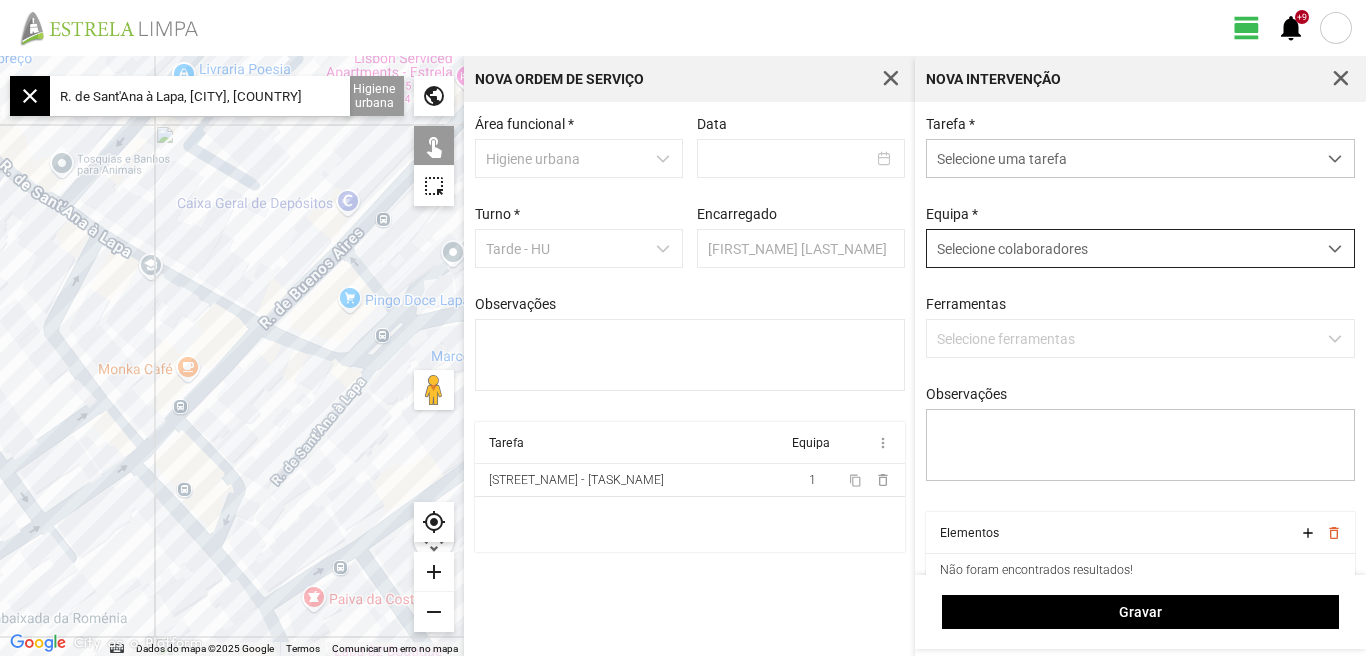click at bounding box center (1335, 249) 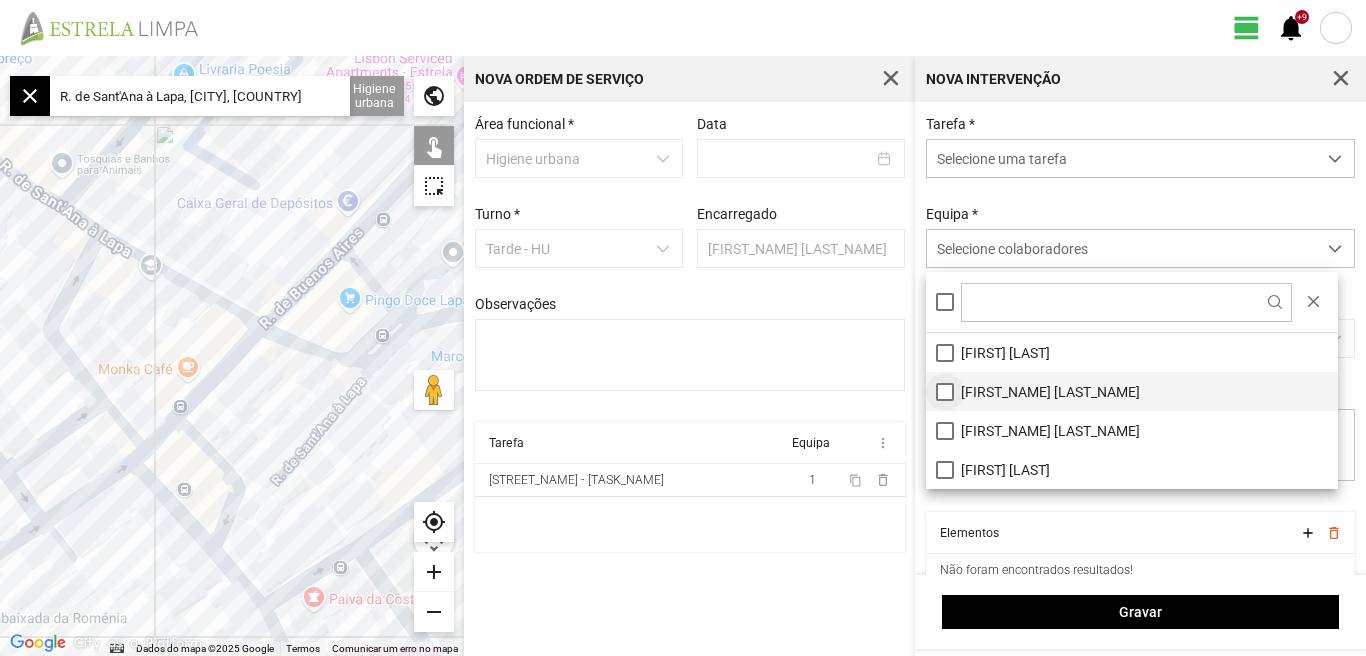 click on "[FIRST_NAME] [LAST_NAME]" at bounding box center (1132, 391) 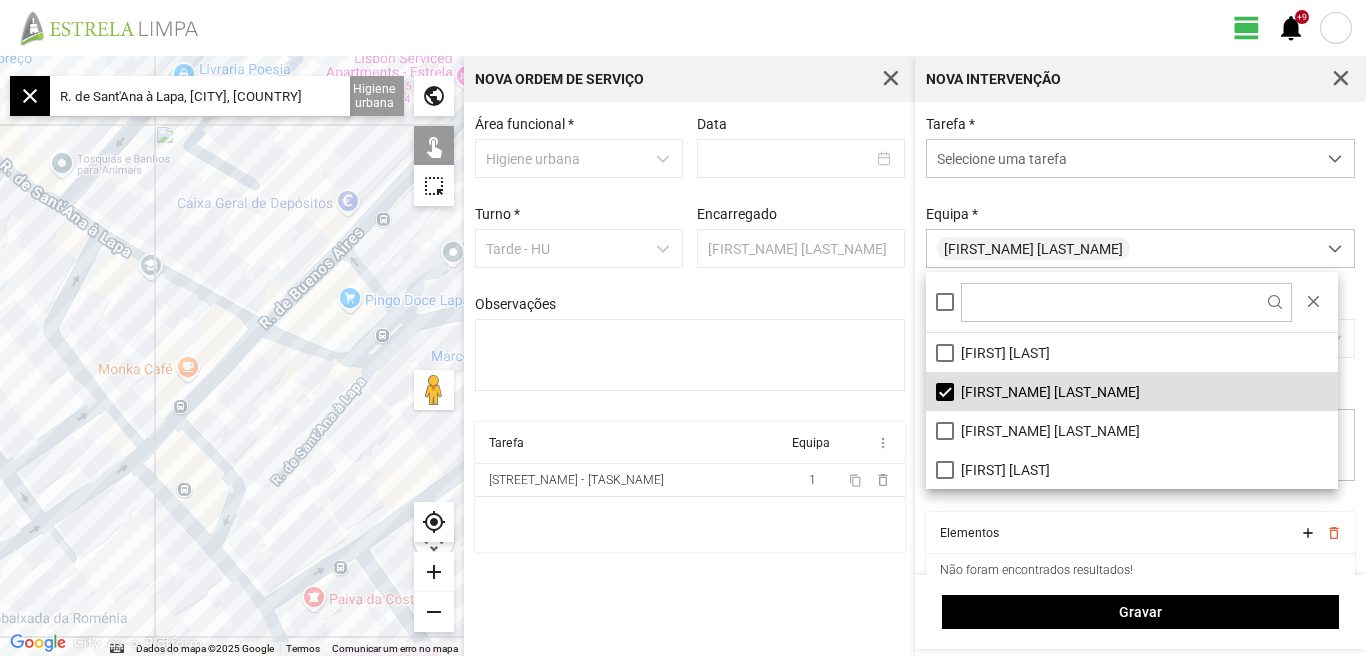 click on "[AREA_NAME] * [CATEGORY] [DATE]   [SHIFT_NAME] * [SHIFT_TIME] [MANAGER_NAME] [OBSERVATIONS] [TASK_NAME] [TEAM_NAME] more_vert    [STREET_NAME] - [TASK_NAME]  1 content_copy    delete_outline" at bounding box center [689, 379] 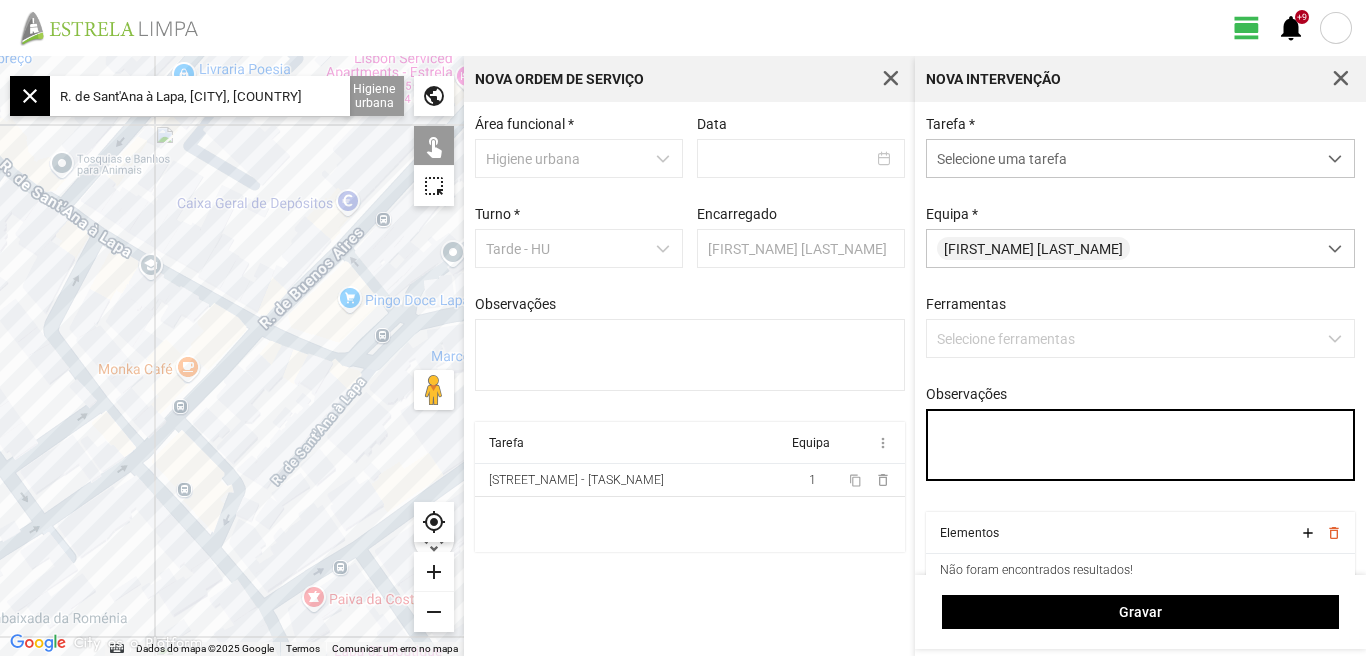 click on "Observações" at bounding box center (1141, 445) 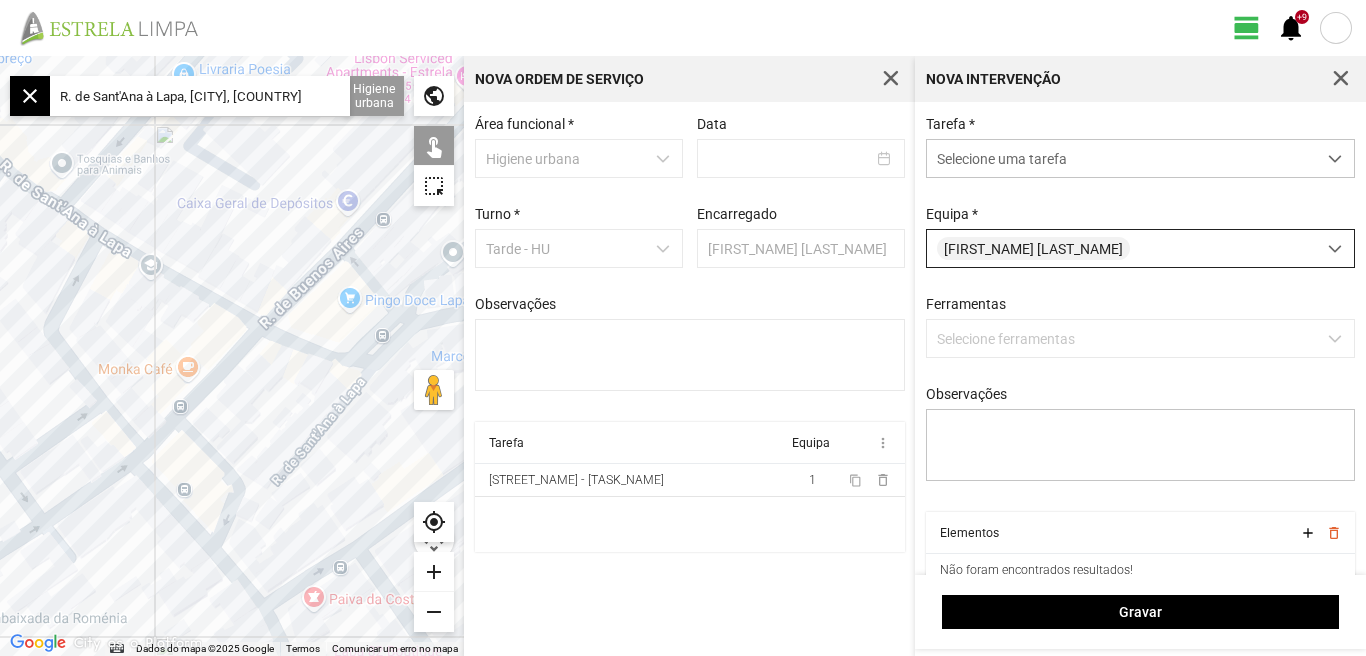 click at bounding box center (1335, 249) 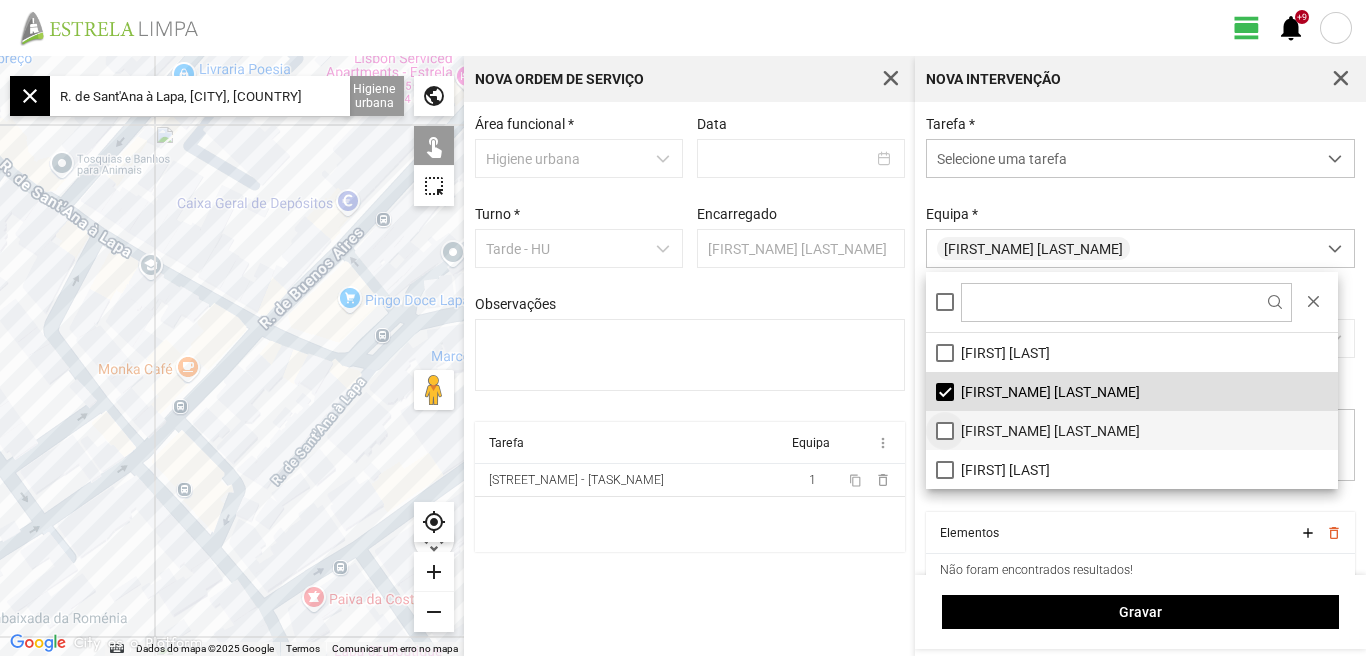 click on "[FIRST_NAME] [LAST_NAME]" at bounding box center [1132, 430] 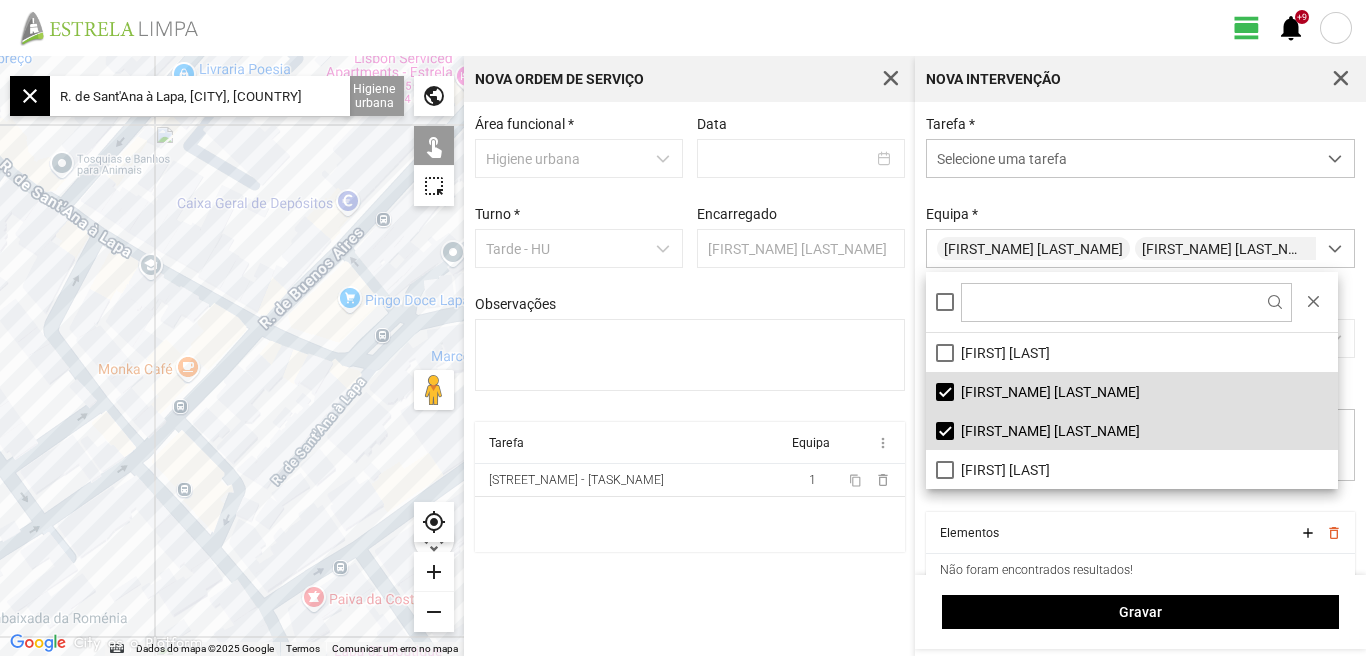 click on "[AREA_NAME] * [CATEGORY] [DATE]   [SHIFT_NAME] * [SHIFT_TIME] [MANAGER_NAME] [OBSERVATIONS] [TASK_NAME] [TEAM_NAME] more_vert    [STREET_NAME] - [TASK_NAME]  1 content_copy    delete_outline" at bounding box center (689, 379) 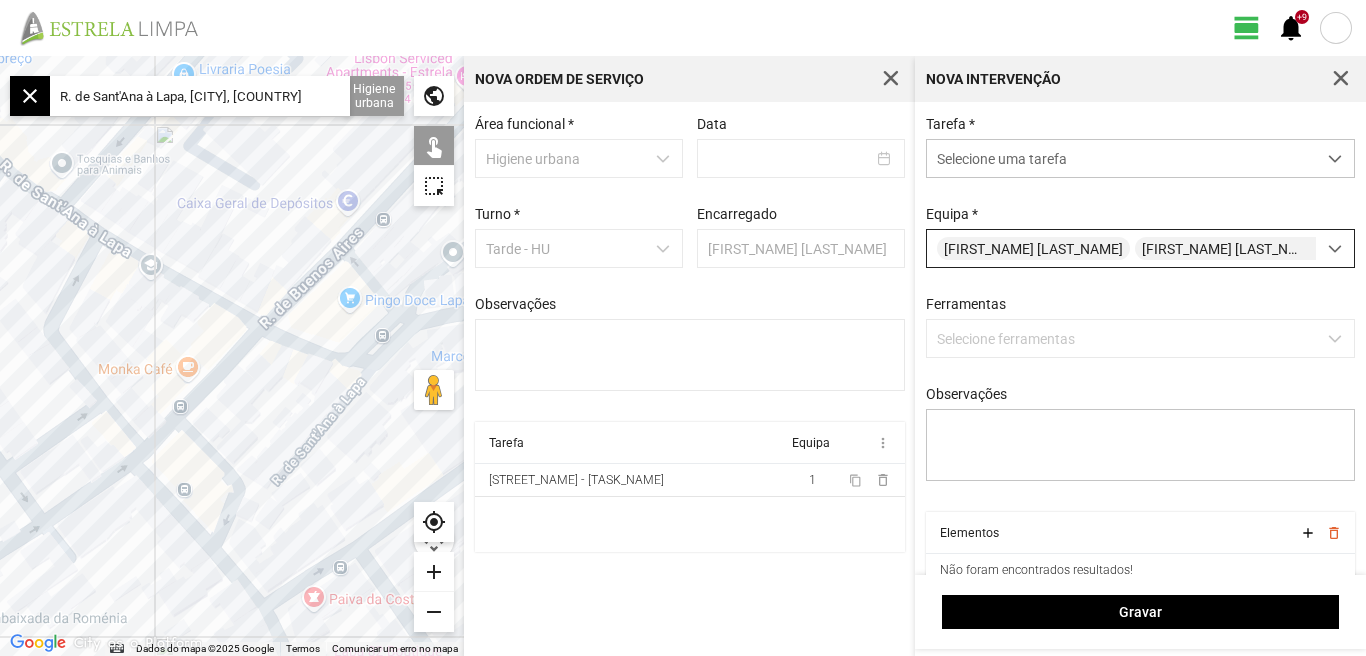 click at bounding box center [1335, 249] 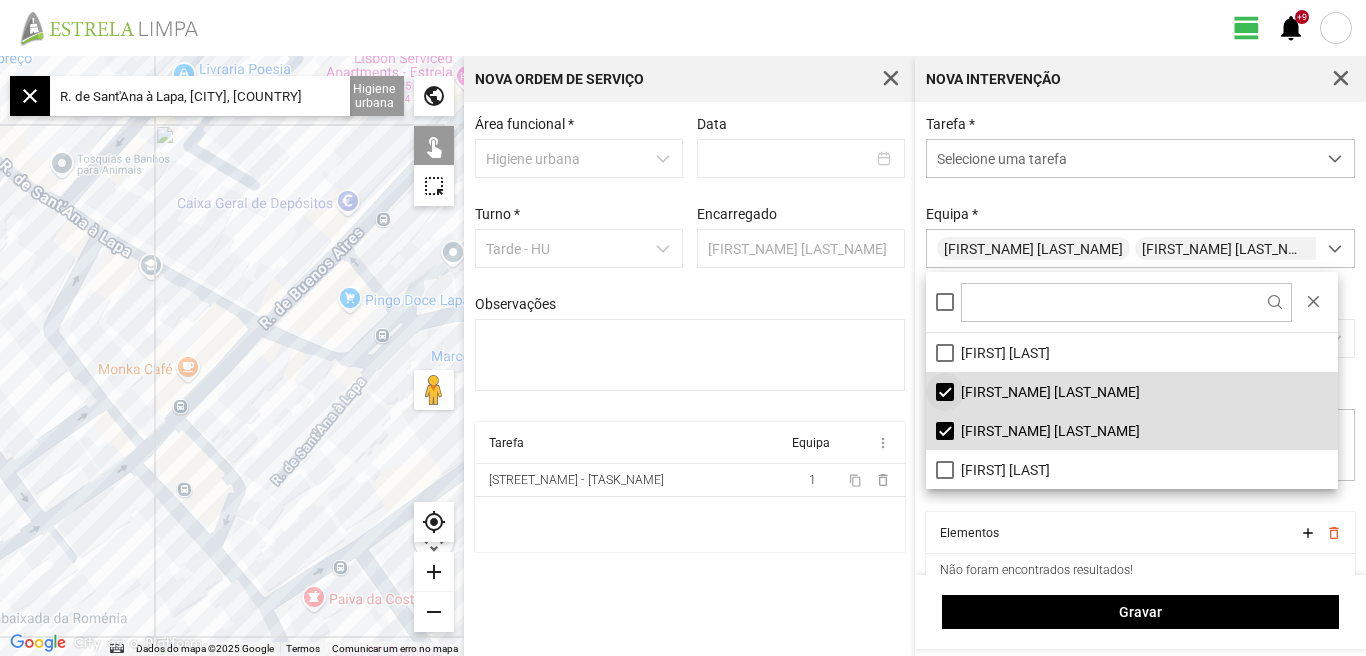 click on "[FIRST_NAME] [LAST_NAME]" at bounding box center [1132, 391] 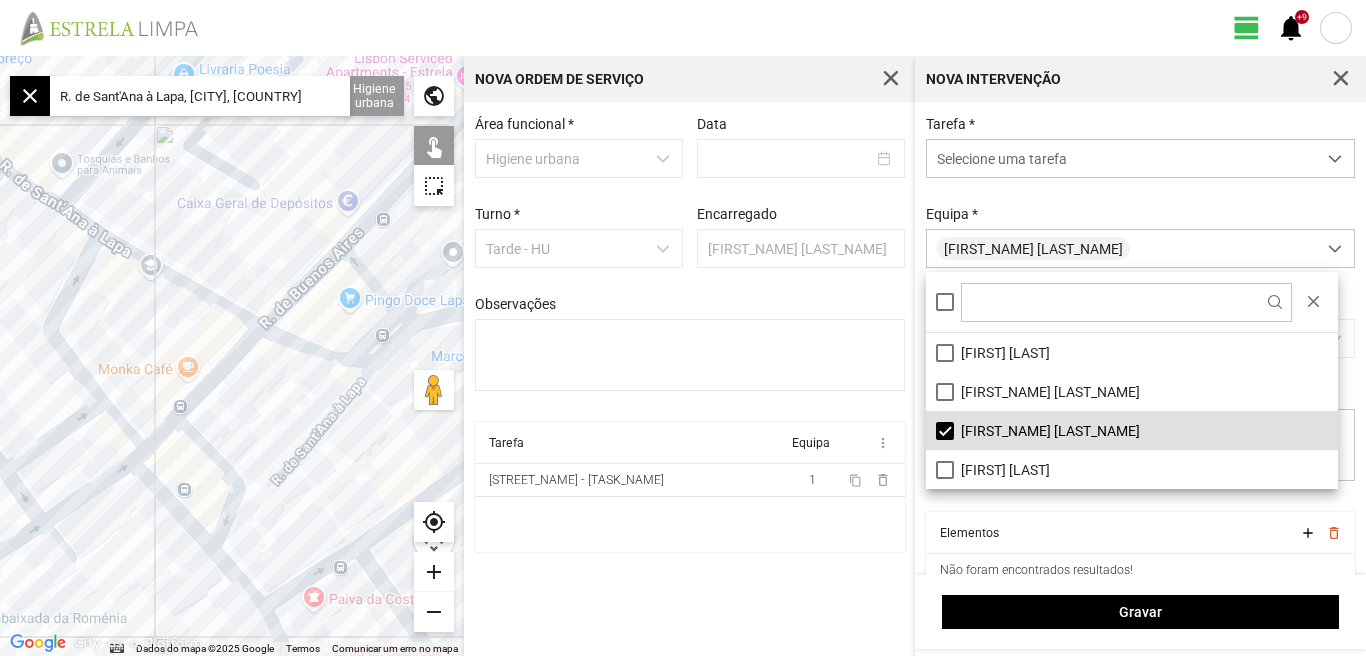 click on "[TASK_NAME] [TEAM_NAME] more_vert    [STREET_NAME] - [TASK_NAME]  1 content_copy    delete_outline" at bounding box center (690, 487) 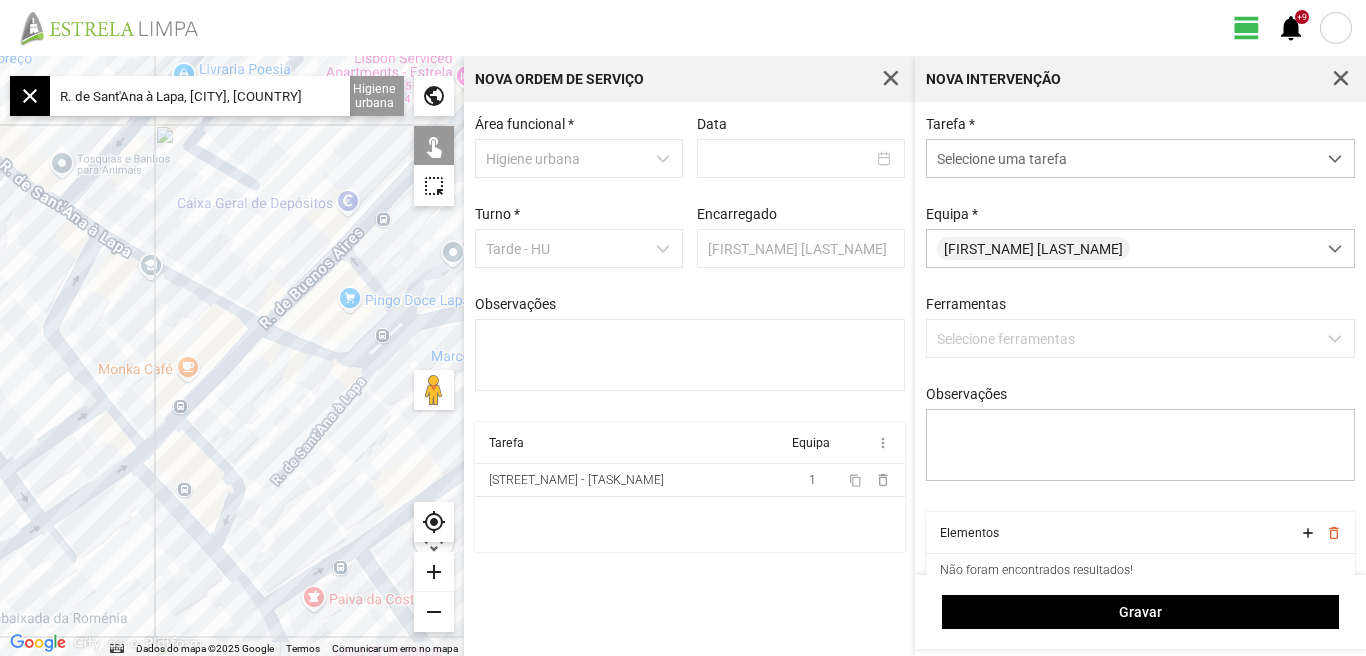 click on "R. de Sant'Ana à Lapa, [CITY], [COUNTRY]" 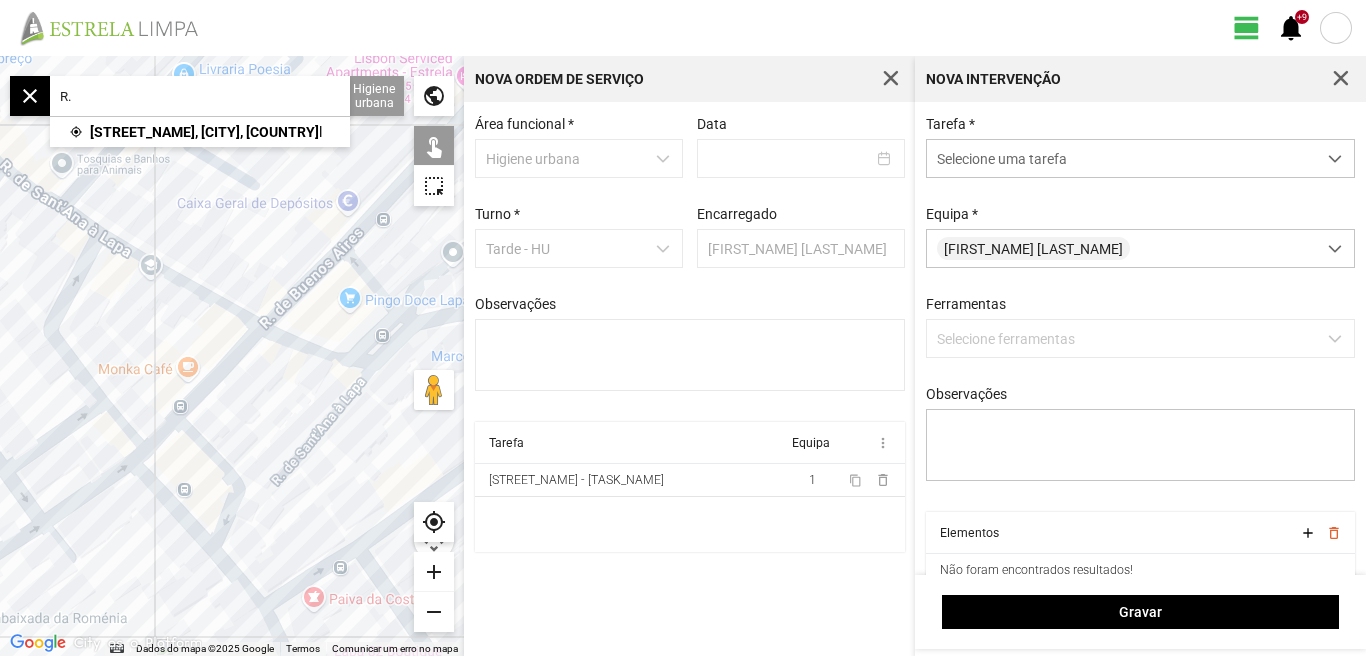 type on "R" 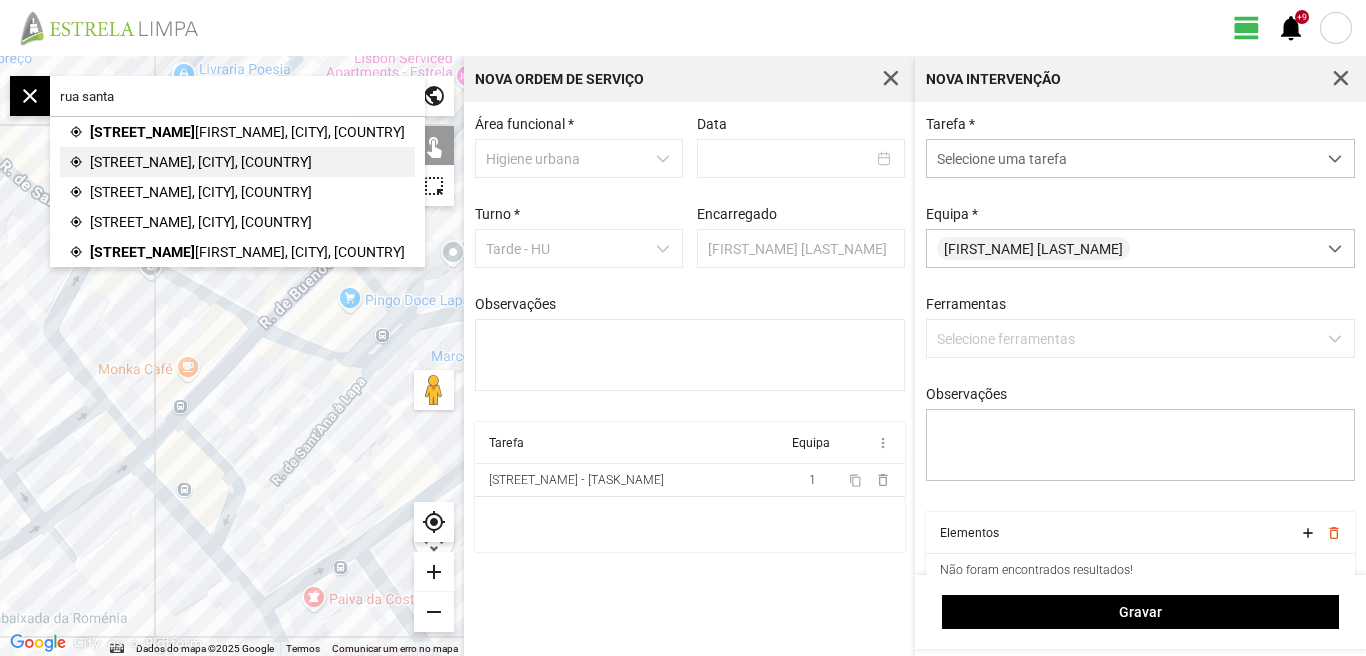 click on "[STREET_NAME], [CITY], [COUNTRY]" 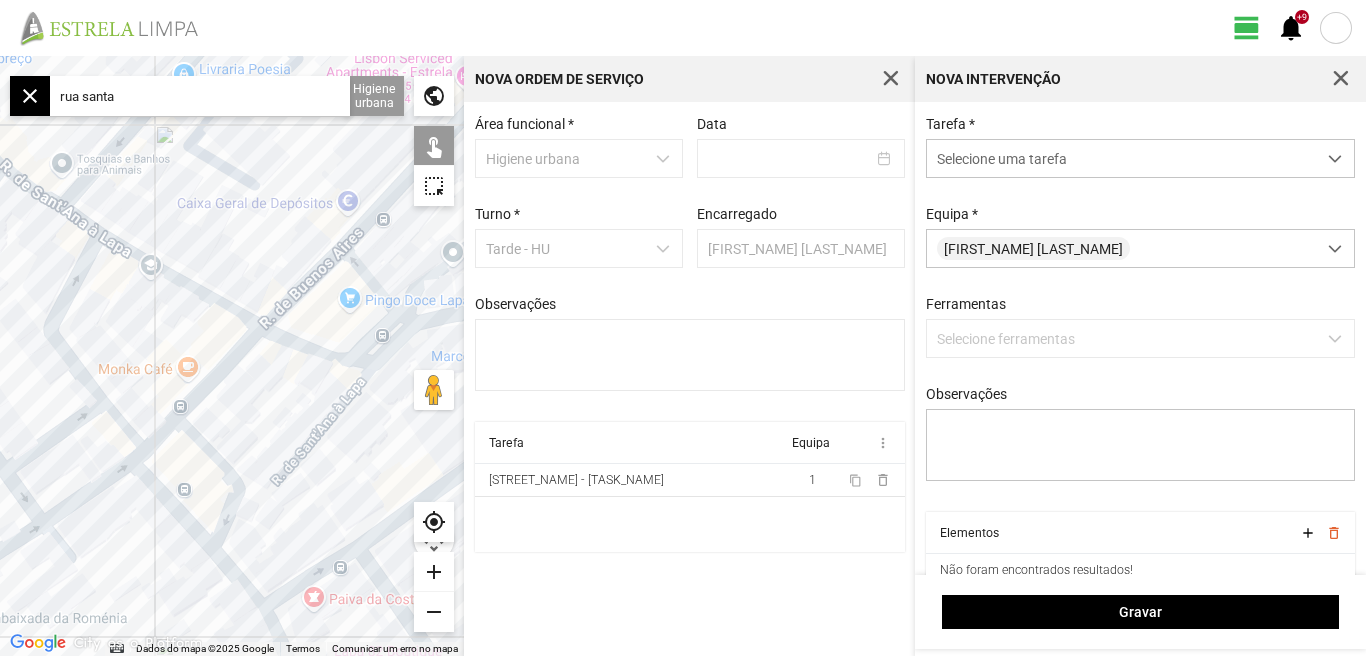 type on "R. de Sant'Ana à Lapa, [CITY], [COUNTRY]" 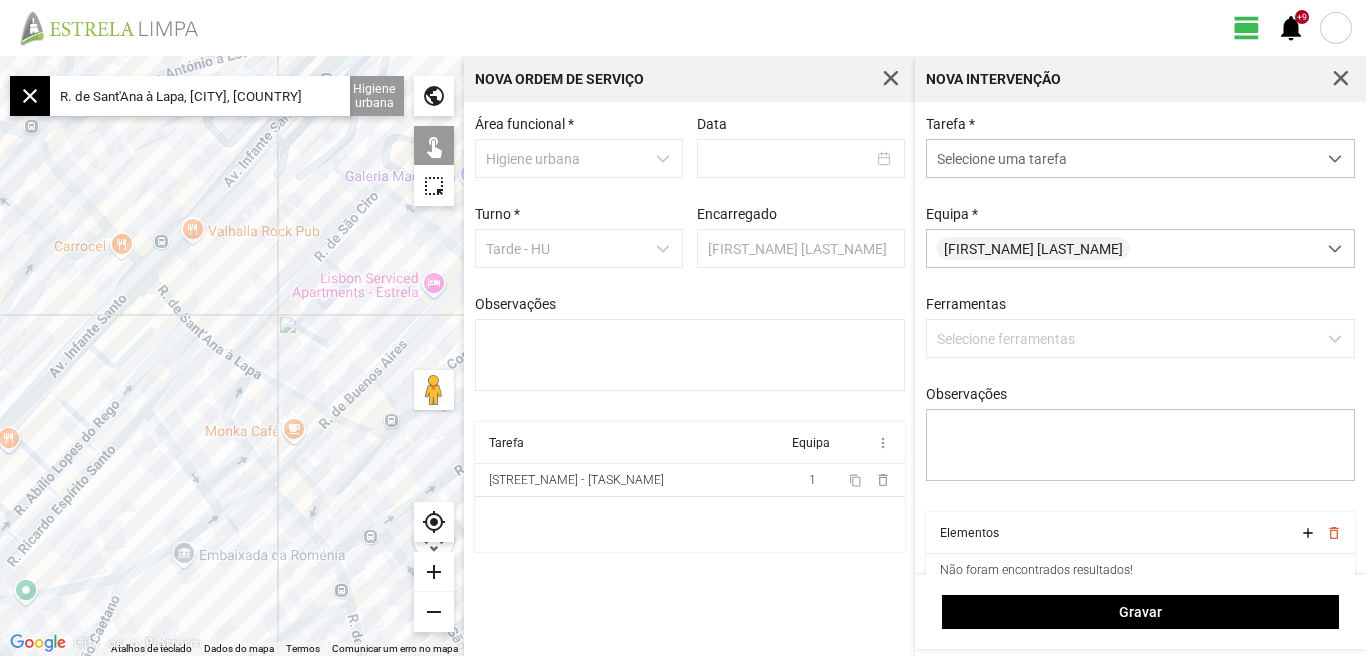 click on "add" 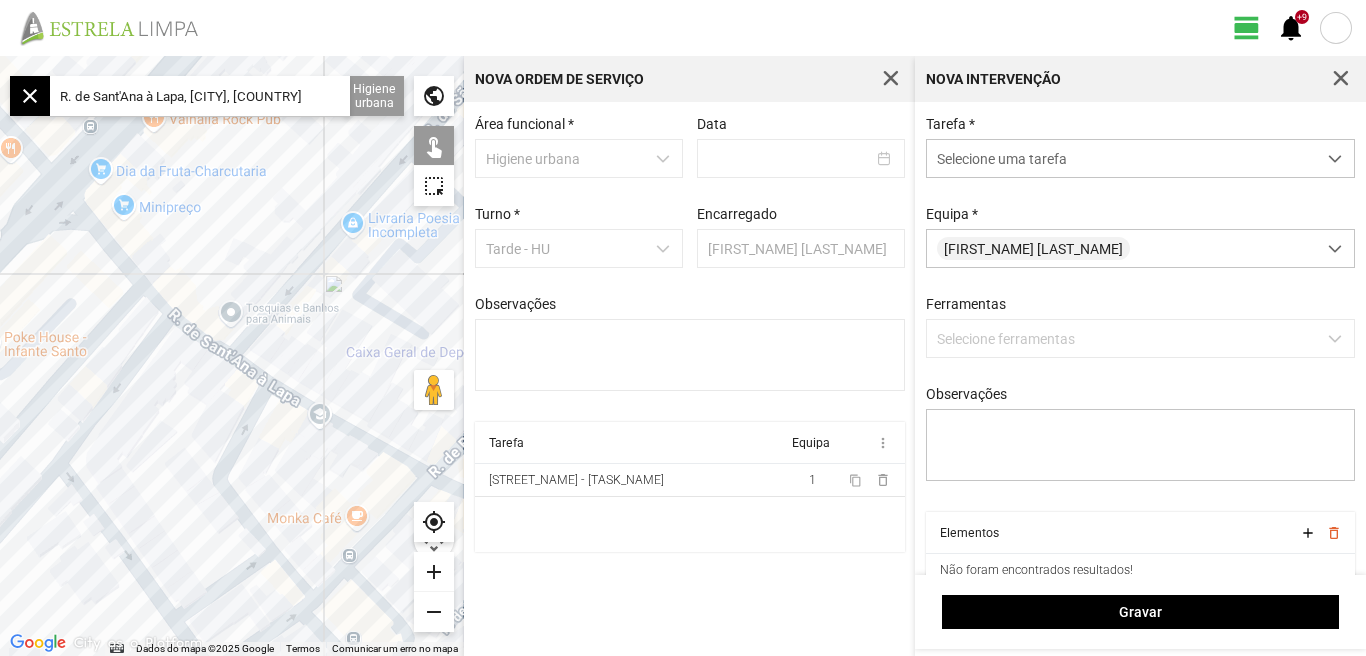 click on "add" 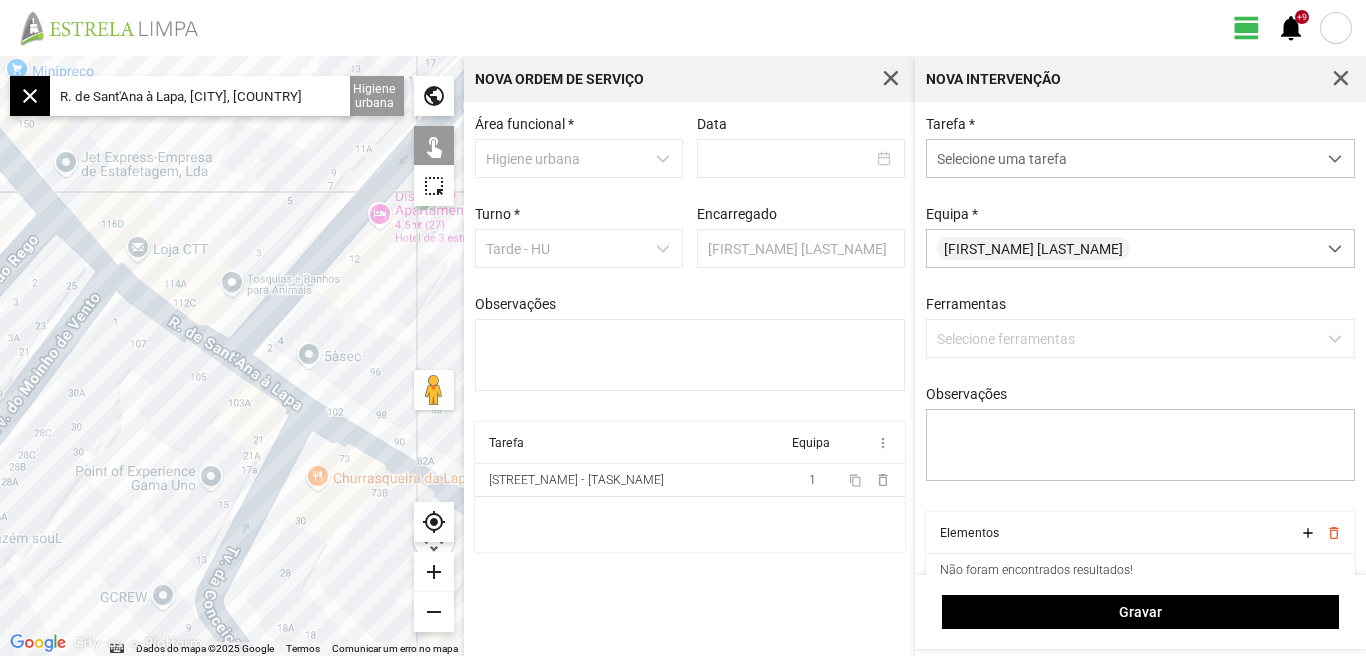 click 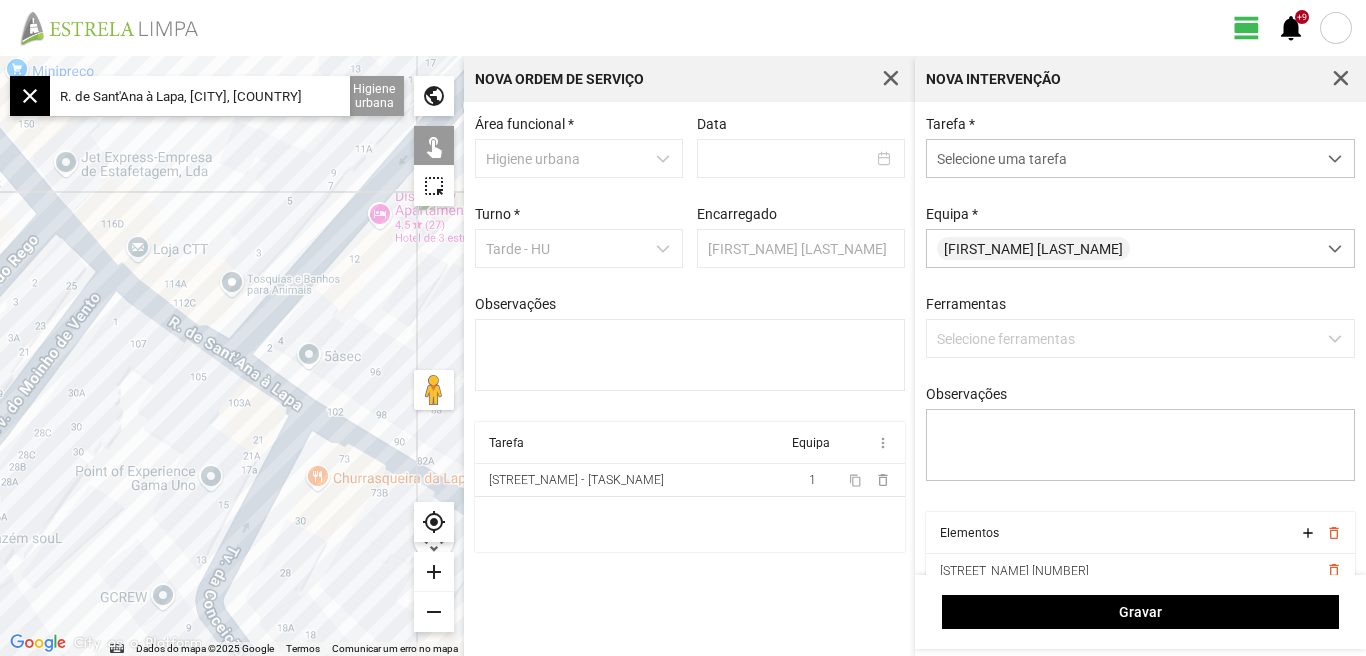 scroll, scrollTop: 85, scrollLeft: 0, axis: vertical 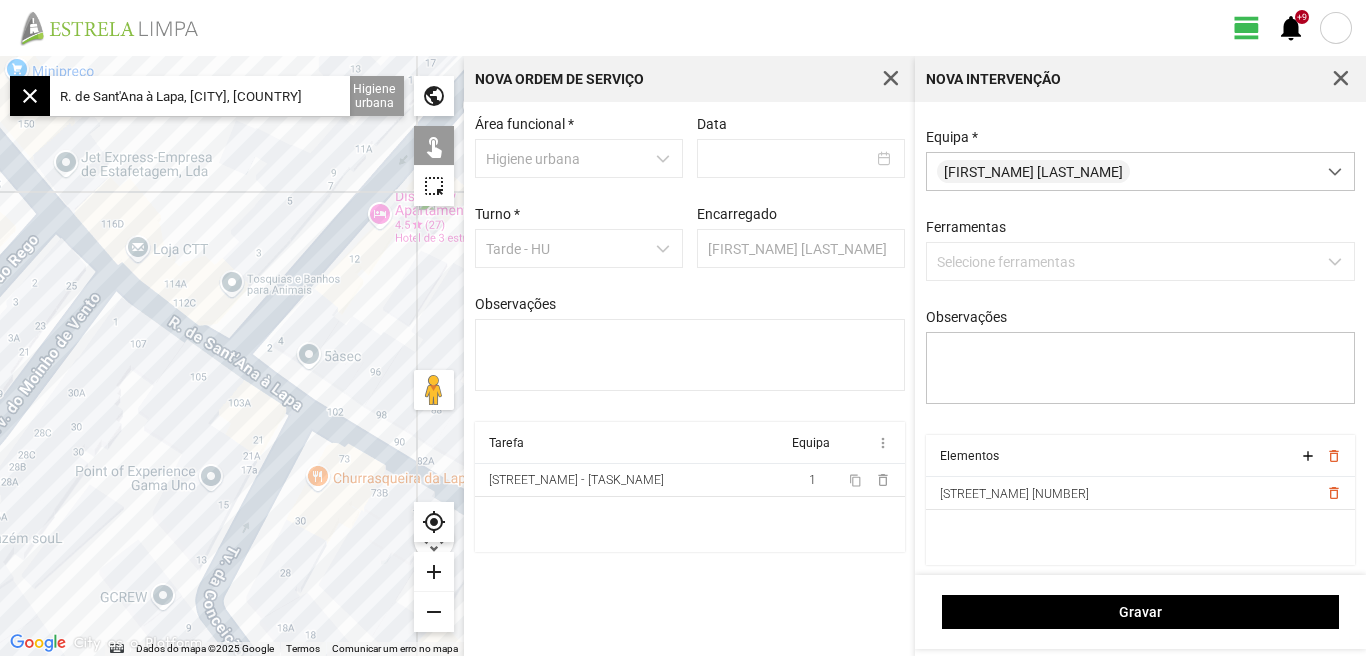 drag, startPoint x: 339, startPoint y: 485, endPoint x: 210, endPoint y: 431, distance: 139.84634 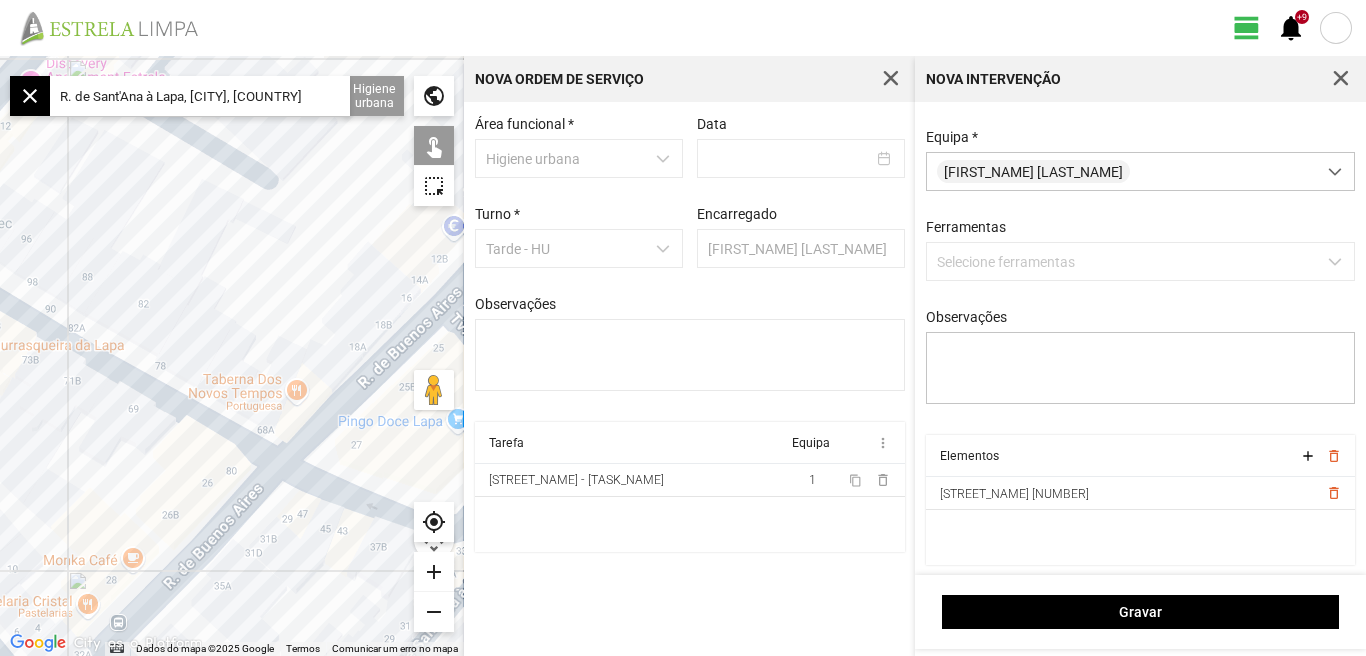 drag, startPoint x: 229, startPoint y: 528, endPoint x: 386, endPoint y: 581, distance: 165.70456 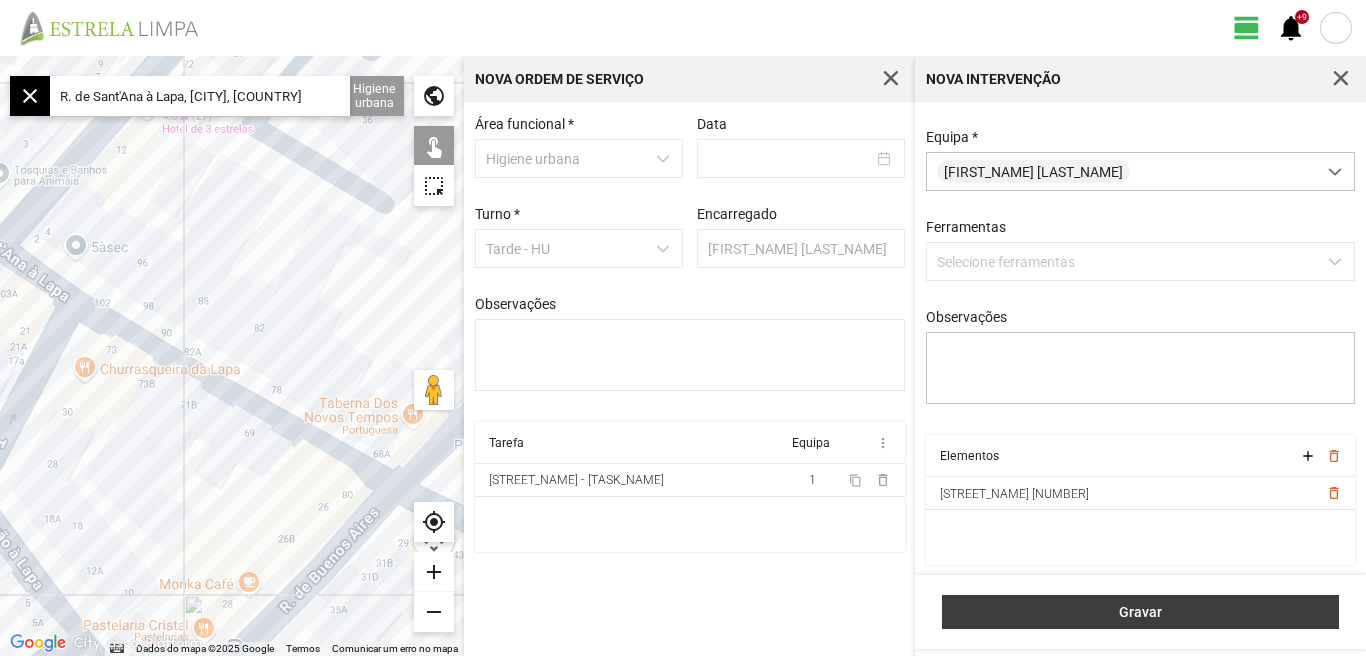 click on "Gravar" at bounding box center (1141, 612) 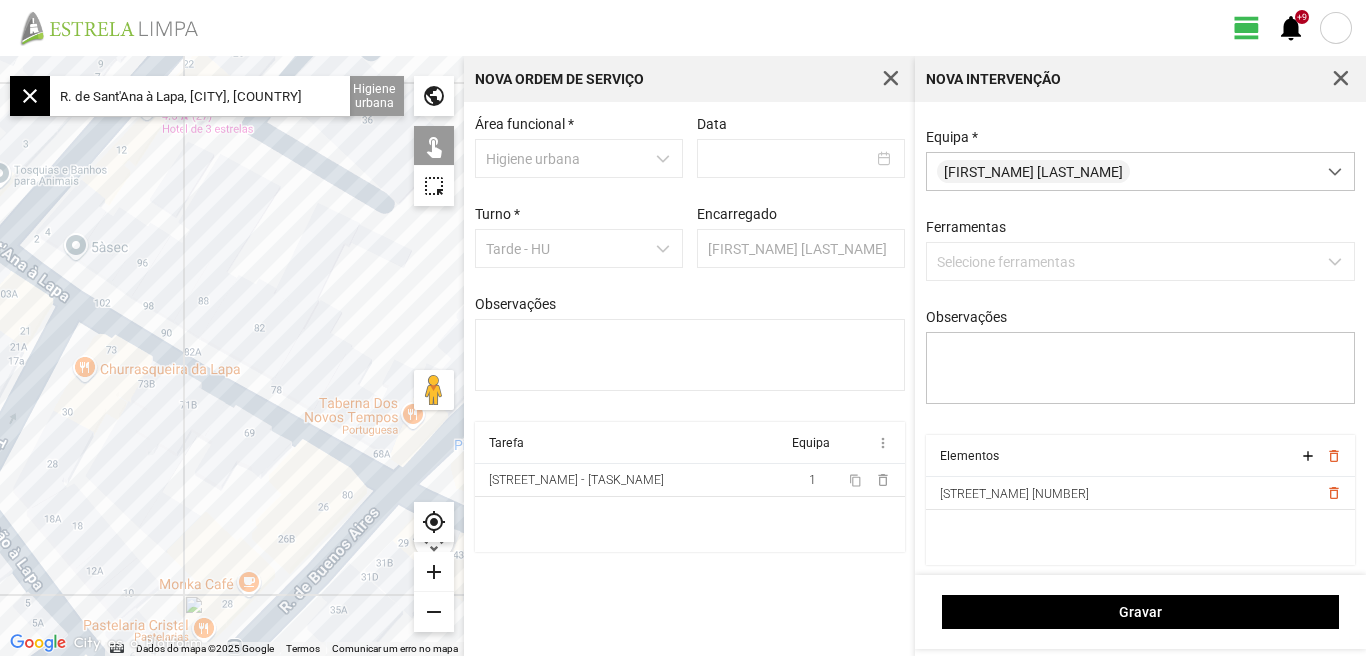 click on "Selecione ferramentas" at bounding box center (1141, 261) 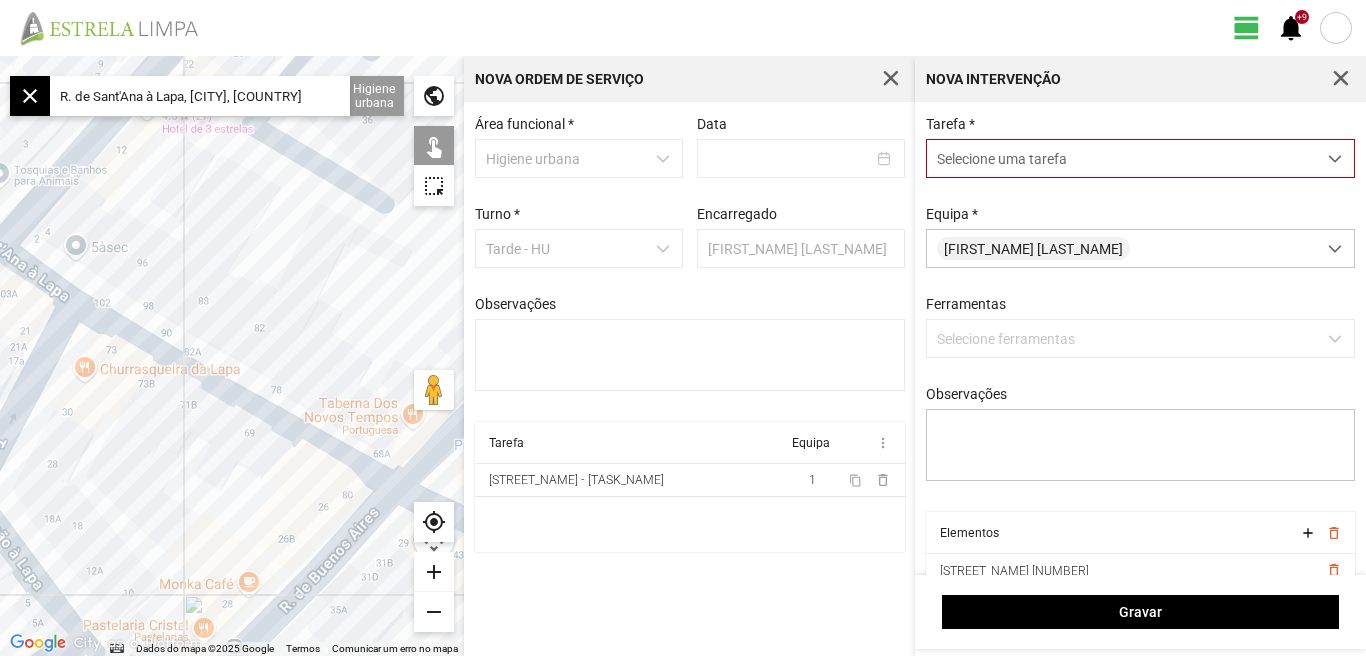 click at bounding box center [1335, 159] 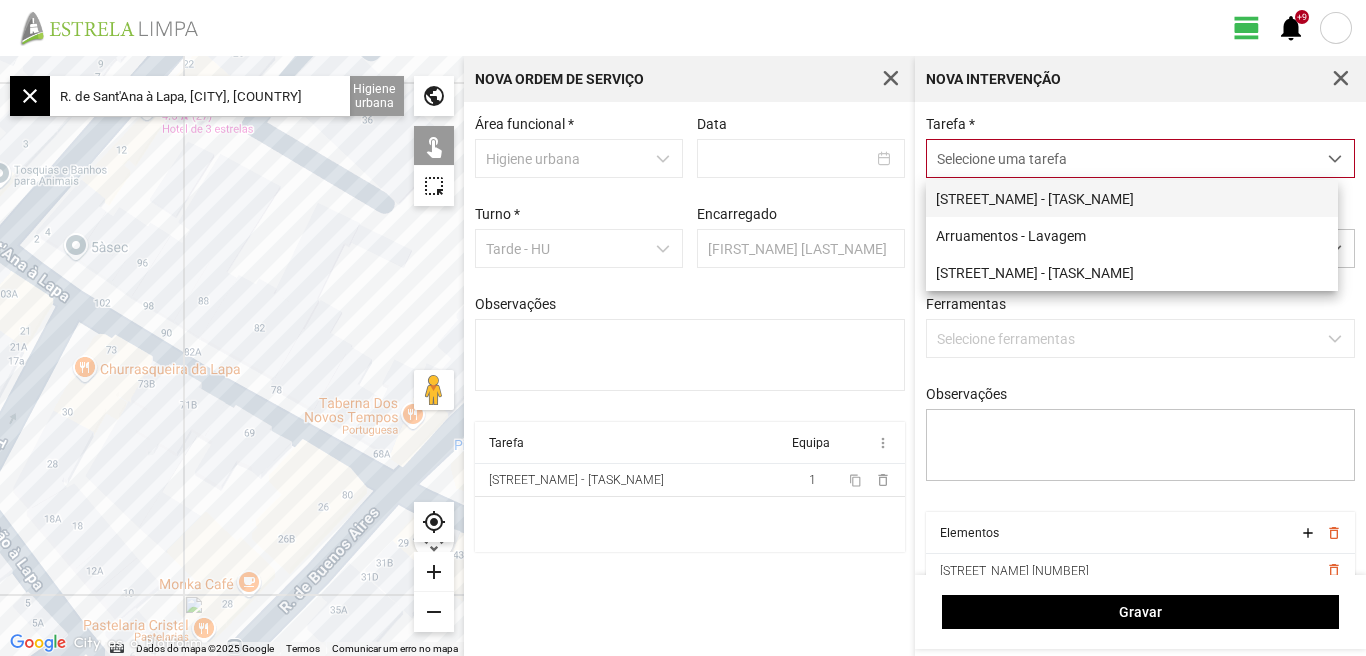 click on "[STREET_NAME] - [TASK_NAME]" at bounding box center [1132, 198] 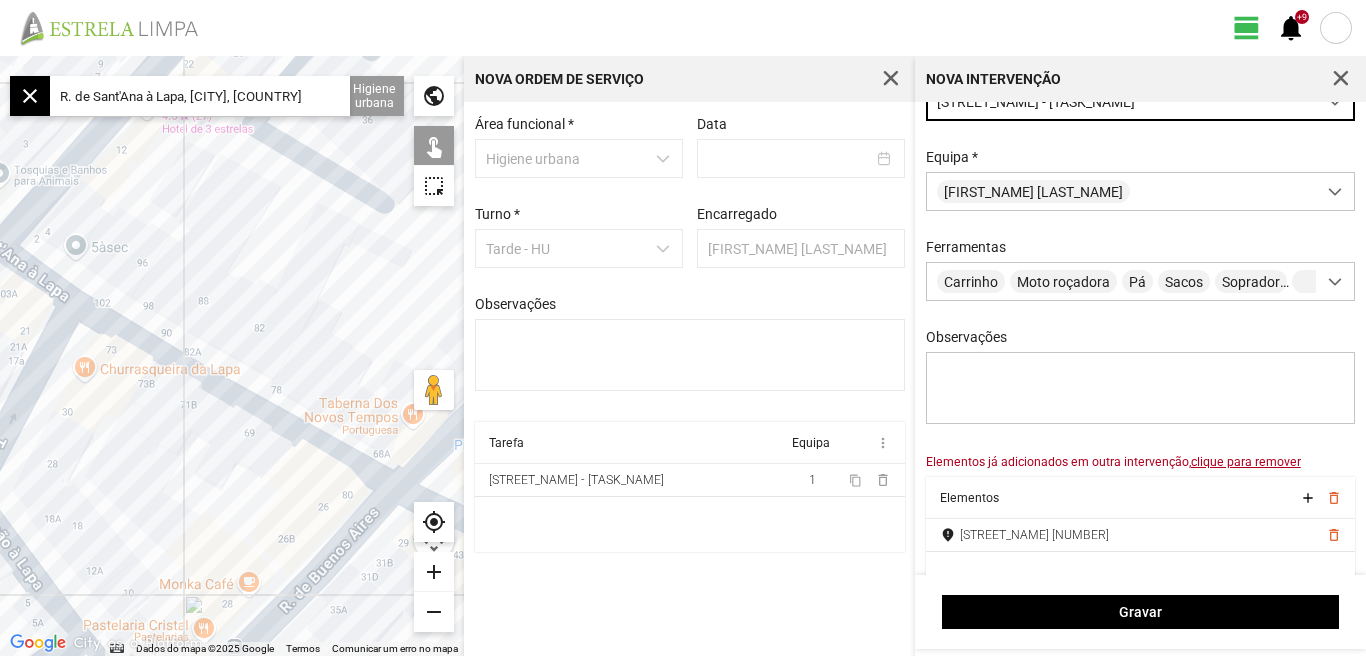 scroll, scrollTop: 108, scrollLeft: 0, axis: vertical 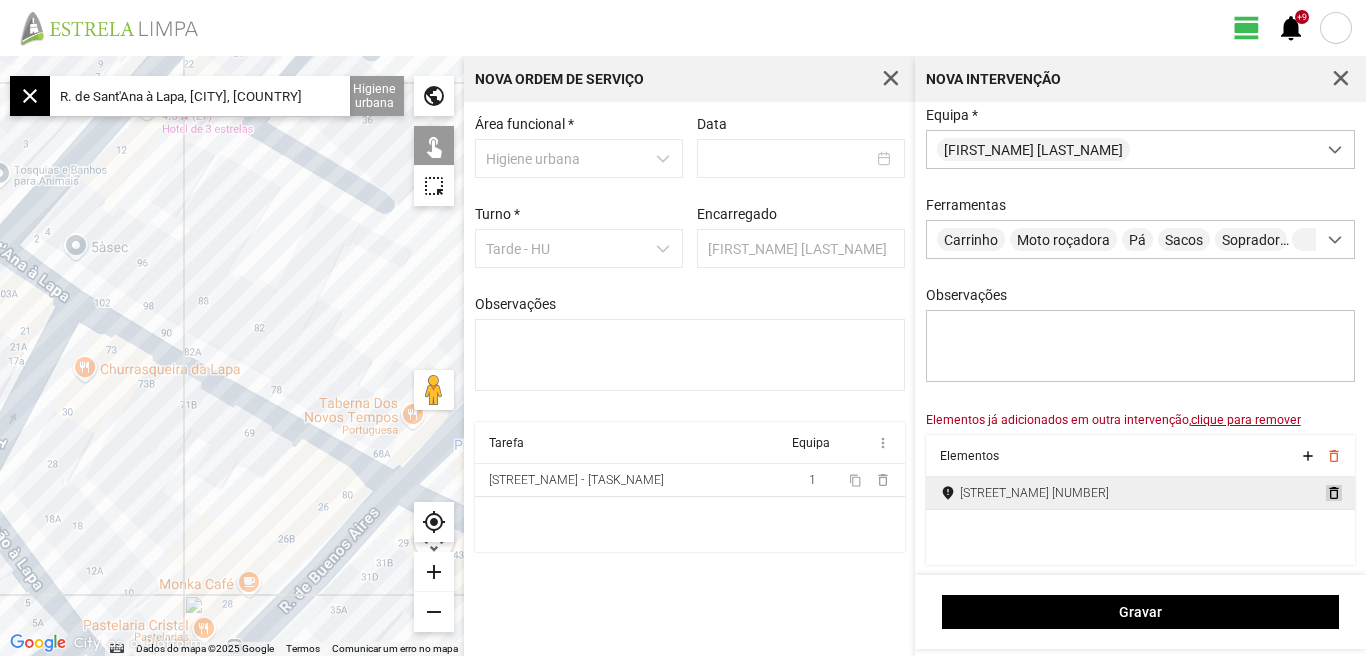click on "delete_outline" at bounding box center (1333, 493) 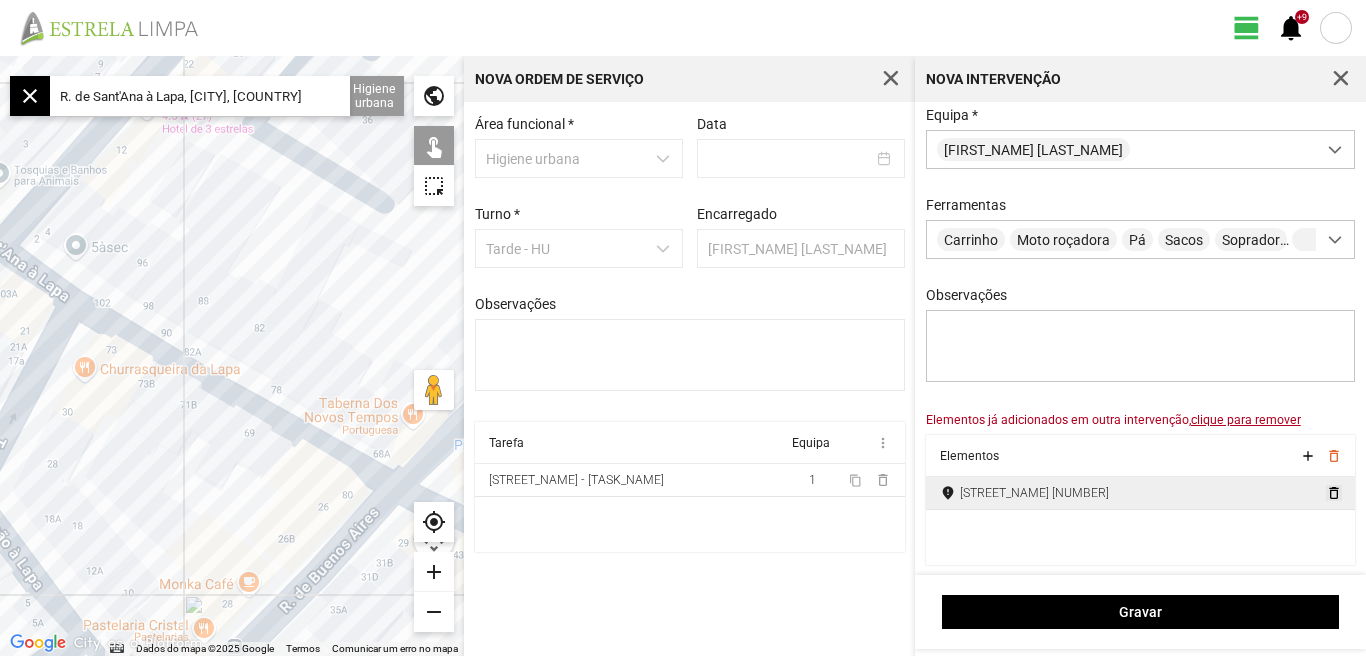 scroll, scrollTop: 85, scrollLeft: 0, axis: vertical 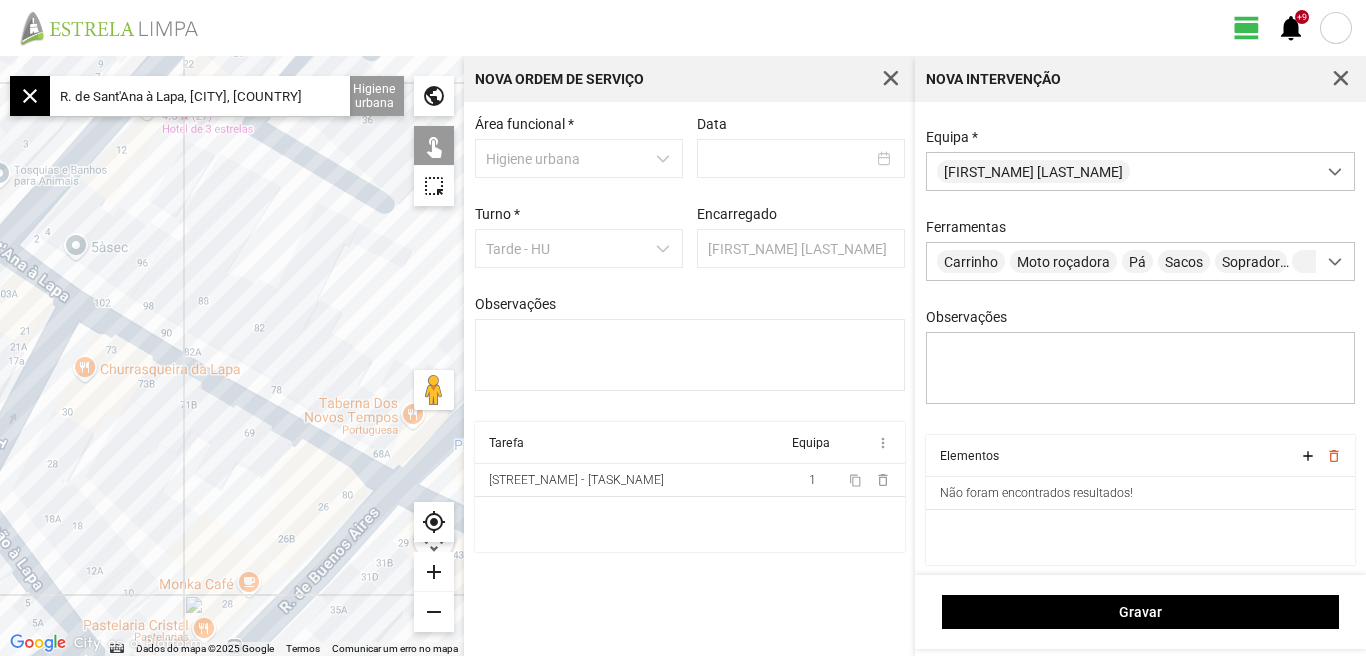 drag, startPoint x: 284, startPoint y: 486, endPoint x: 117, endPoint y: 447, distance: 171.49344 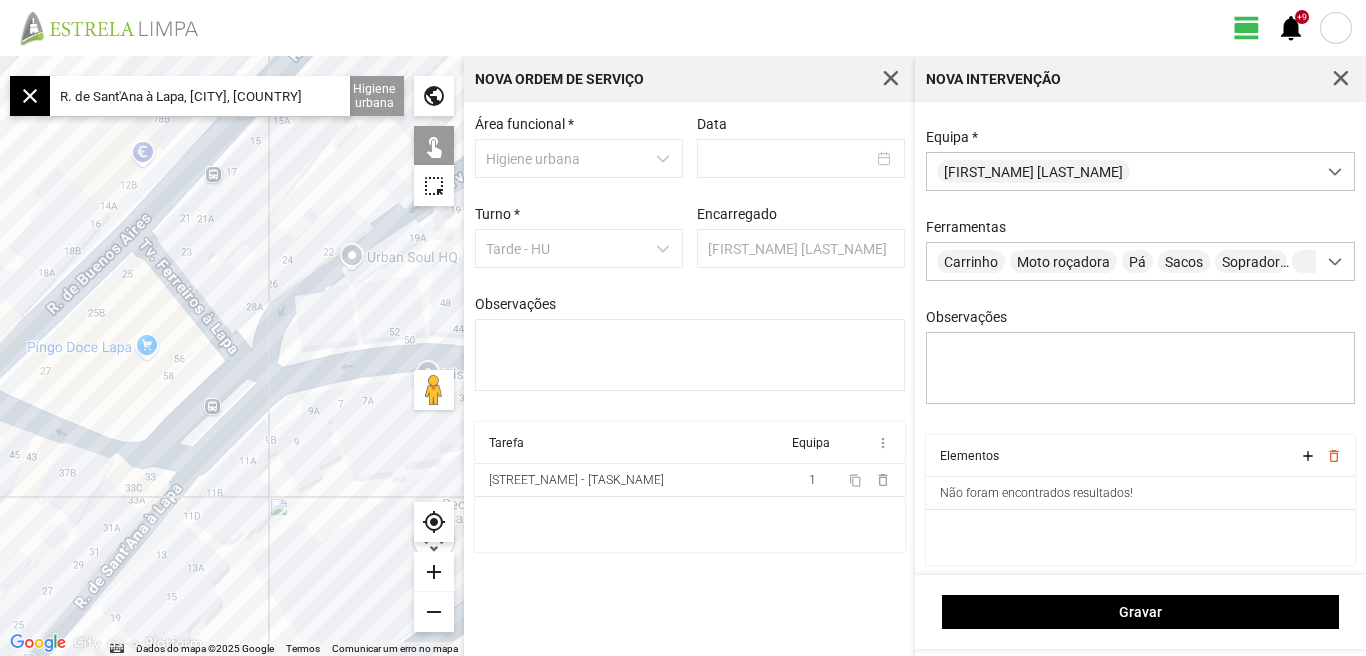 click 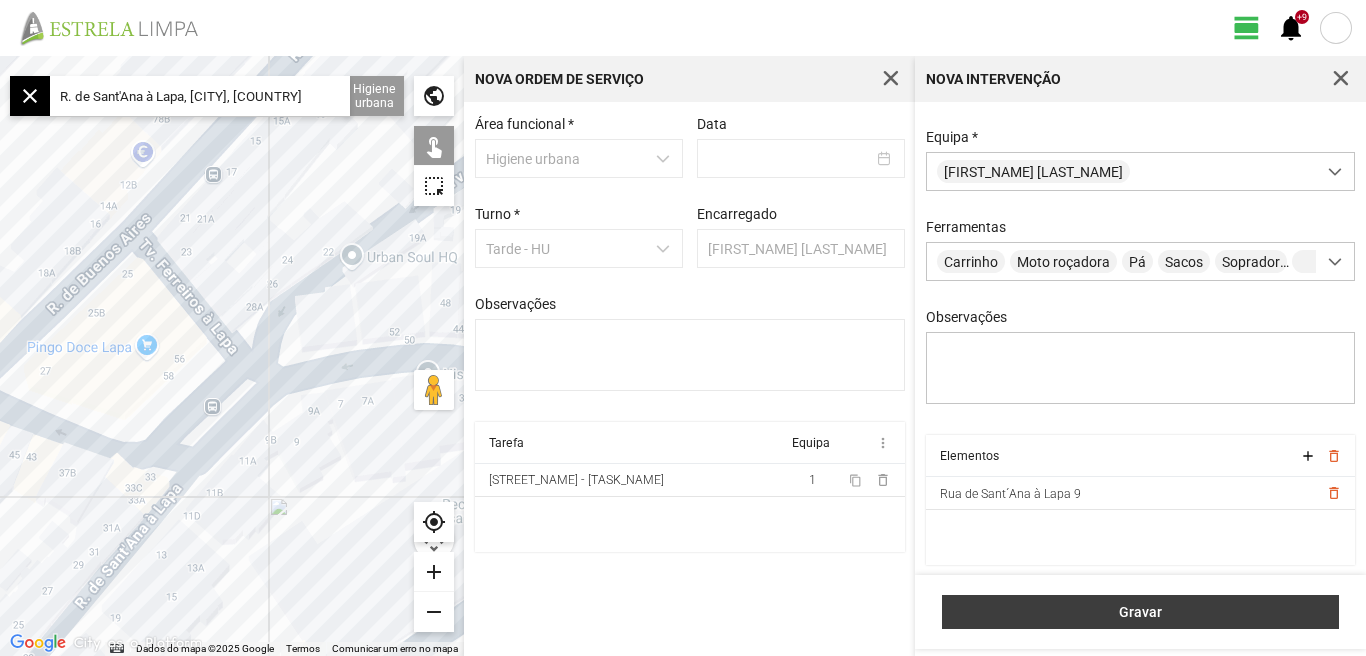 click on "Gravar" at bounding box center [1141, 612] 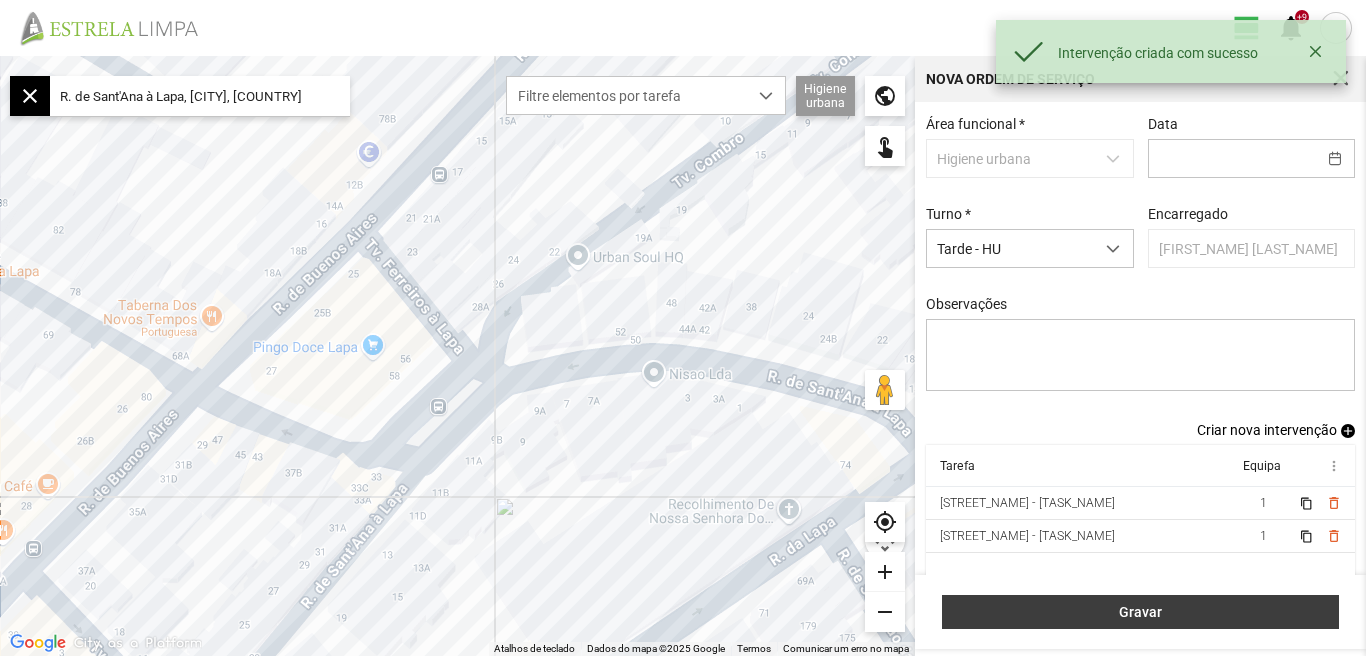 click on "Gravar" at bounding box center (1141, 612) 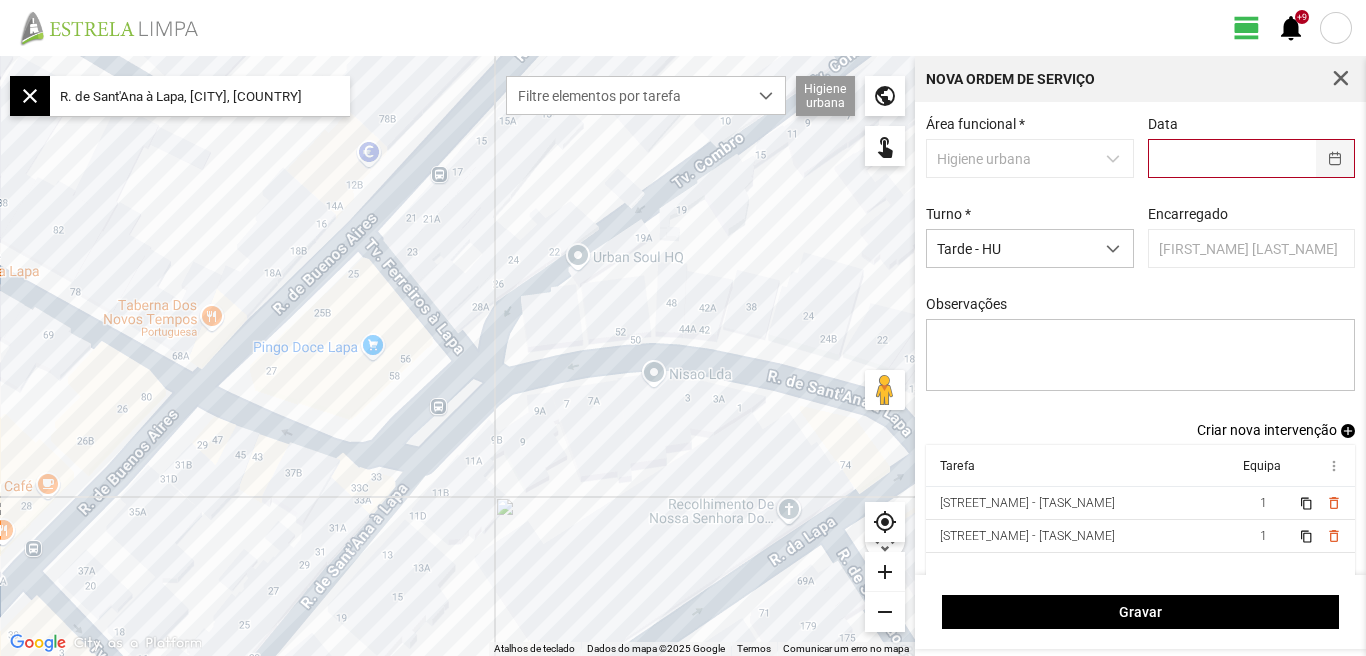 click at bounding box center (1335, 158) 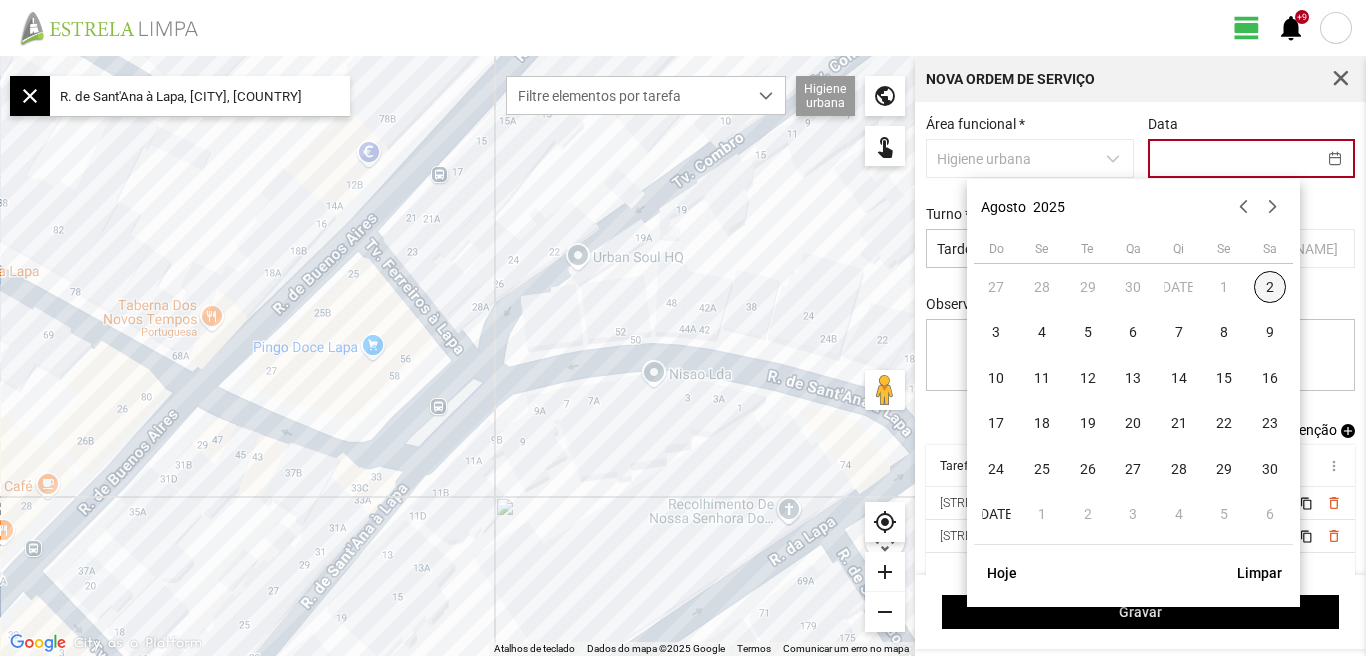 click on "2" at bounding box center (1270, 287) 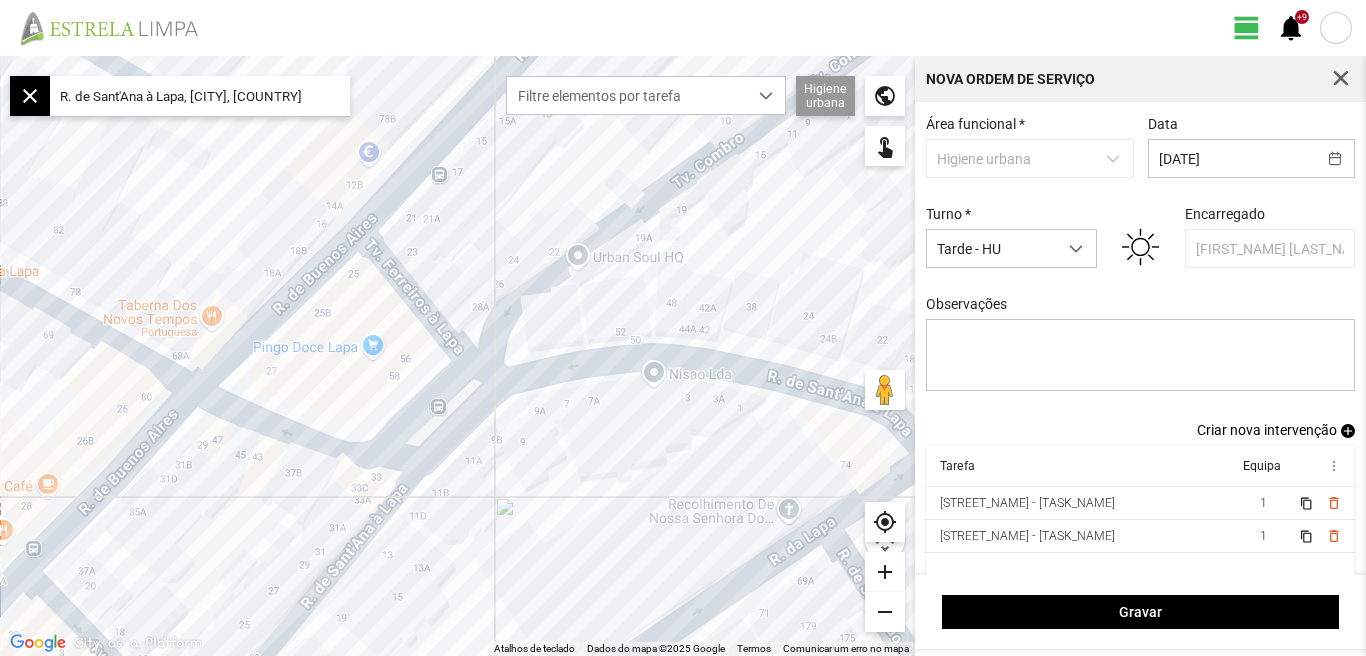 scroll, scrollTop: 17, scrollLeft: 0, axis: vertical 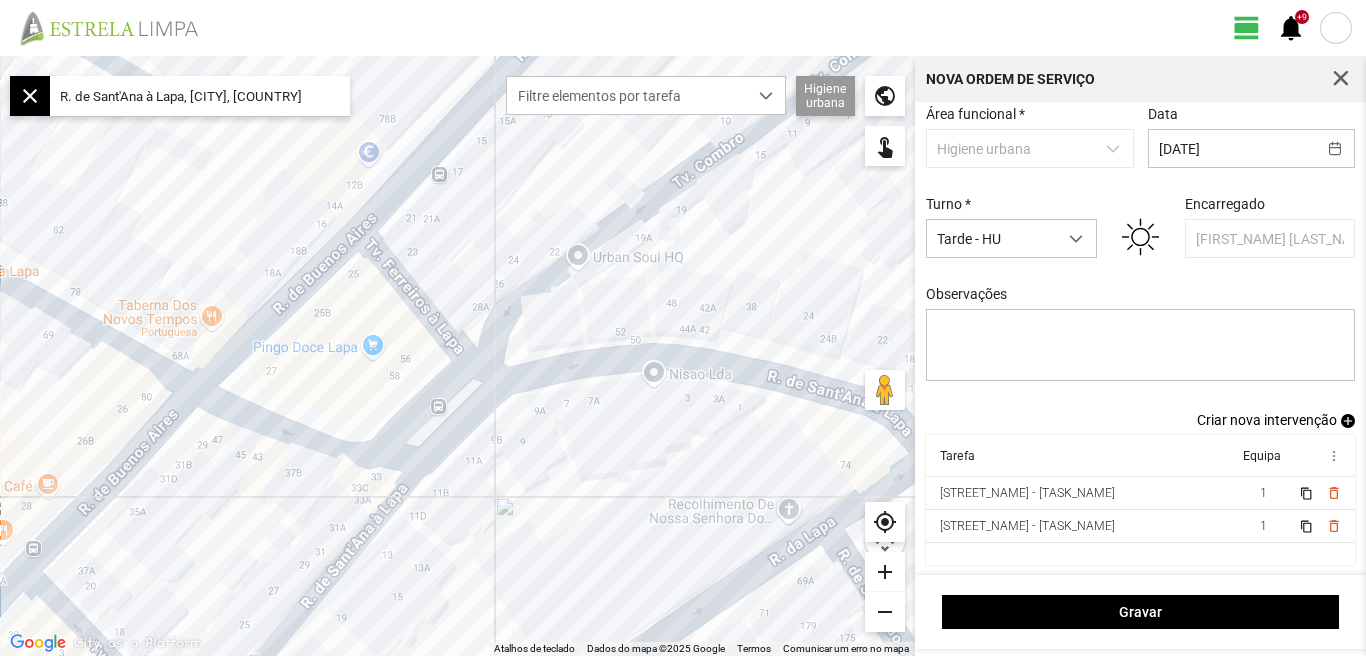 click on "Criar nova intervenção" at bounding box center [1267, 420] 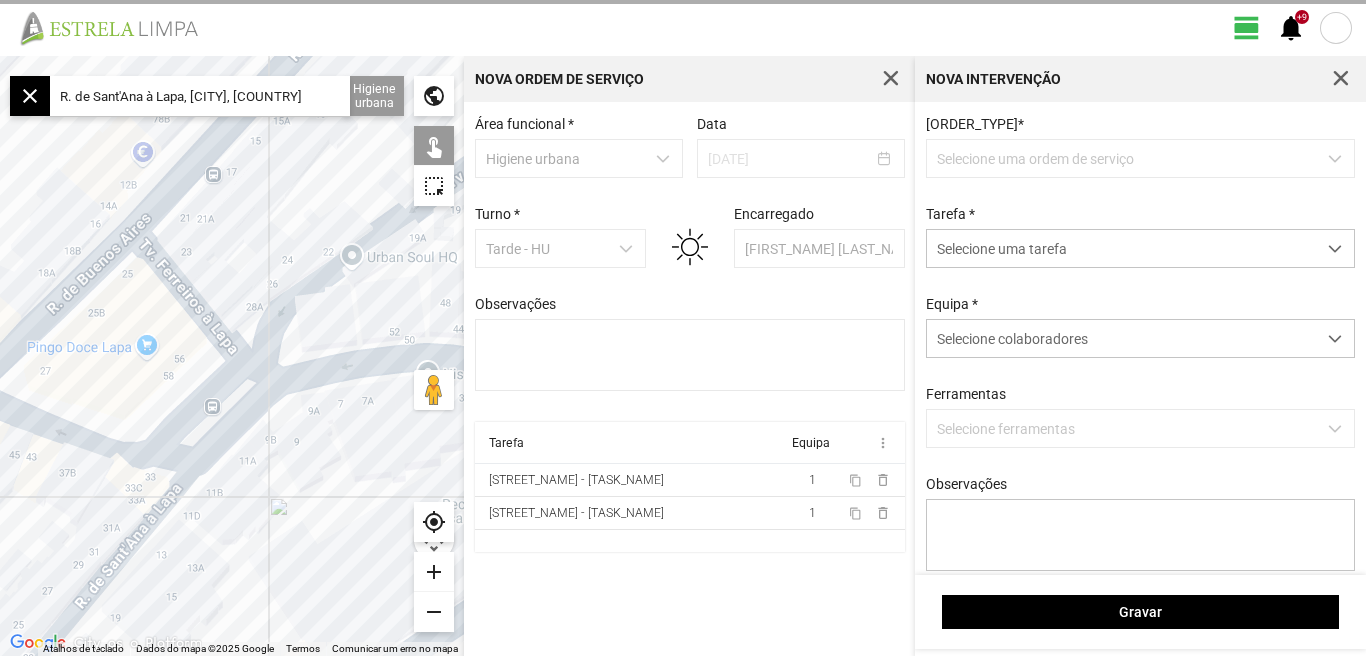 scroll, scrollTop: 0, scrollLeft: 0, axis: both 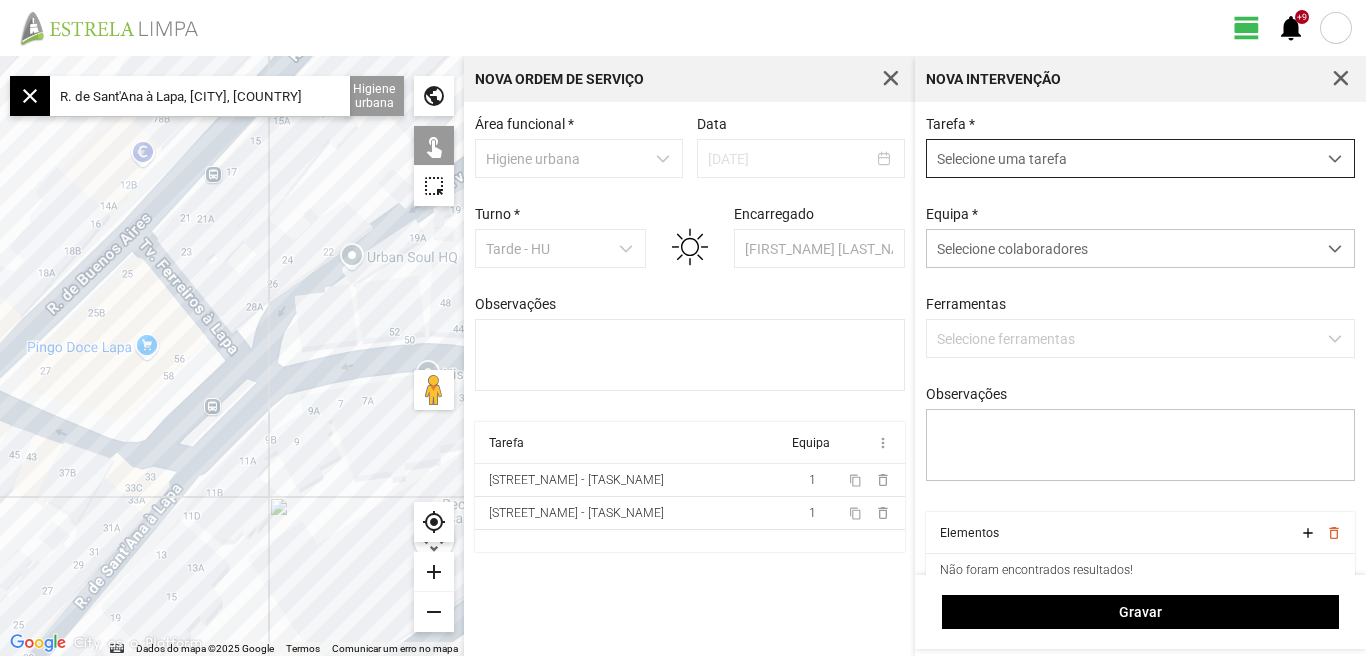 click at bounding box center (1335, 158) 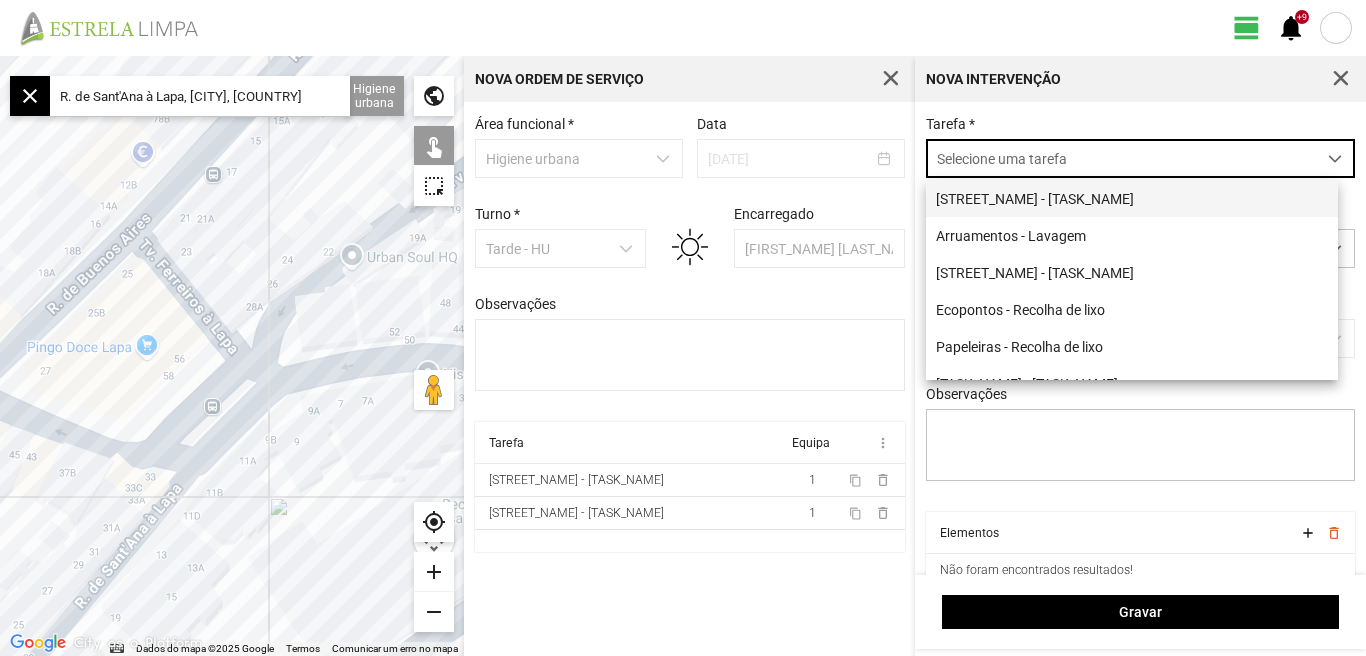 click on "[STREET_NAME] - [TASK_NAME]" at bounding box center [1132, 198] 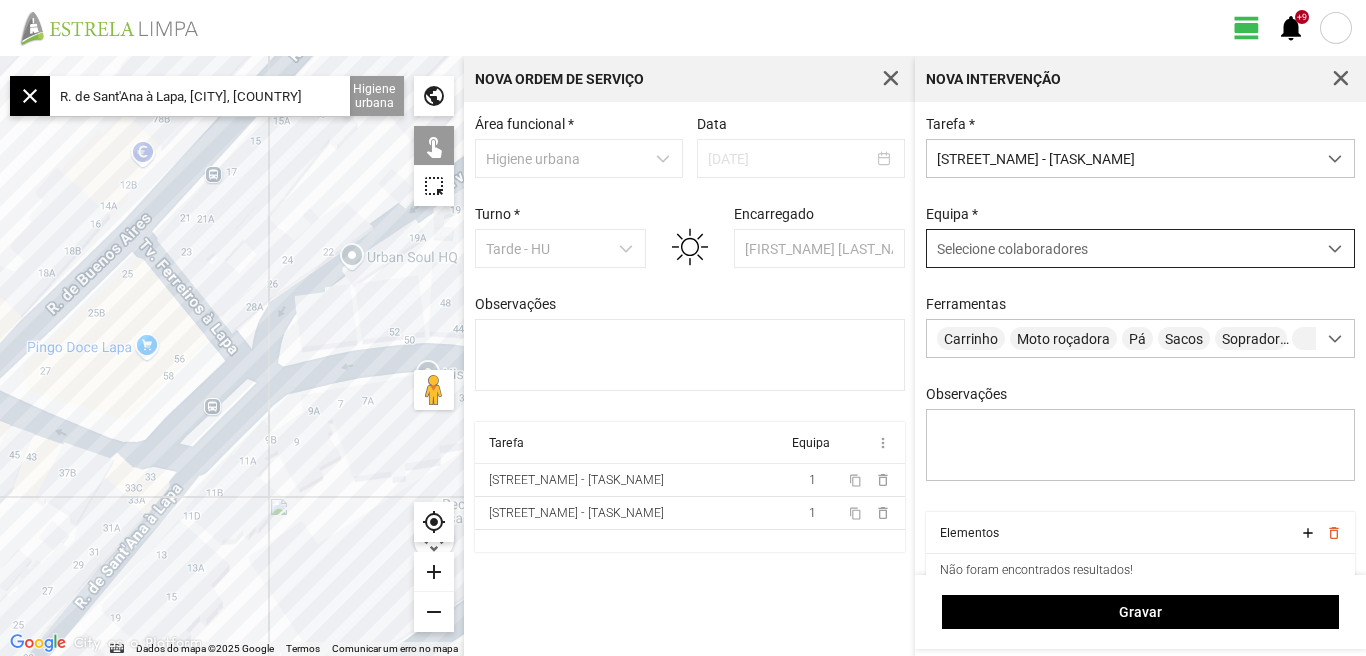 click at bounding box center (1335, 248) 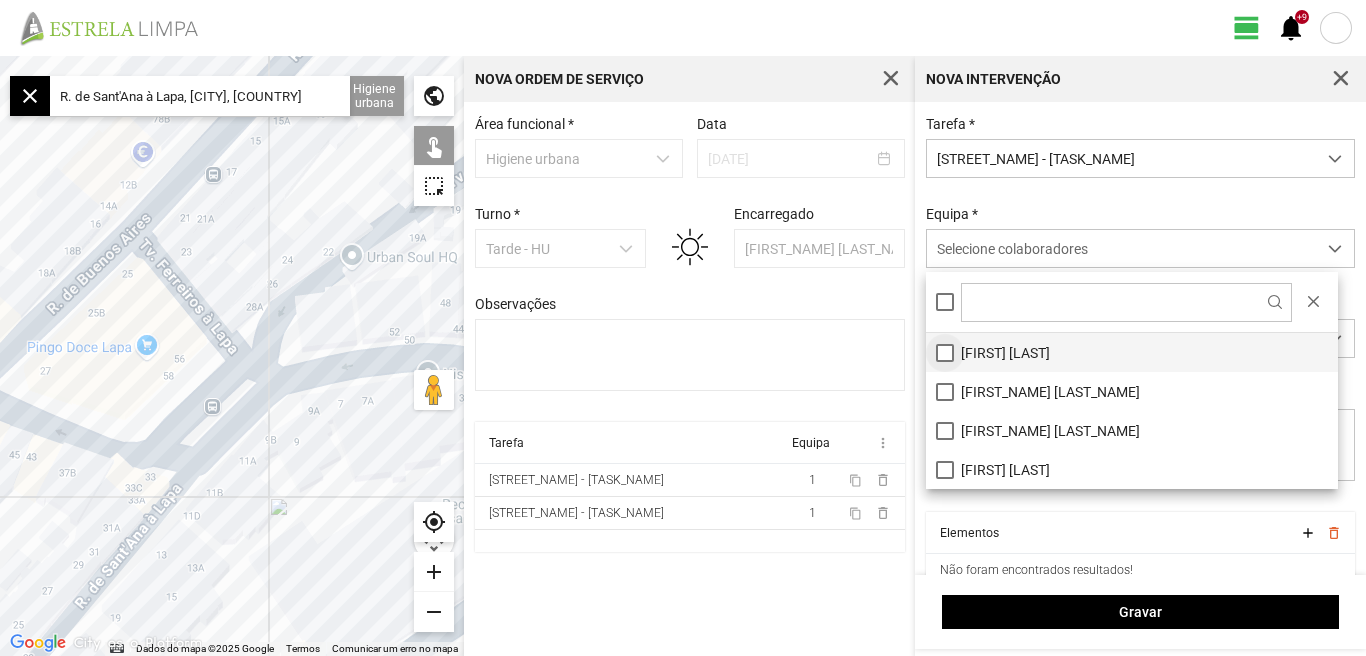 click on "[FIRST] [LAST]" at bounding box center [1132, 352] 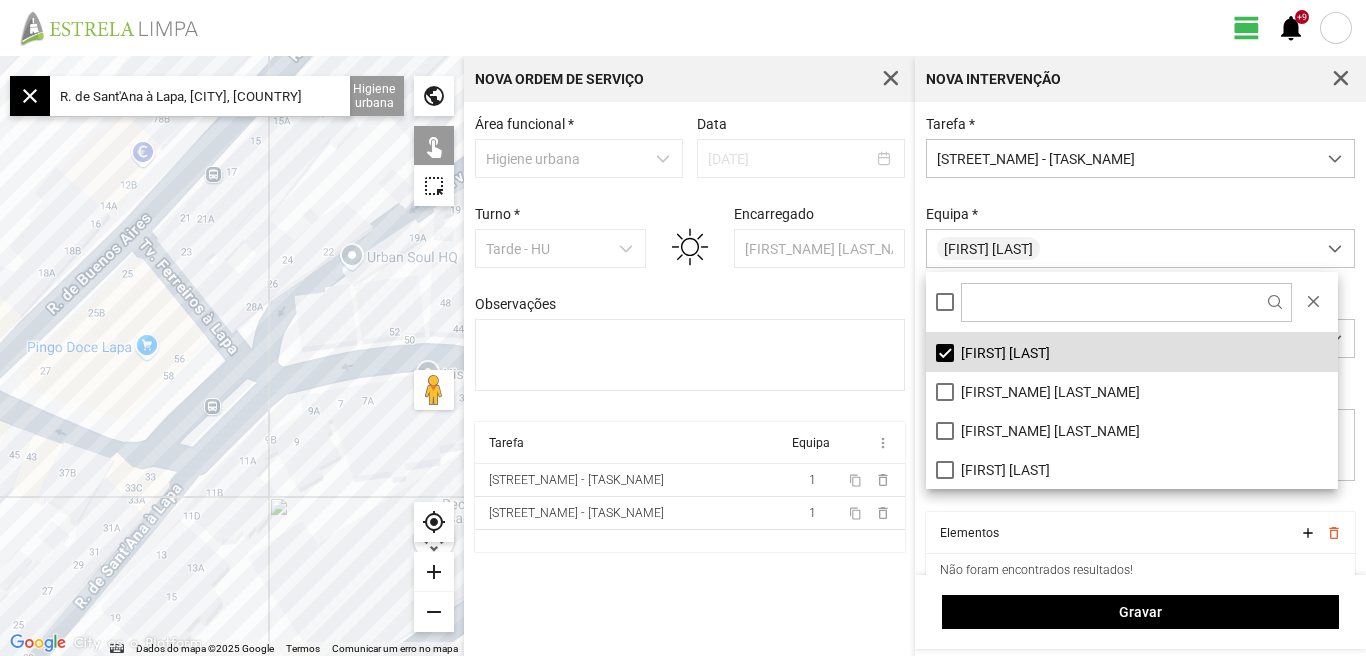 click on "Área funcional * Higiene urbana Data [DATE]   Turno * Tarde - HU Encarregado [PERSON] Observações Tarefa Equipa more_vert    Arruamentos - Deservagem  1 content_copy    delete_outline     Arruamentos - Deservagem  1 content_copy    delete_outline" at bounding box center (689, 379) 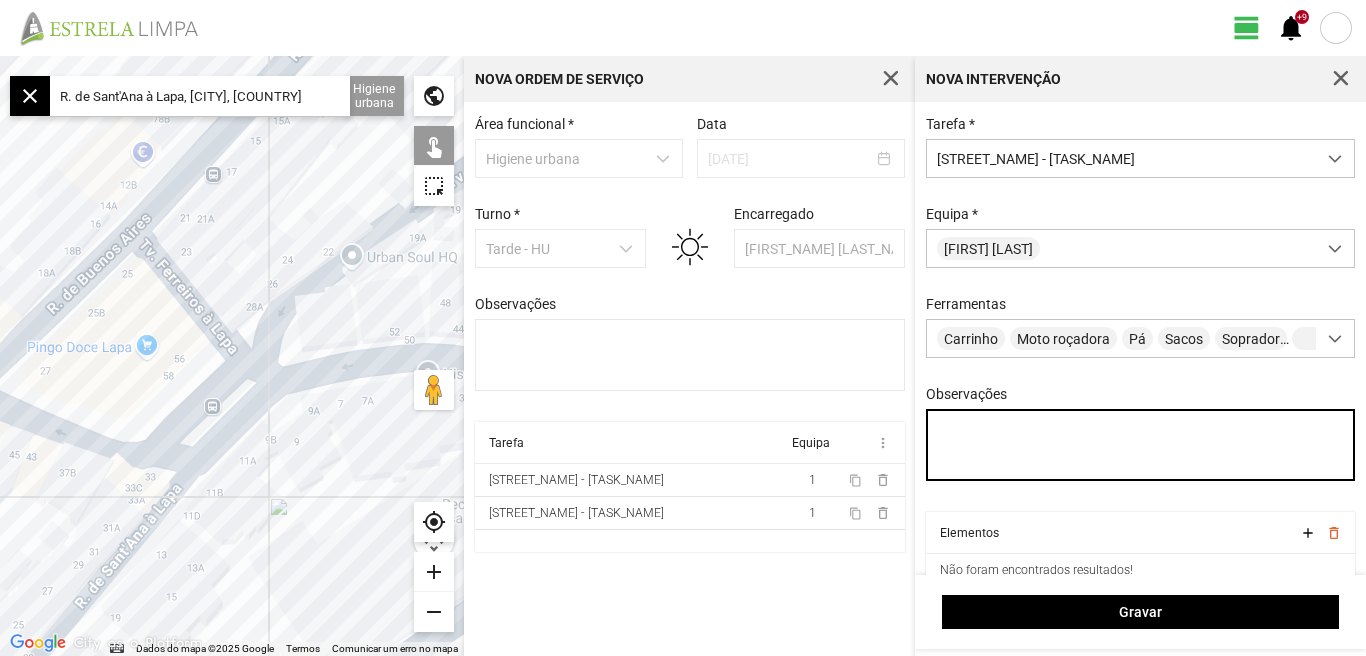 click on "Observações" at bounding box center (1141, 445) 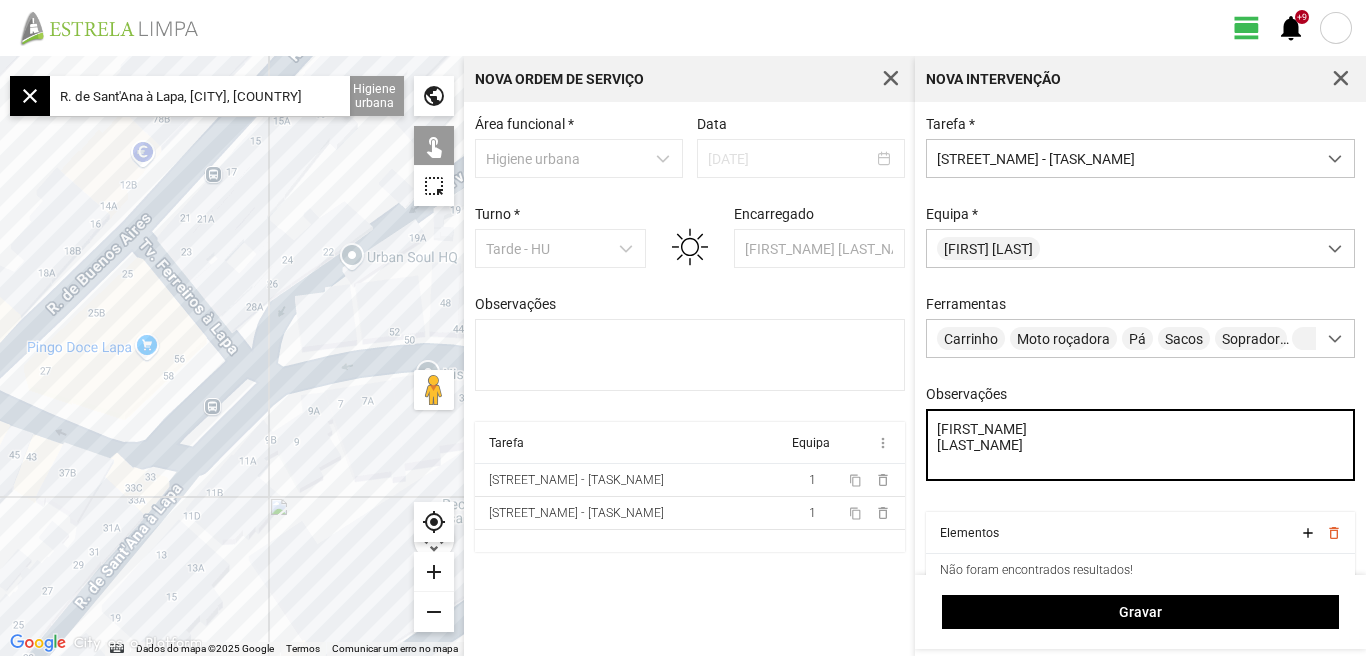 type on "[FIRST_NAME]
[LAST_NAME]" 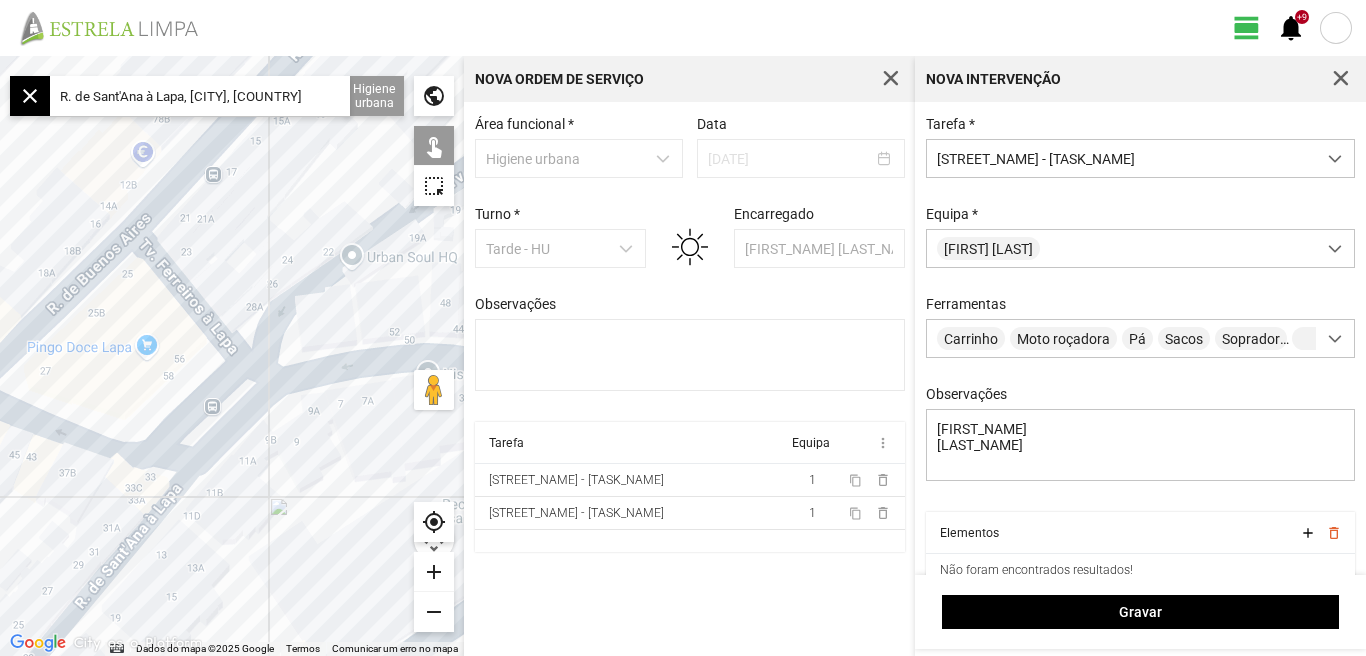 click on "R. de Sant'Ana à Lapa, [CITY], [COUNTRY]" 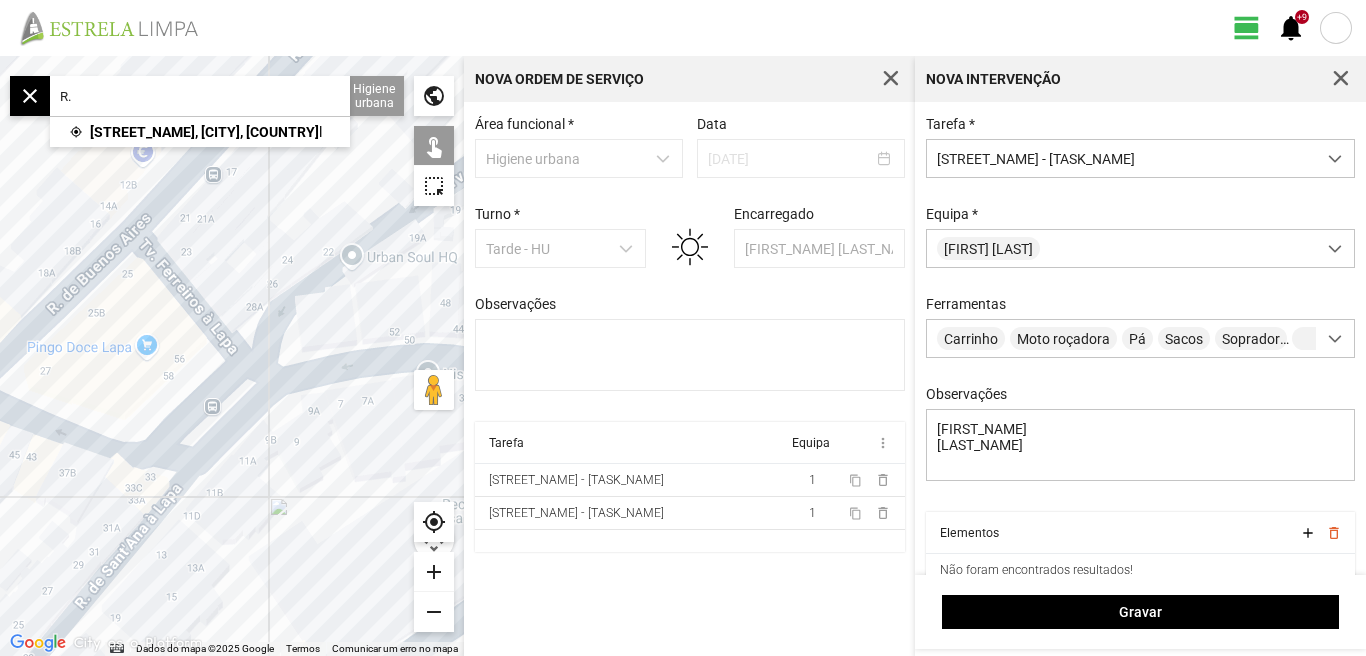 type on "R" 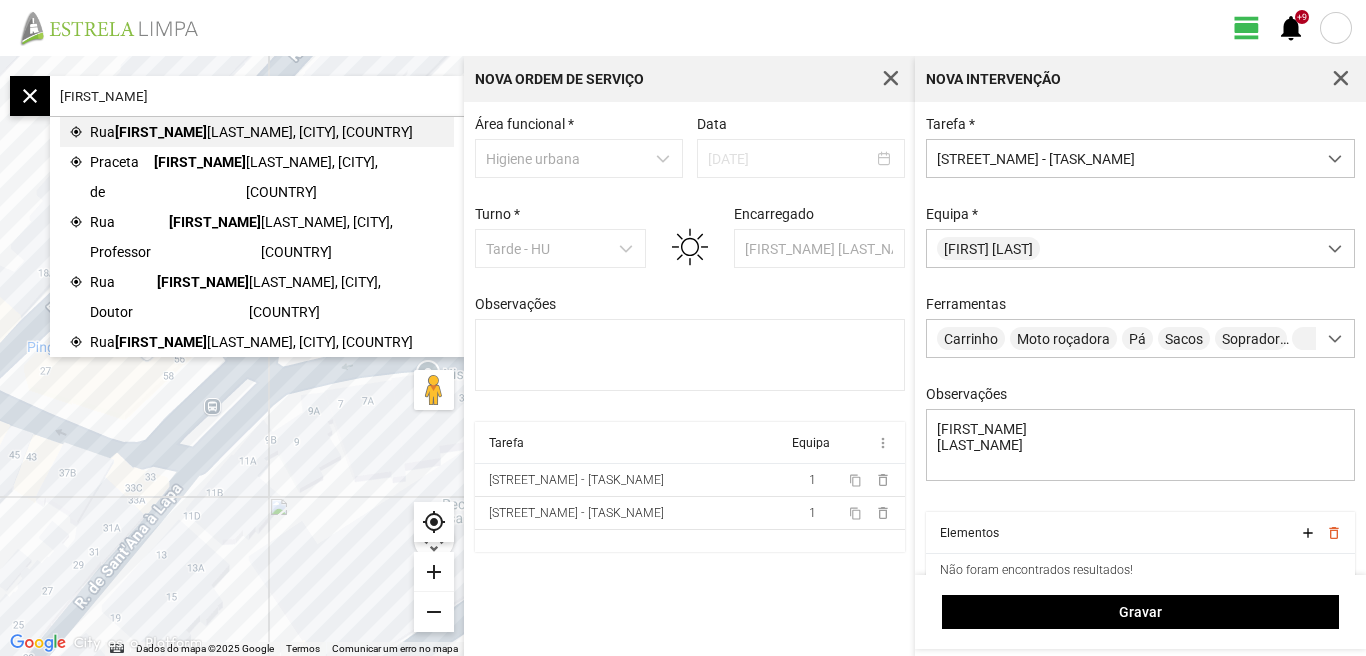 click on "[LAST_NAME], [CITY], [COUNTRY]" 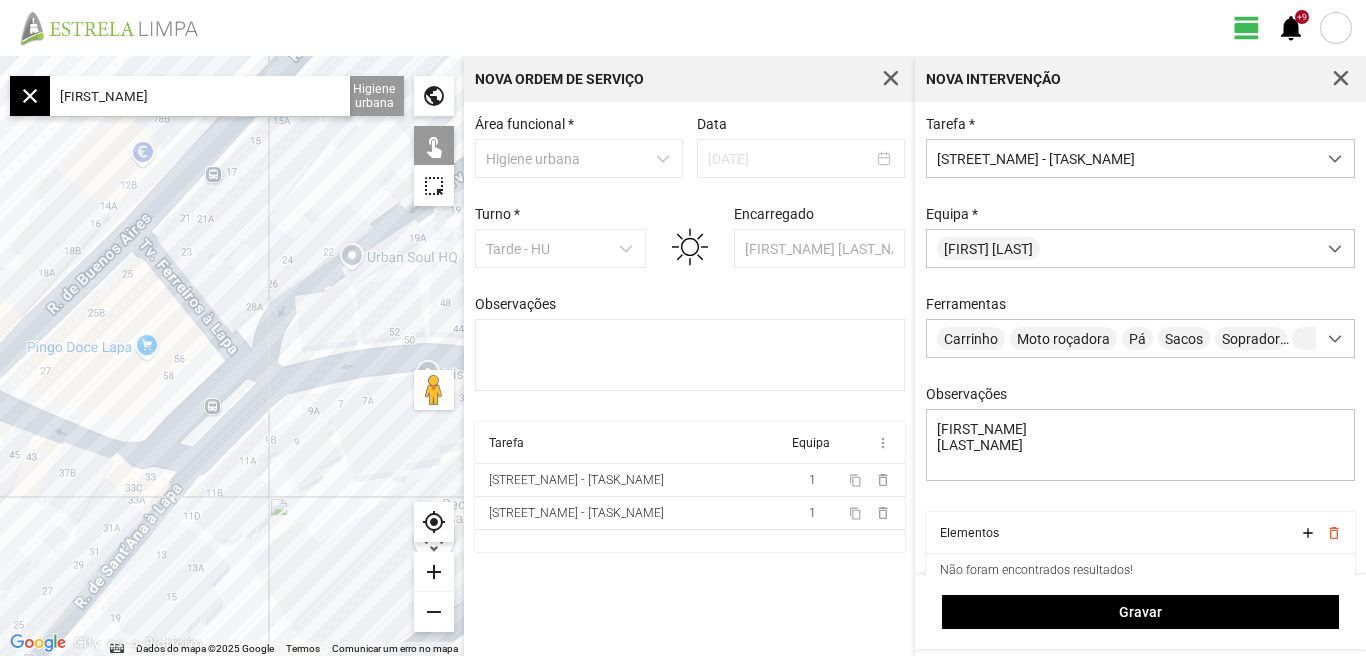 type on "R. Ricardo Espírito Santo, 1200 [CITY], [COUNTRY]" 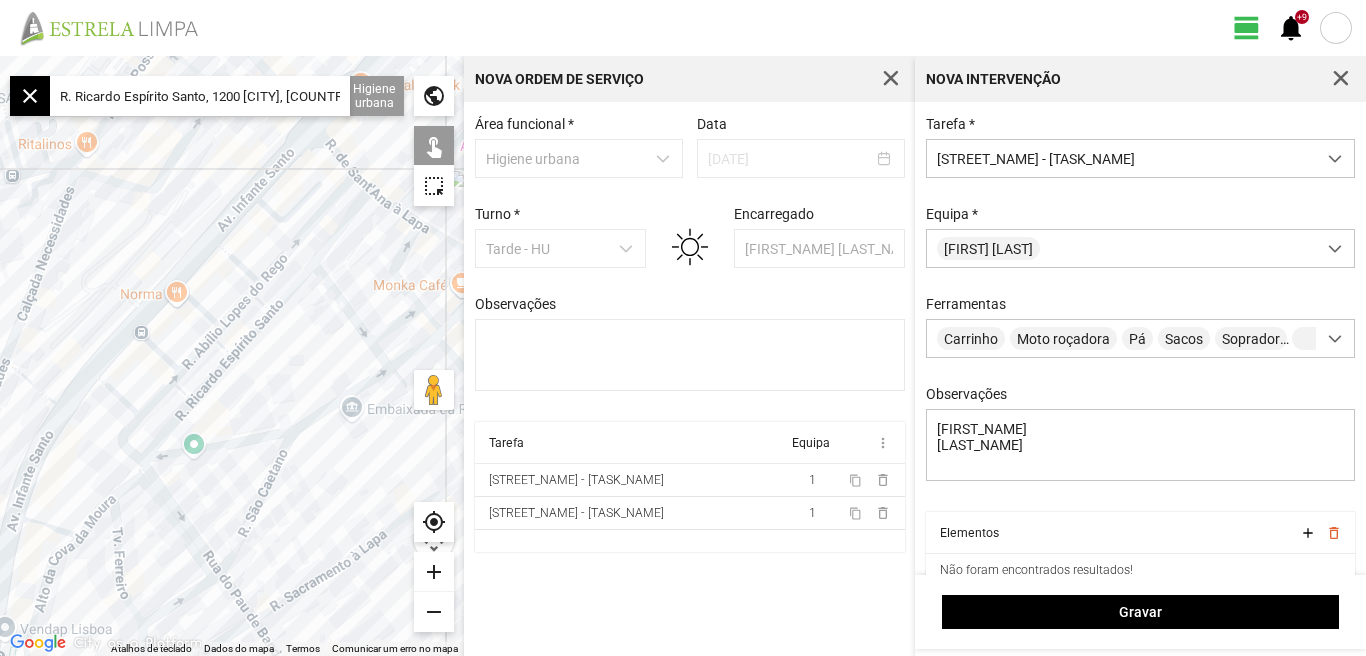 click on "add" 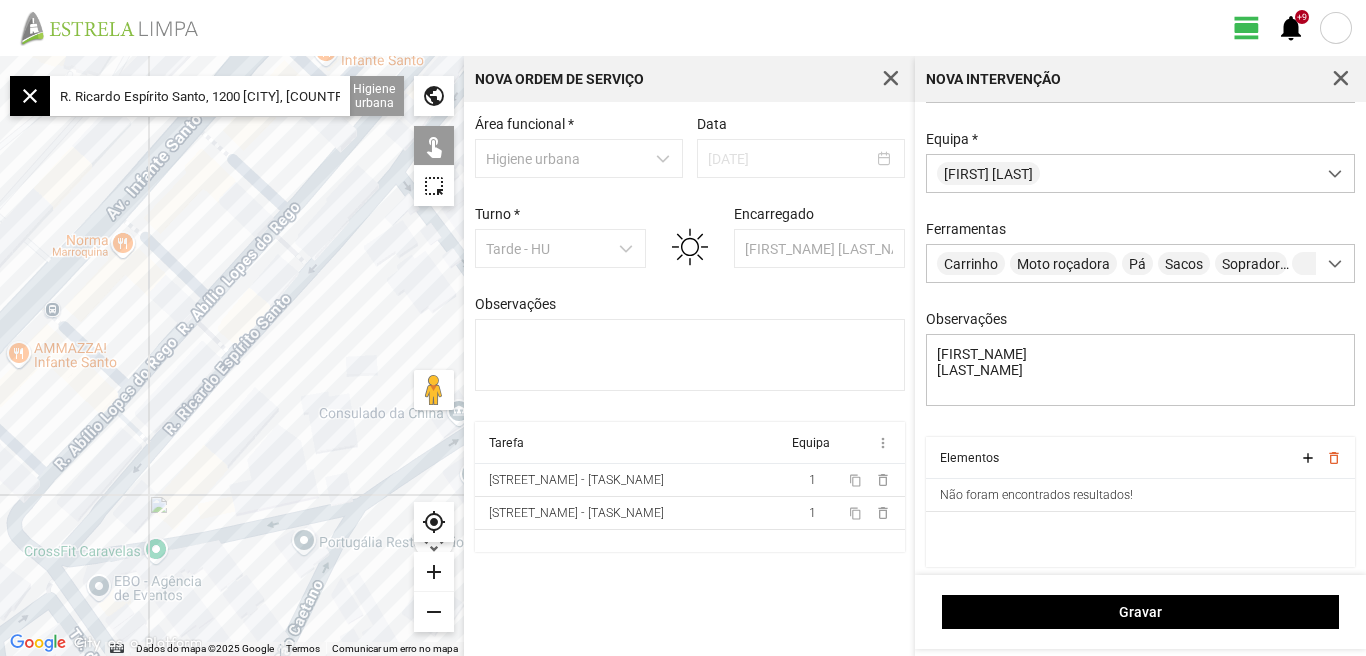 scroll, scrollTop: 85, scrollLeft: 0, axis: vertical 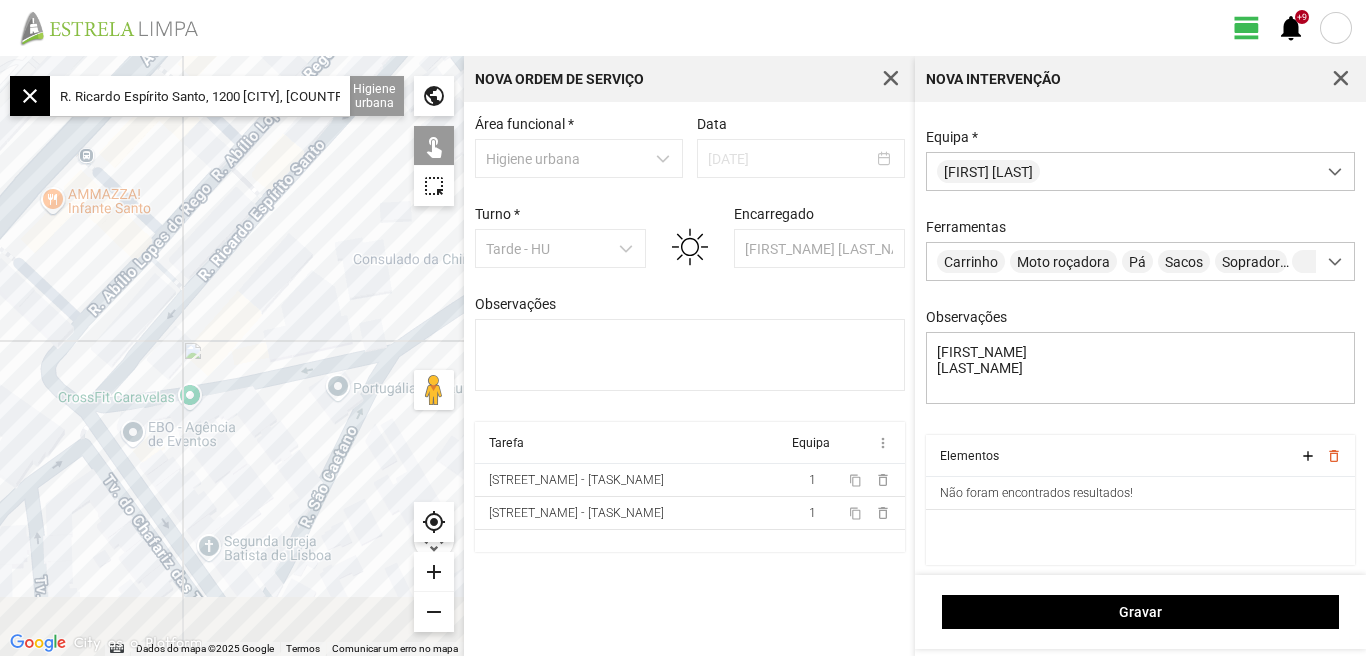 drag, startPoint x: 255, startPoint y: 446, endPoint x: 291, endPoint y: 290, distance: 160.09998 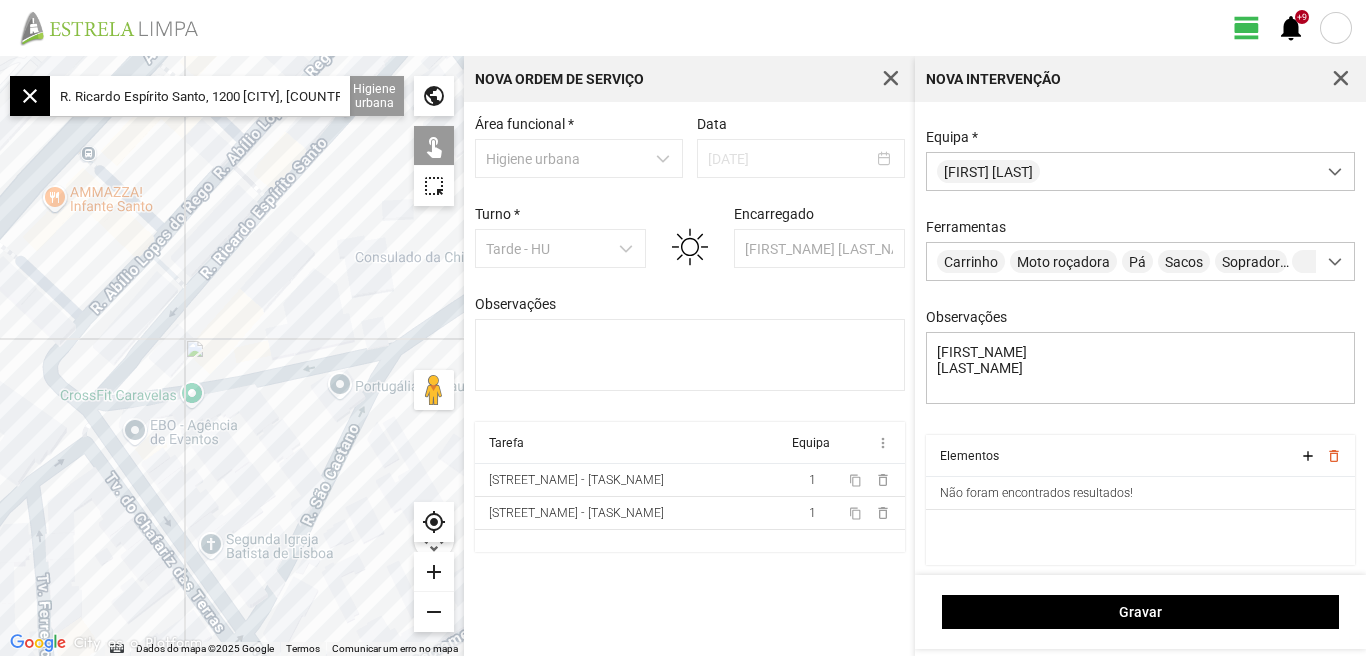 click on "add" 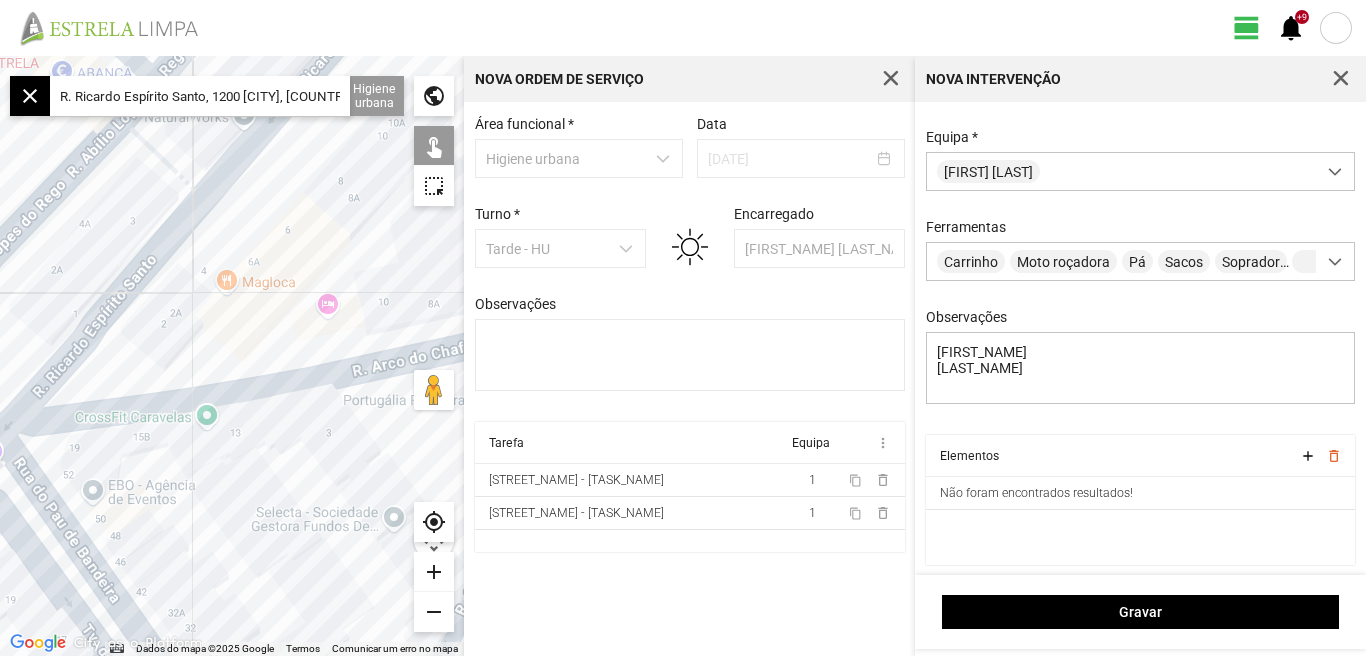 drag, startPoint x: 297, startPoint y: 472, endPoint x: 363, endPoint y: 439, distance: 73.790245 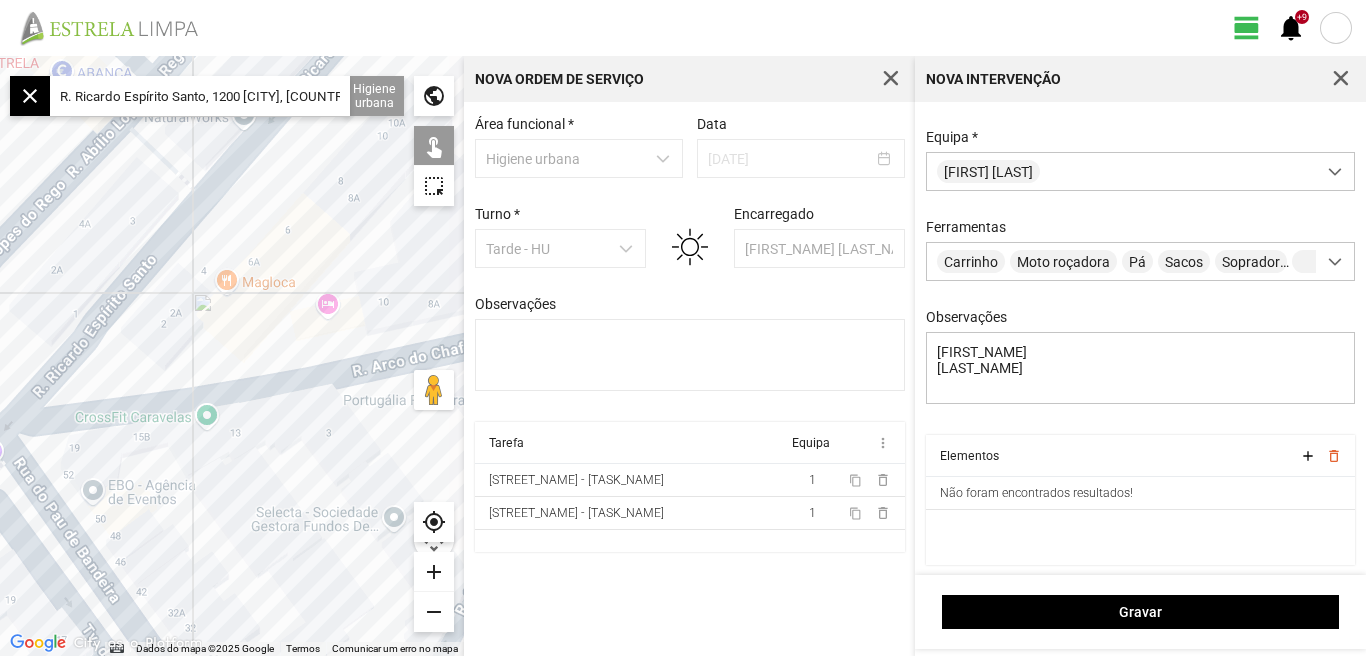 click 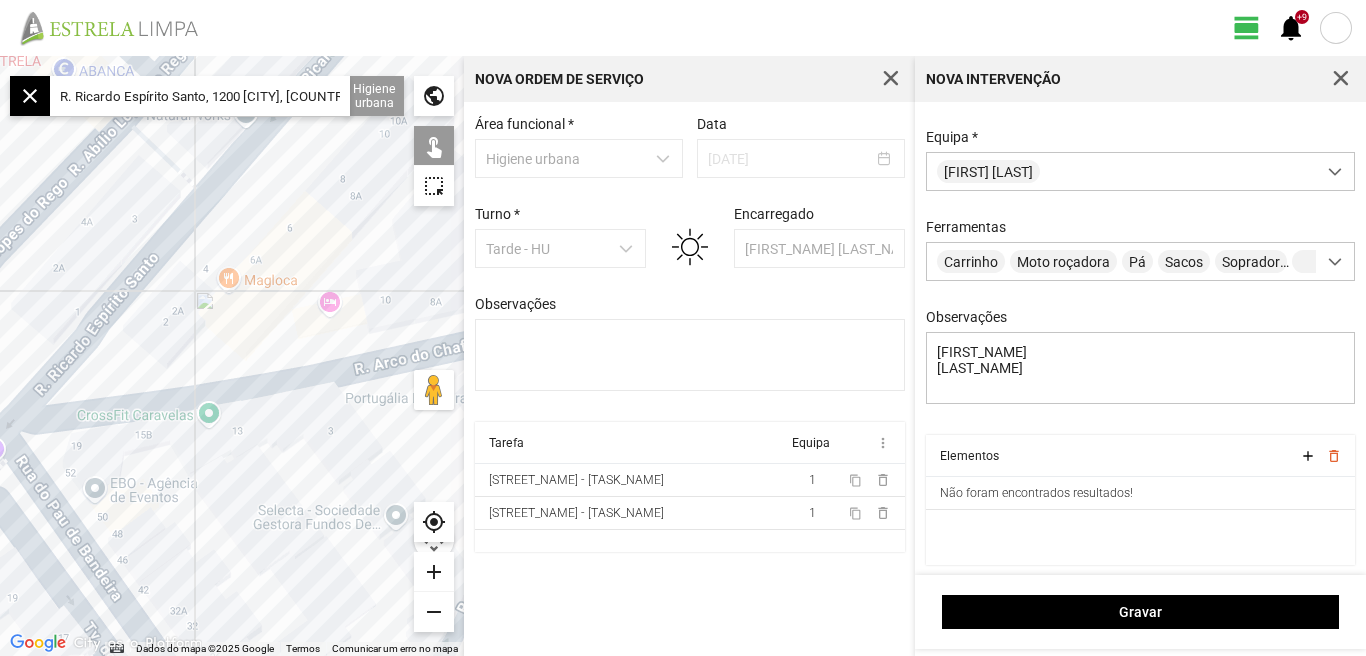 drag, startPoint x: 276, startPoint y: 438, endPoint x: 244, endPoint y: 454, distance: 35.77709 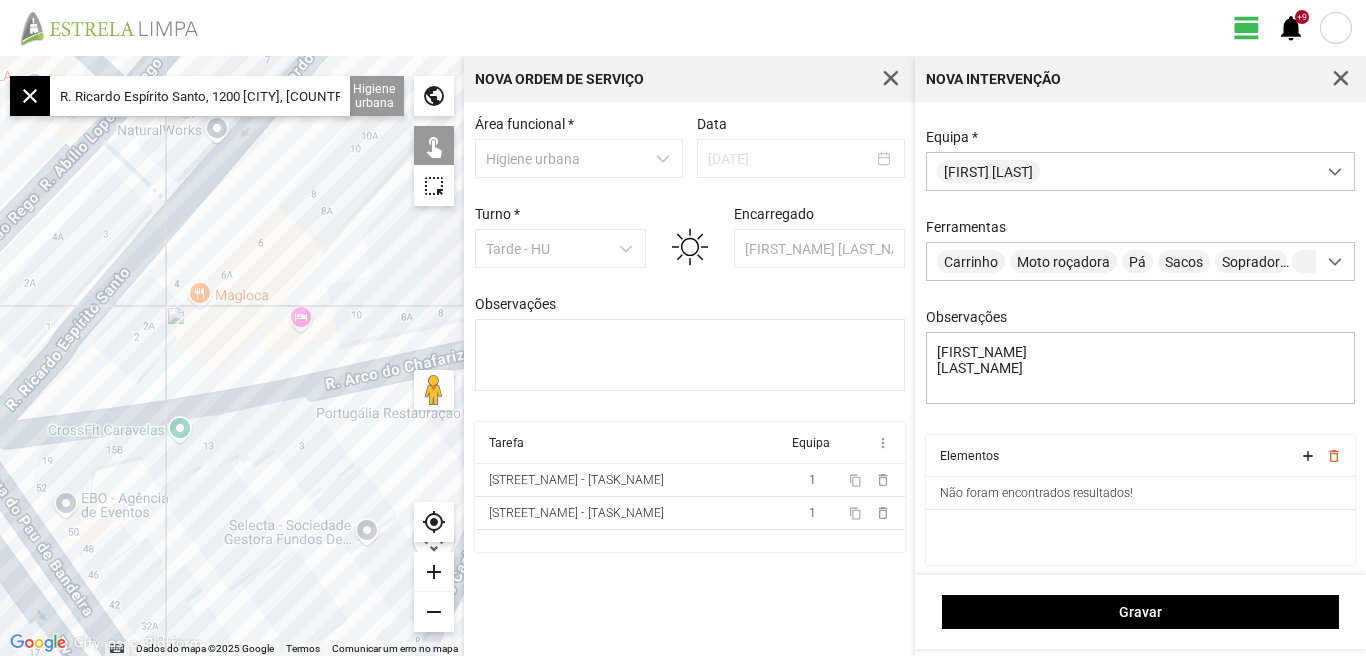 click 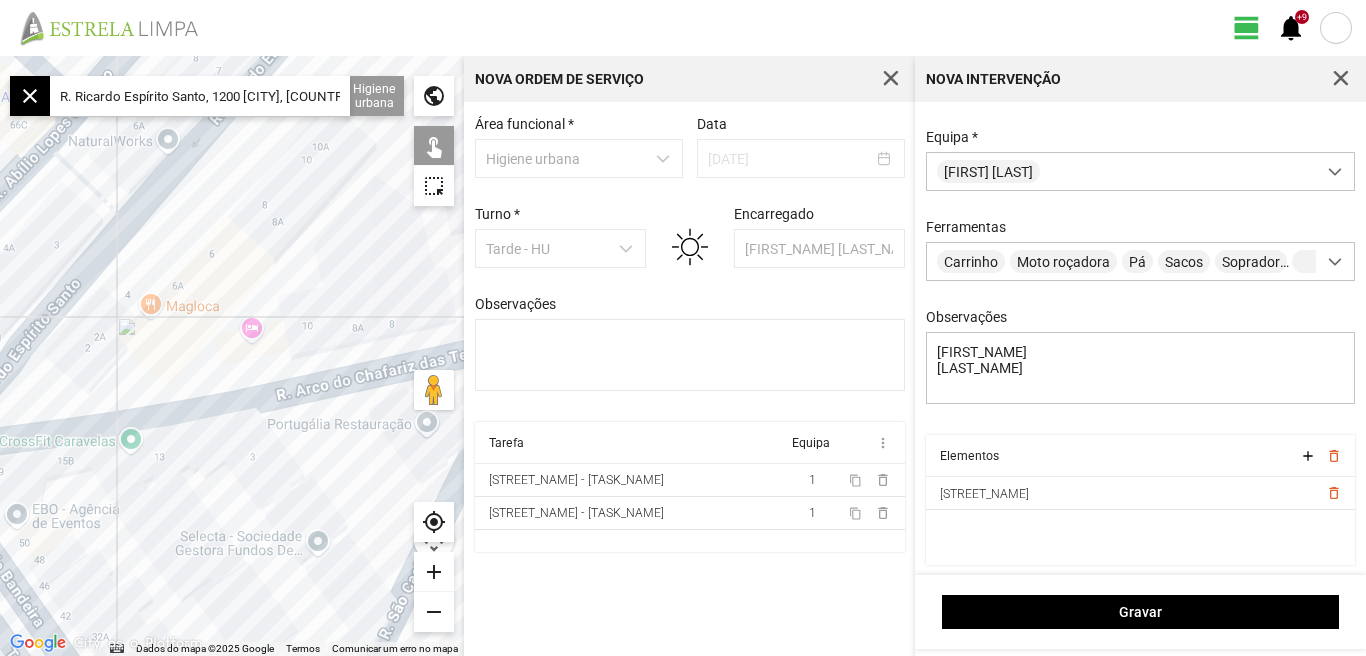 drag, startPoint x: 317, startPoint y: 485, endPoint x: 169, endPoint y: 512, distance: 150.44267 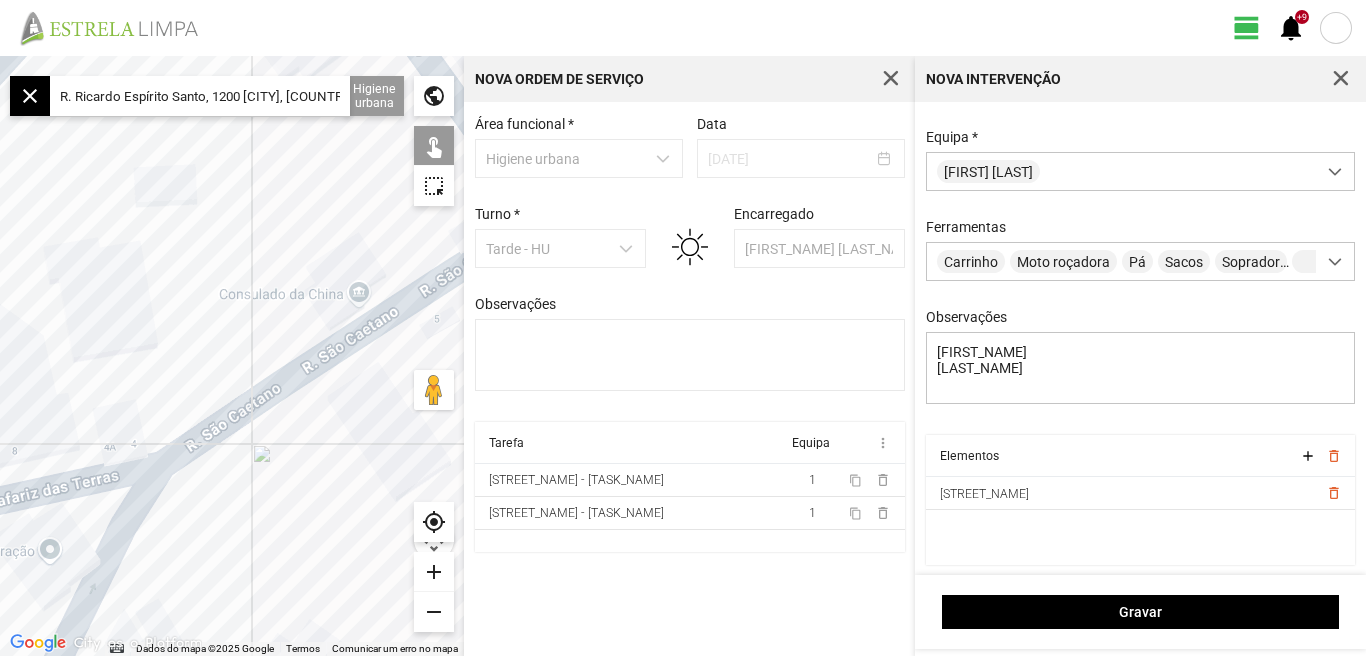 drag, startPoint x: 294, startPoint y: 459, endPoint x: 150, endPoint y: 555, distance: 173.06647 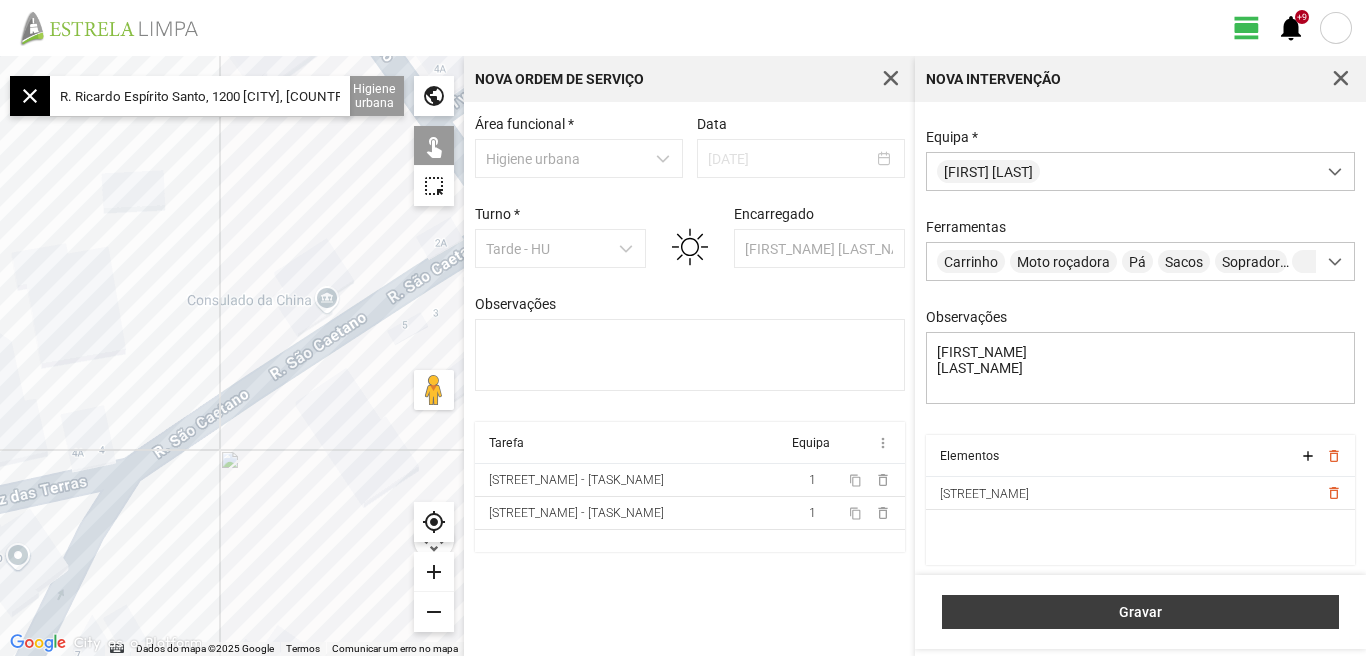 click on "Gravar" at bounding box center (1141, 612) 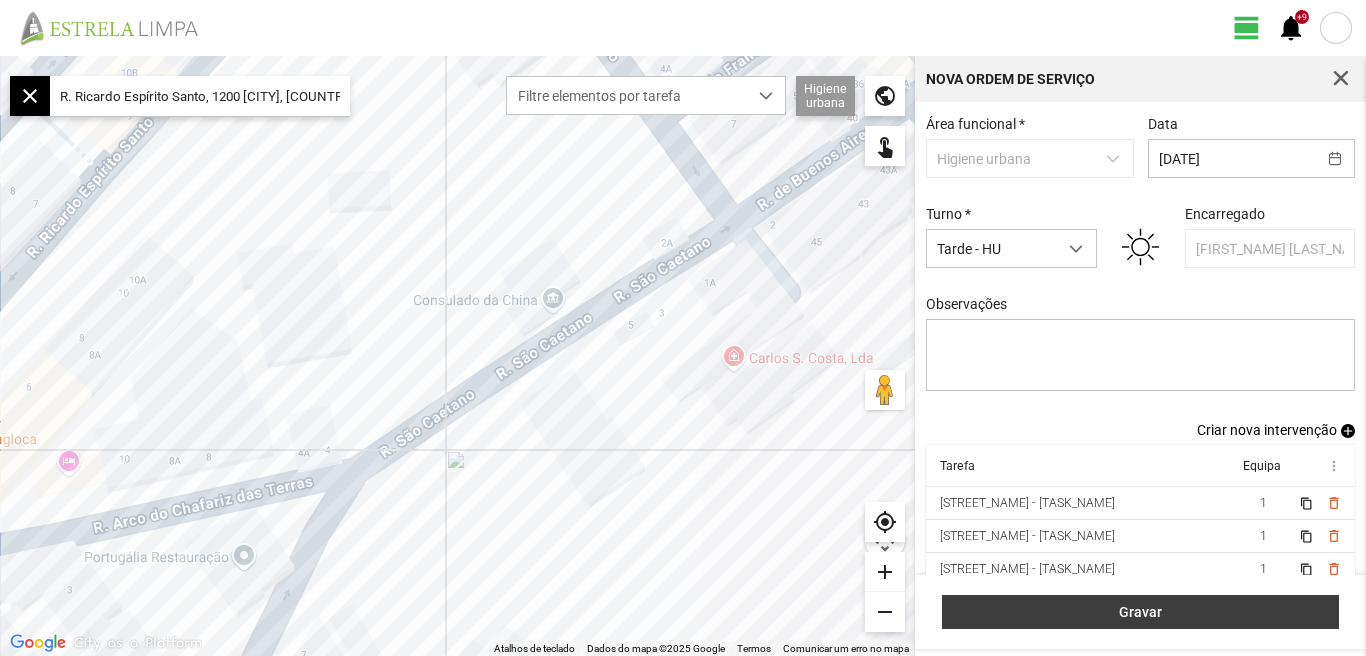 click on "Gravar" at bounding box center (1141, 612) 